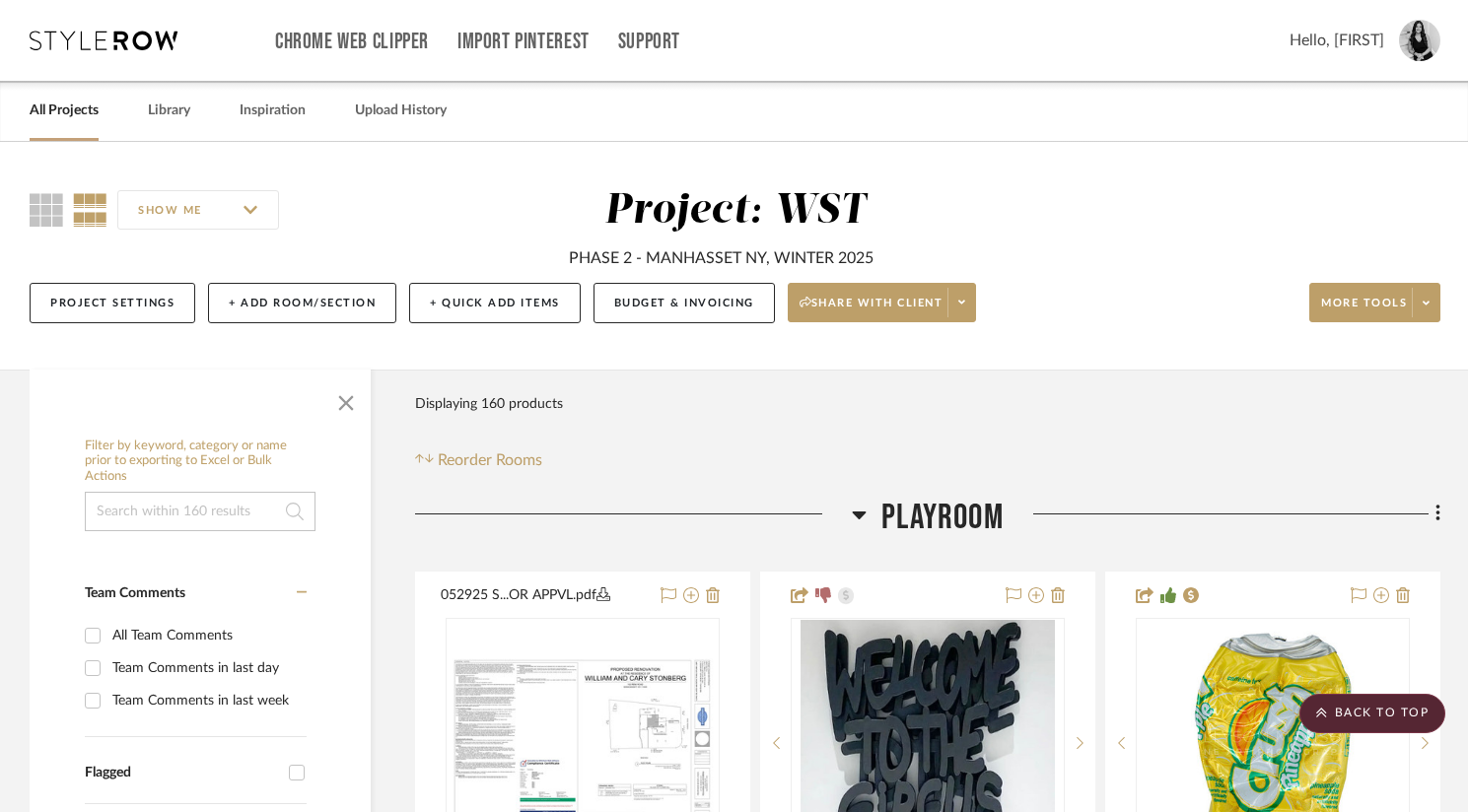 scroll, scrollTop: 6225, scrollLeft: 0, axis: vertical 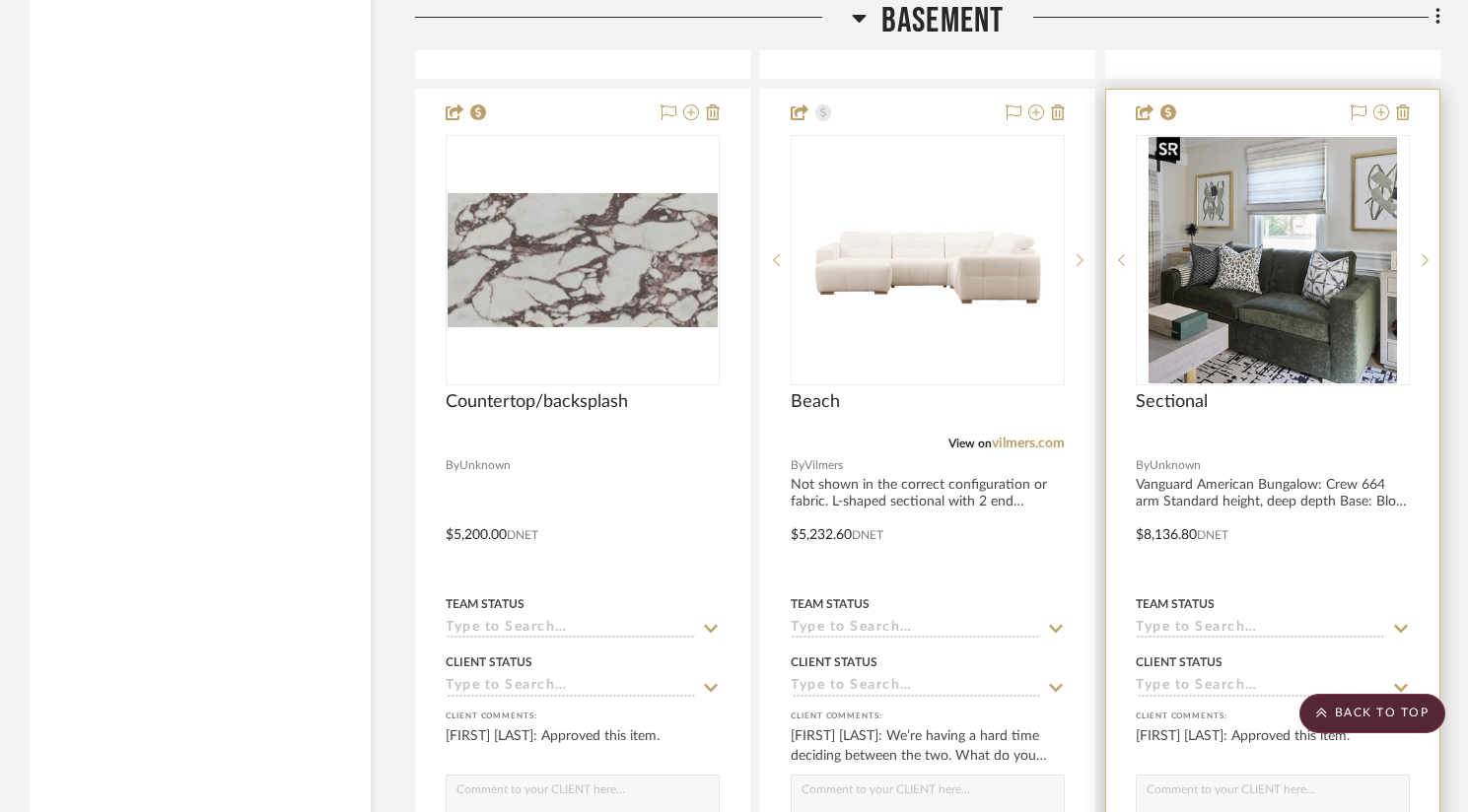 click at bounding box center (1273, 260) 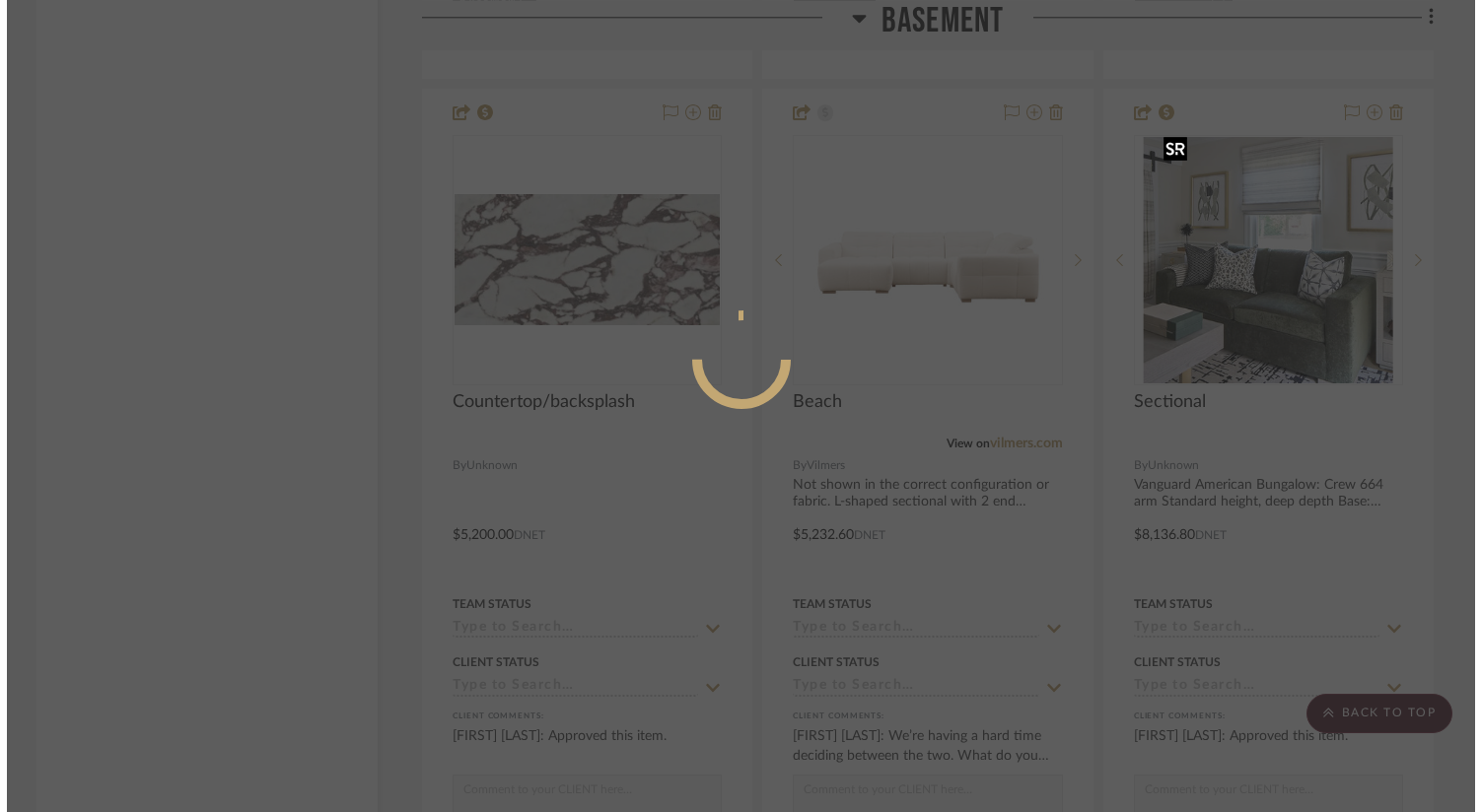 scroll, scrollTop: 0, scrollLeft: 0, axis: both 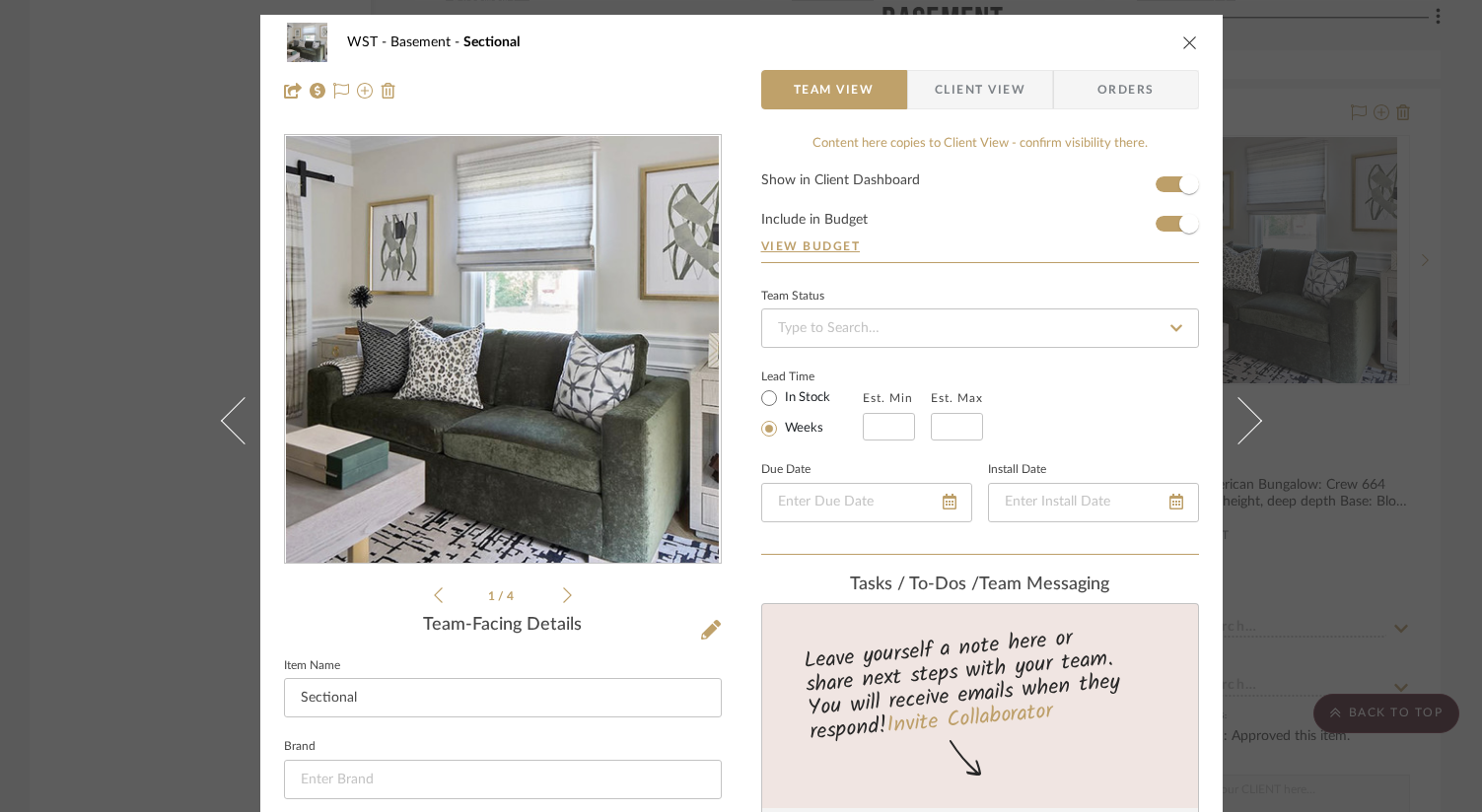 click at bounding box center (1190, 42) 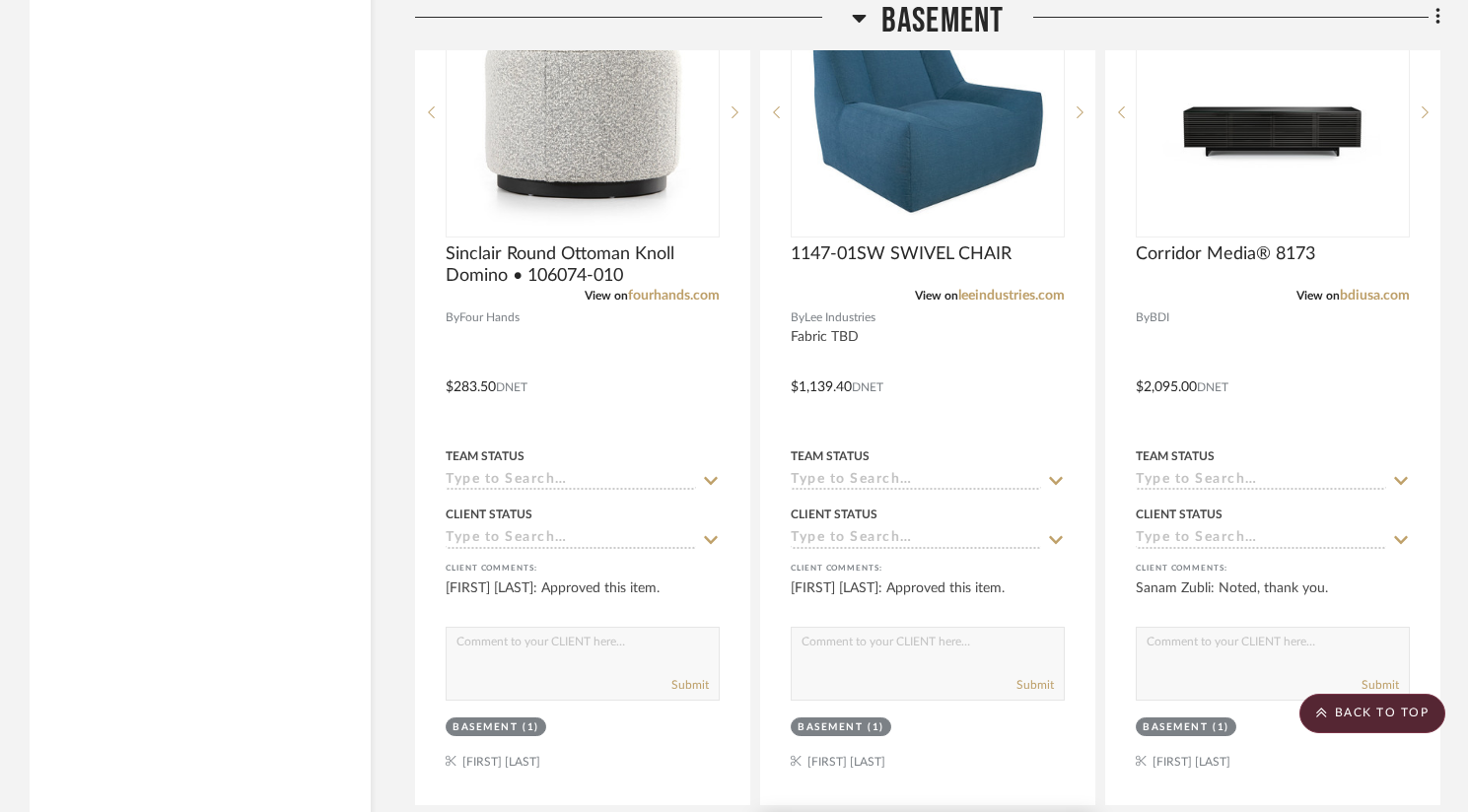 scroll, scrollTop: 6701, scrollLeft: 0, axis: vertical 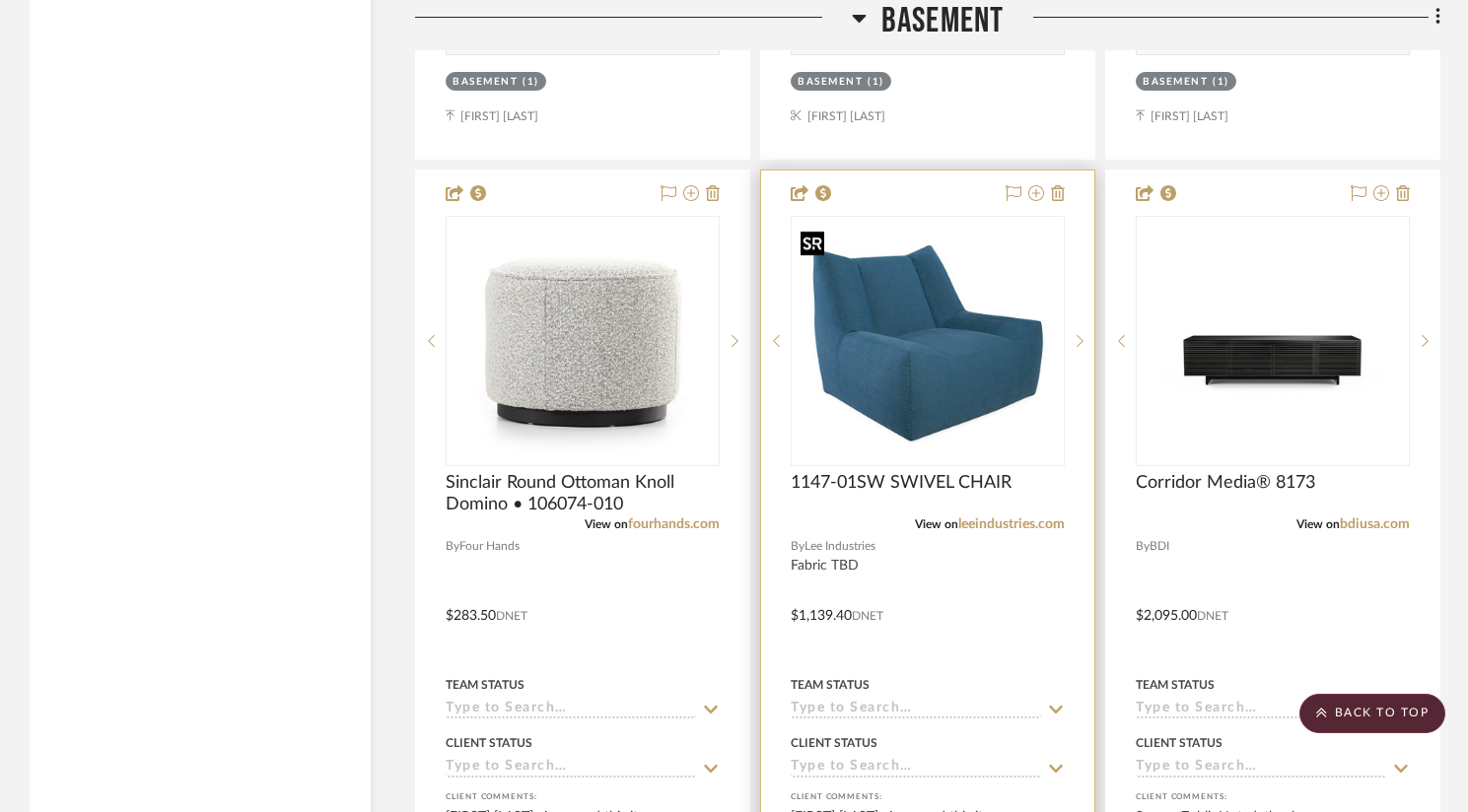 click at bounding box center (928, 340) 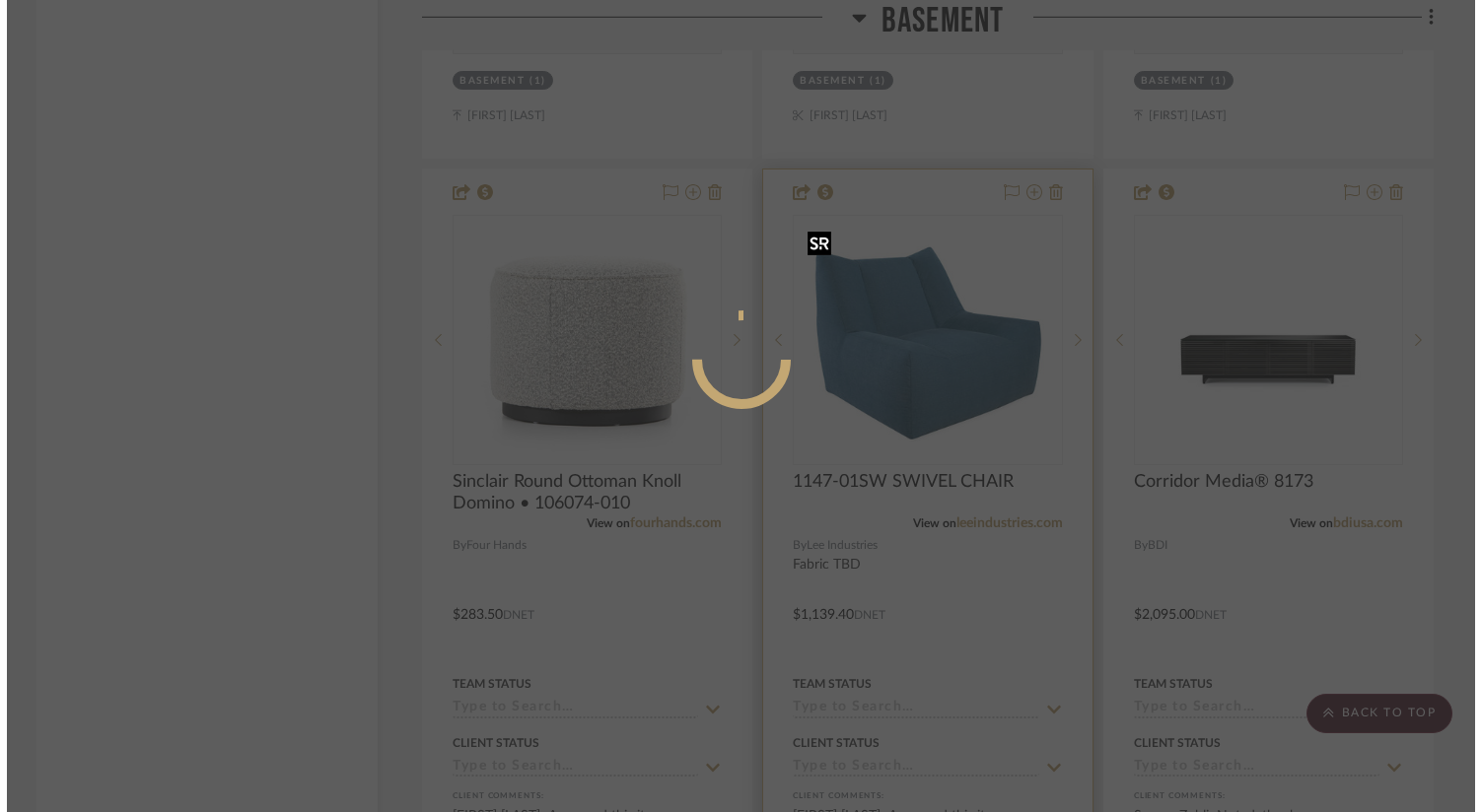 scroll, scrollTop: 0, scrollLeft: 0, axis: both 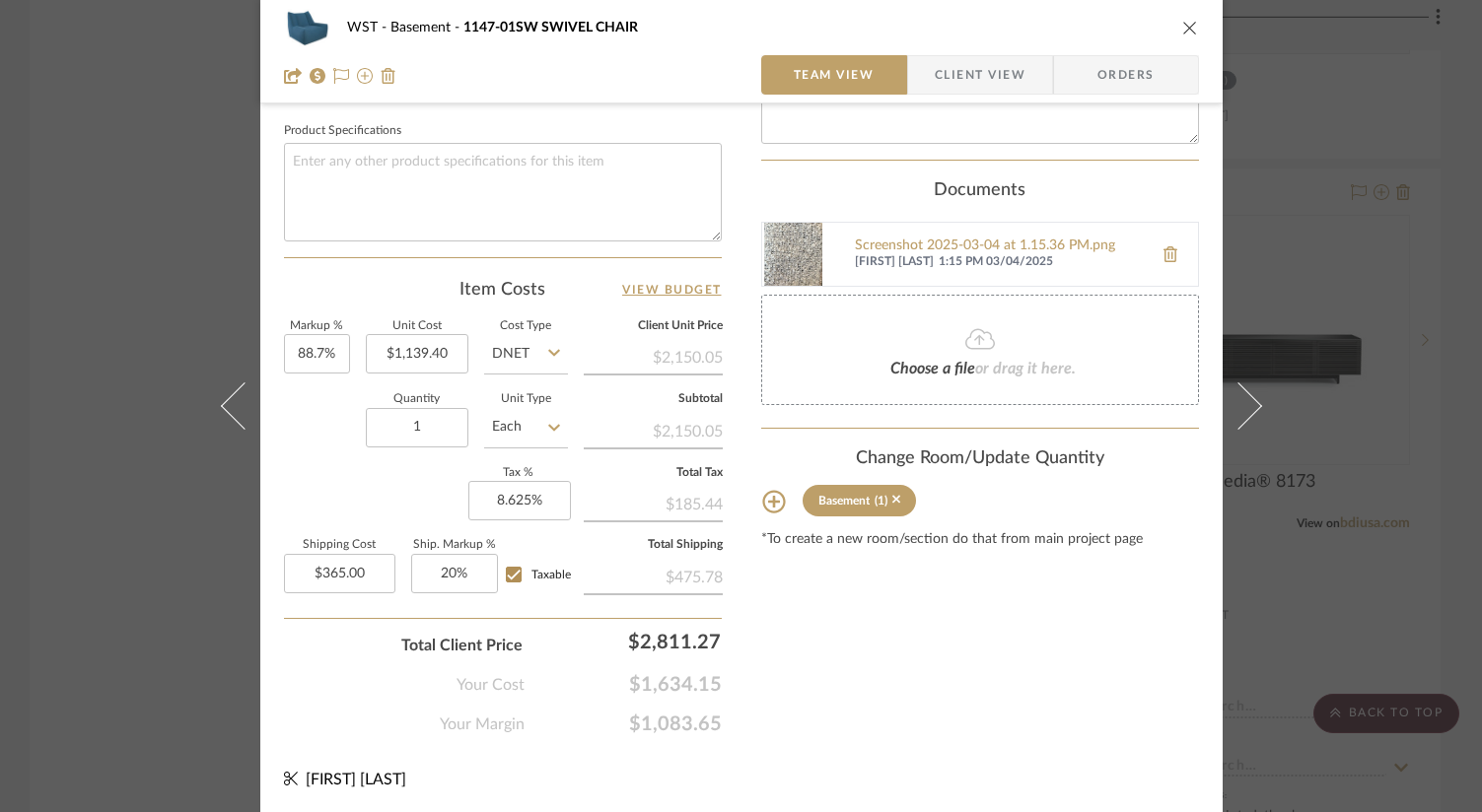 click on "WST Basement 1147-01SW SWIVEL CHAIR Team View Client View Orders 1 / 6  Team-Facing Details   Item Name  1147-01SW SWIVEL CHAIR  Brand  Lee Industries  Internal Description  Fabric TBD  Dimensions  OVERALL: W39 D36 H34 INSIDE: W39 D24 H19 SEAT HEIGHT: 16 ARM HEIGHT: 0 BACK RAIL HEIGHT: 0 WEIGHT: 50 COM/COL PLAIN YARDAGE: 5.00  Product Specifications   Item Costs   View Budget   Markup %  88.7%  Unit Cost  $1,139.40  Cost Type  DNET  Client Unit Price   $2,150.05   Quantity  1  Unit Type  Each  Subtotal   $2,150.05   Tax %  8.625%  Total Tax   $185.44   Shipping Cost  $365.00  Ship. Markup %  20% Taxable  Total Shipping   $475.78  Total Client Price  $2,811.27  Your Cost  $1,634.15  Your Margin  $1,083.65  Content here copies to Client View - confirm visibility there.  Show in Client Dashboard   Include in Budget   View Budget  Team Status  Lead Time  In Stock Weeks  Est. Min   Est. Max   Due Date   Install Date  Tasks / To-Dos /  team Messaging Invite Collaborator Internal Notes  Documents  [FIRST] [LAST] (1)" at bounding box center [741, 406] 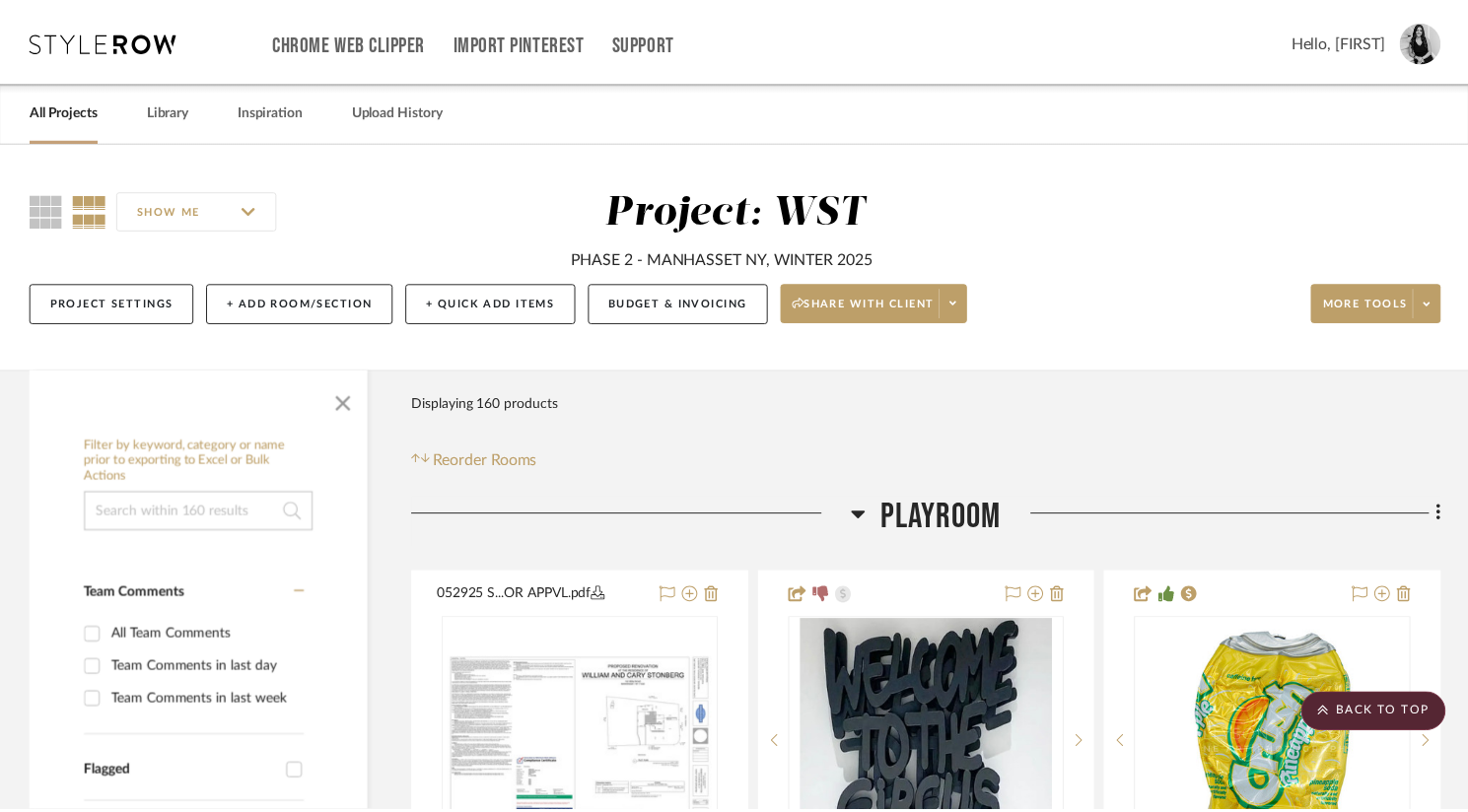 scroll, scrollTop: 6701, scrollLeft: 0, axis: vertical 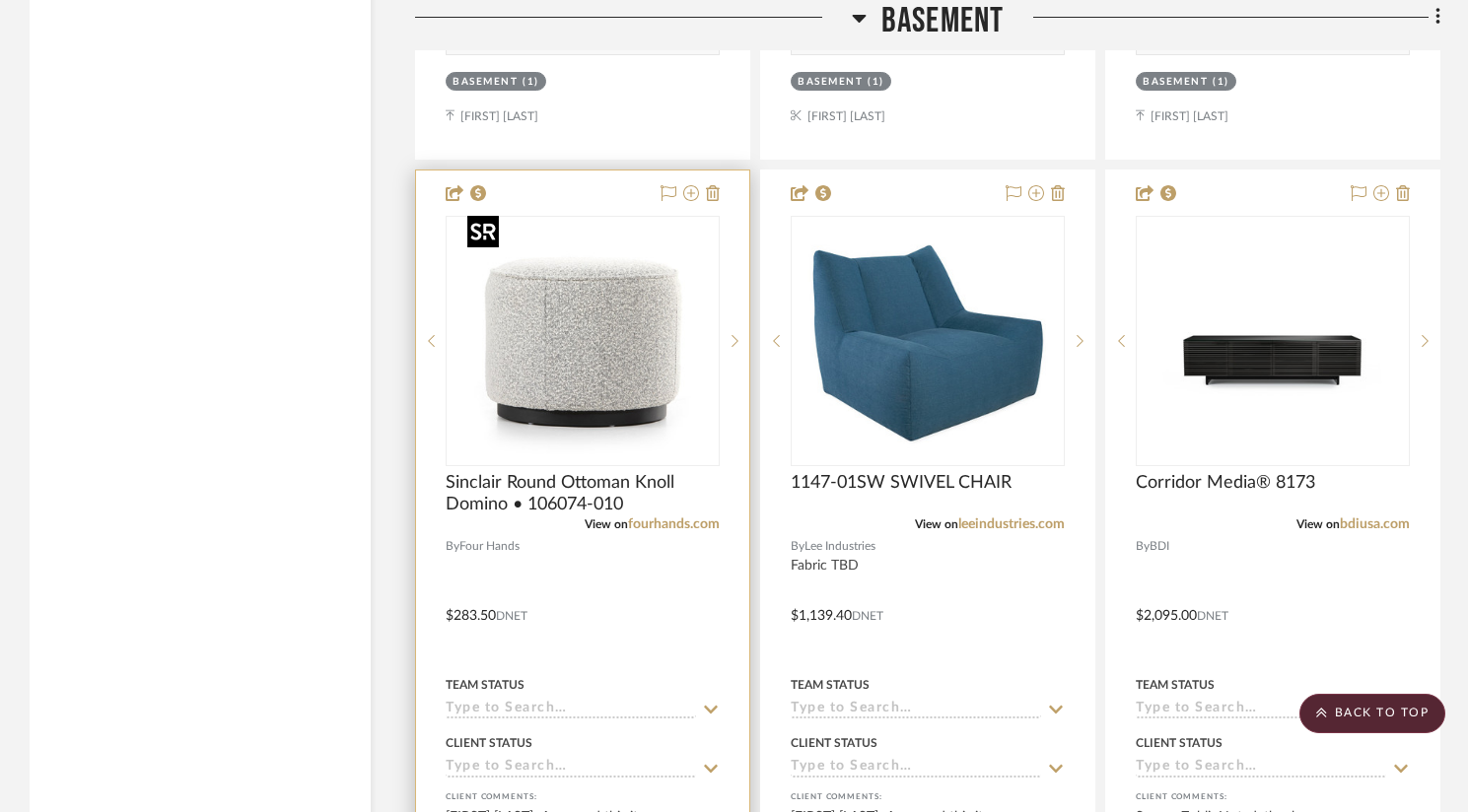 click at bounding box center (583, 341) 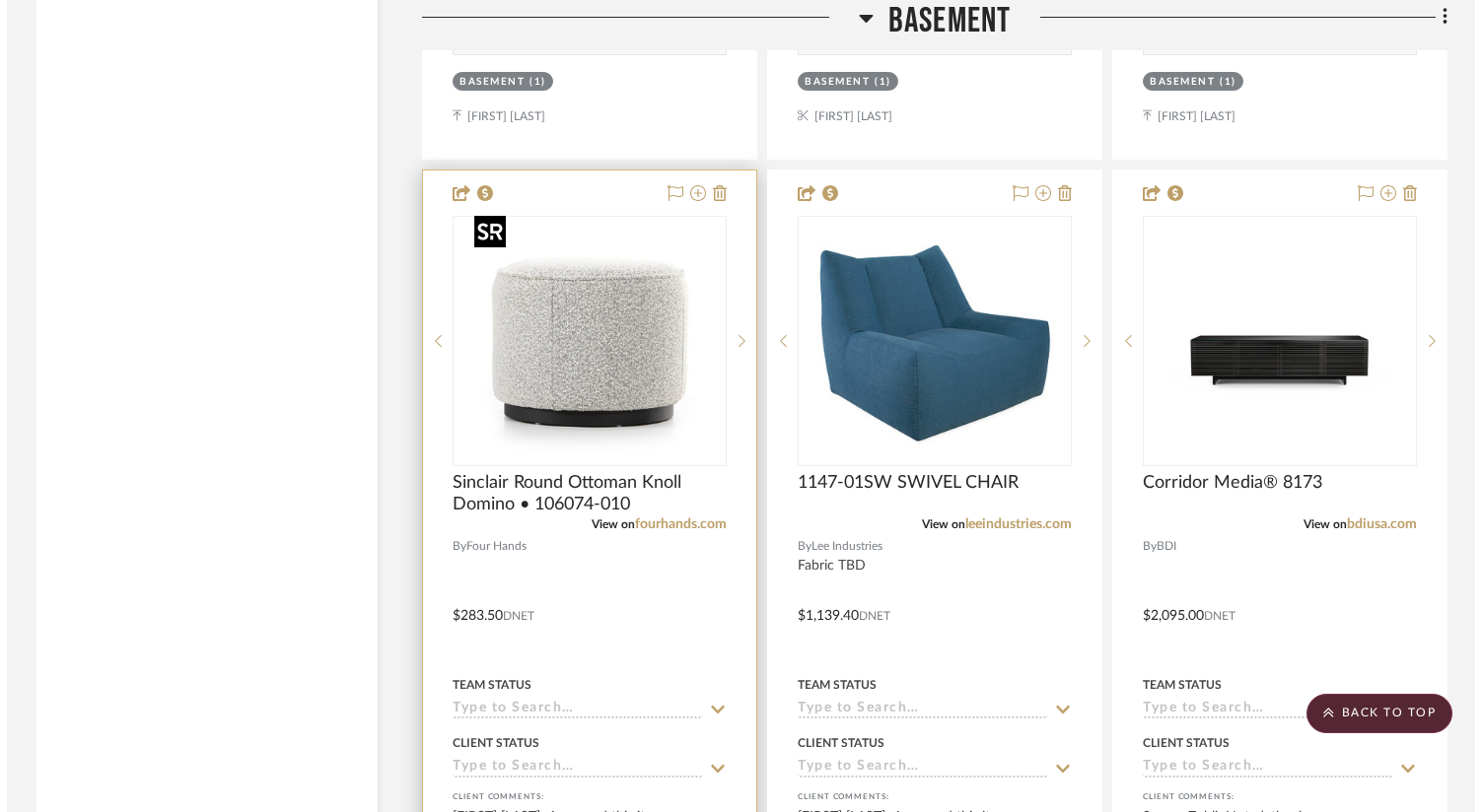 scroll, scrollTop: 0, scrollLeft: 0, axis: both 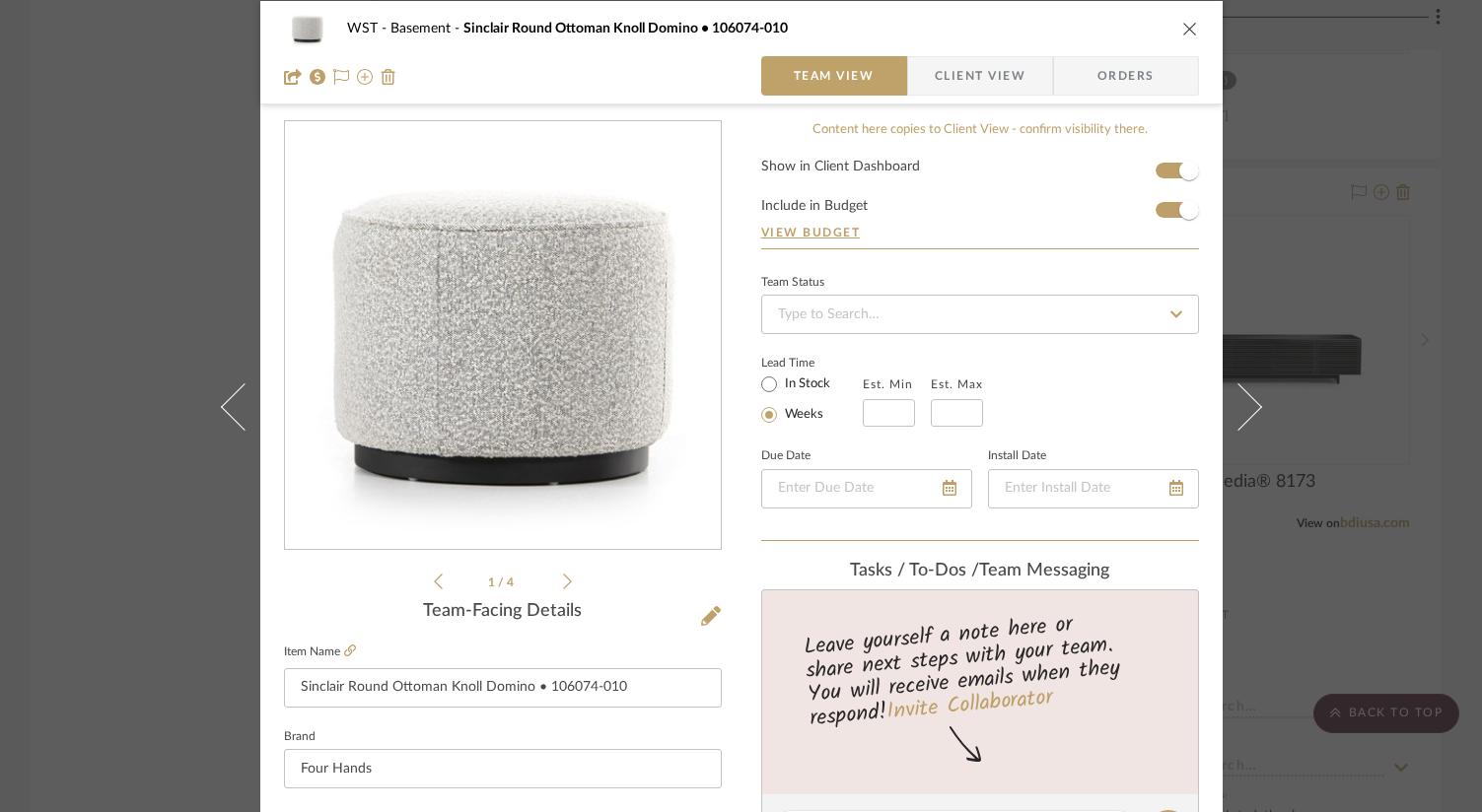 click at bounding box center (1190, 29) 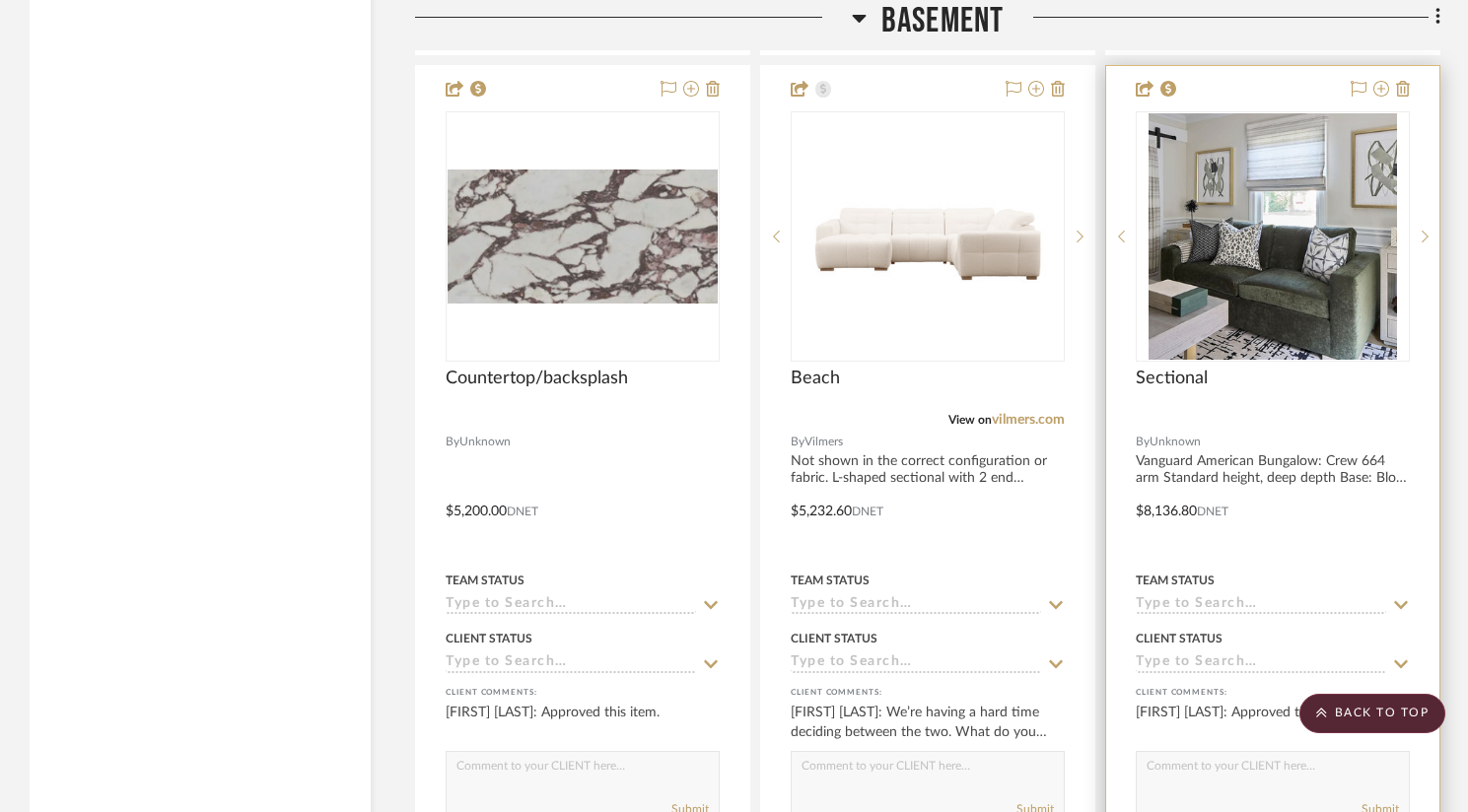 scroll, scrollTop: 5927, scrollLeft: 0, axis: vertical 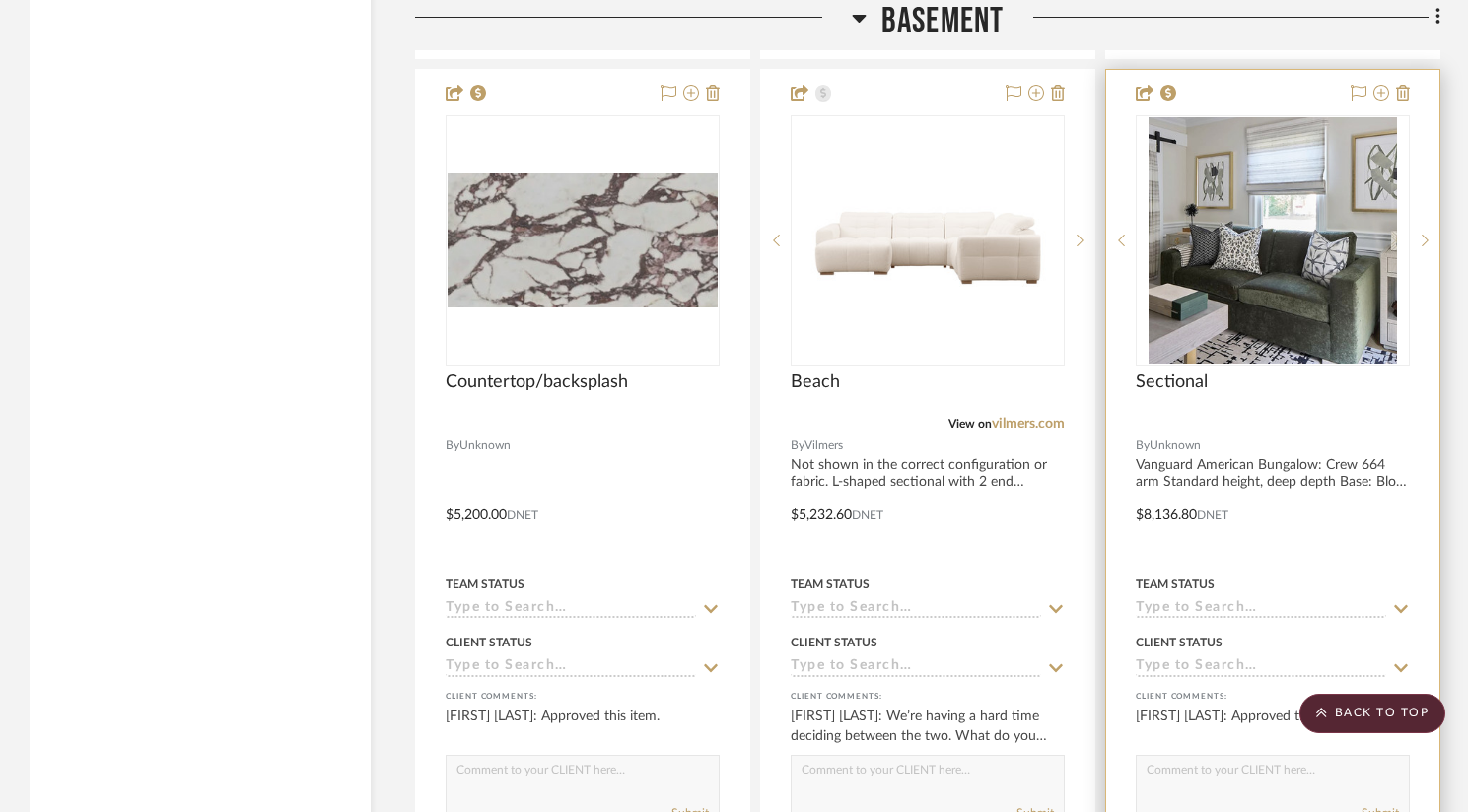 click at bounding box center [1273, 240] 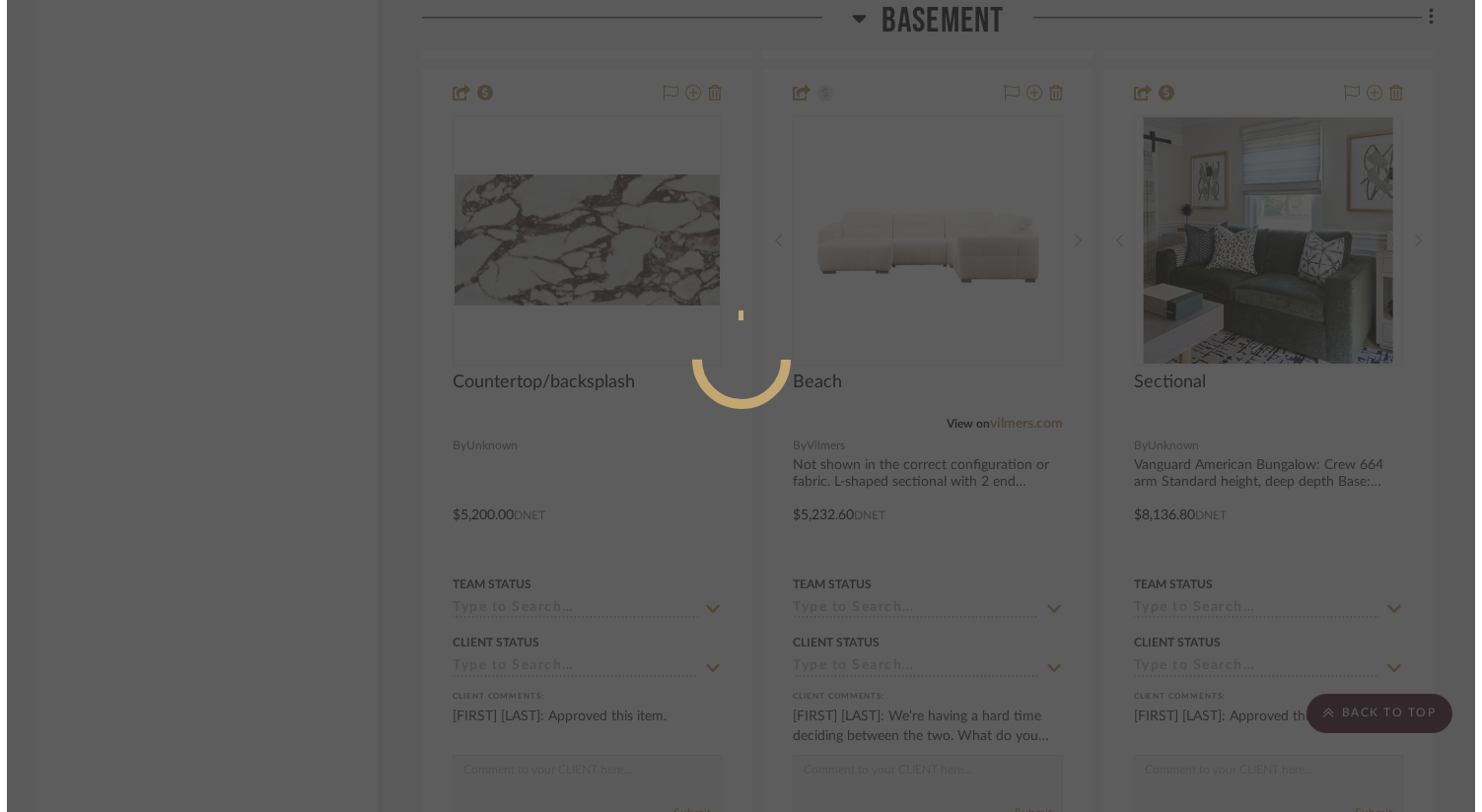 scroll, scrollTop: 0, scrollLeft: 0, axis: both 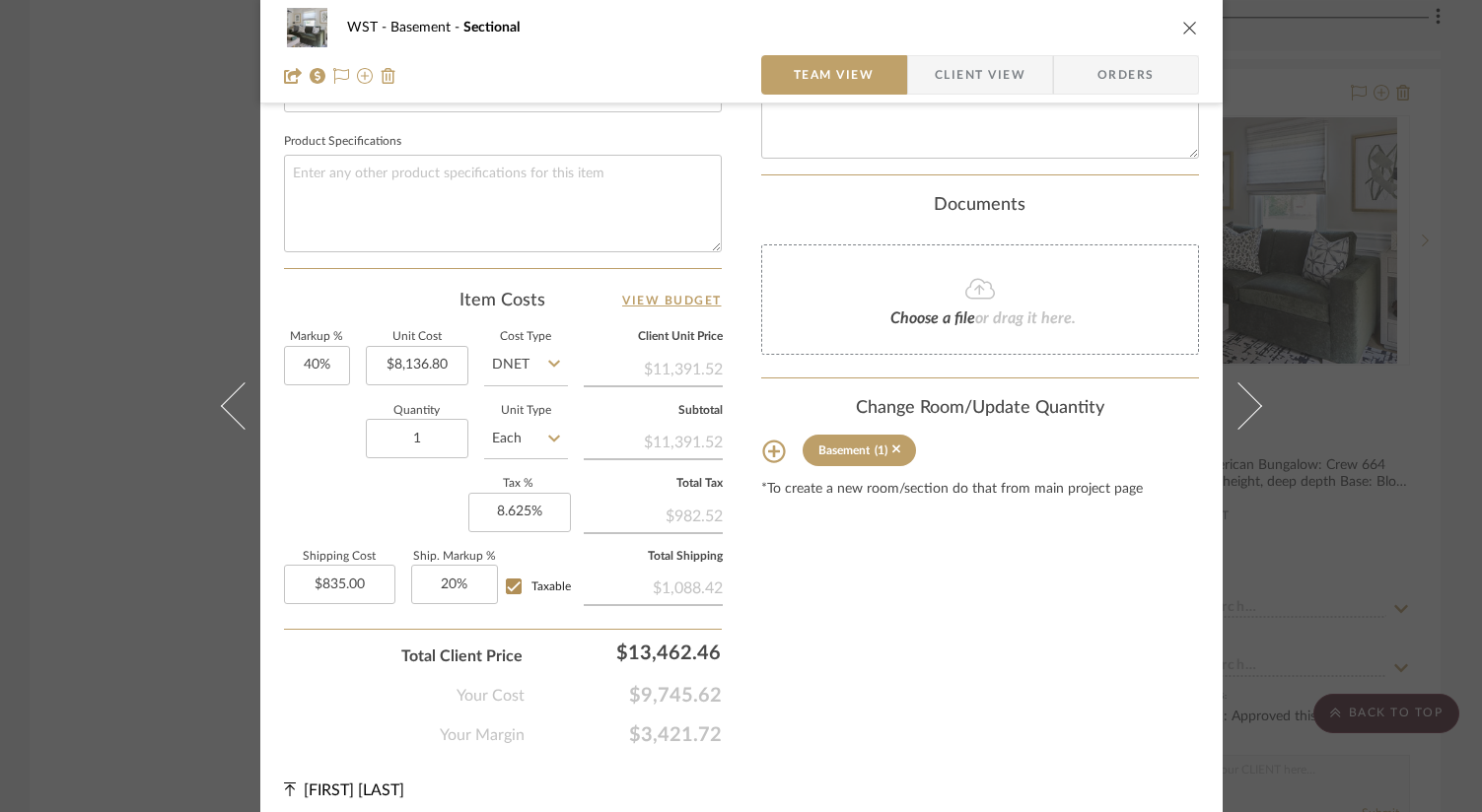 click at bounding box center [1190, 28] 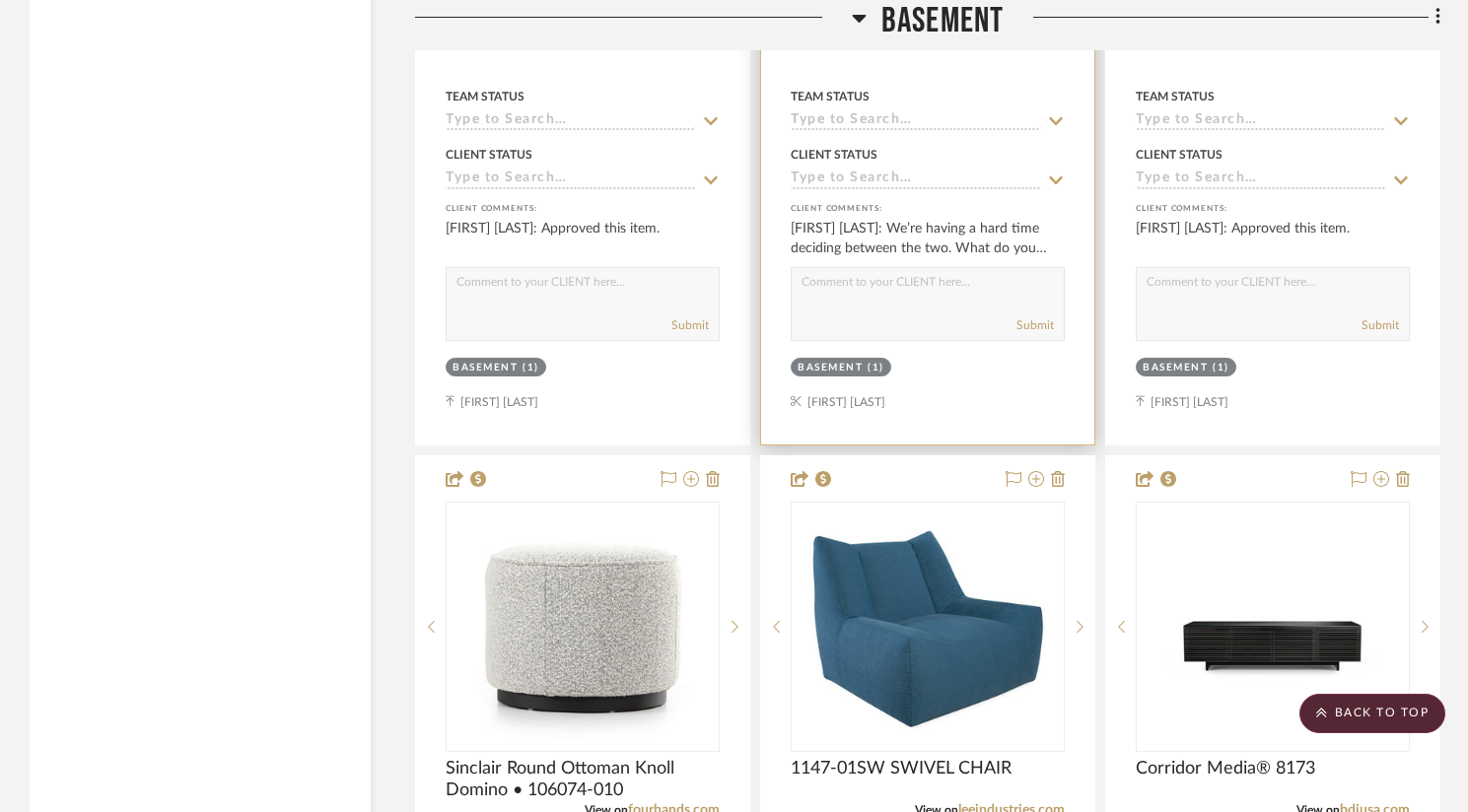scroll, scrollTop: 6740, scrollLeft: 0, axis: vertical 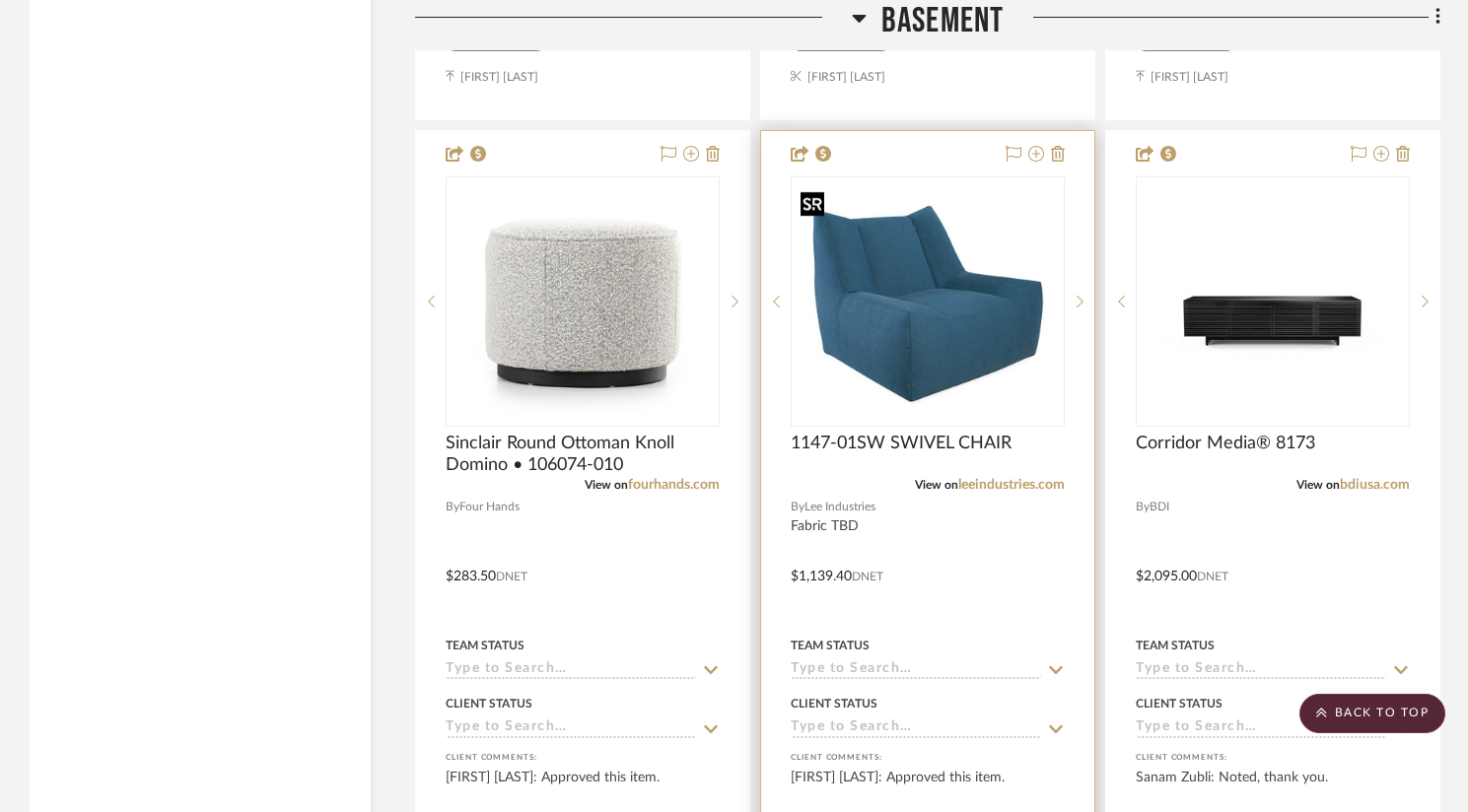 click at bounding box center (928, 301) 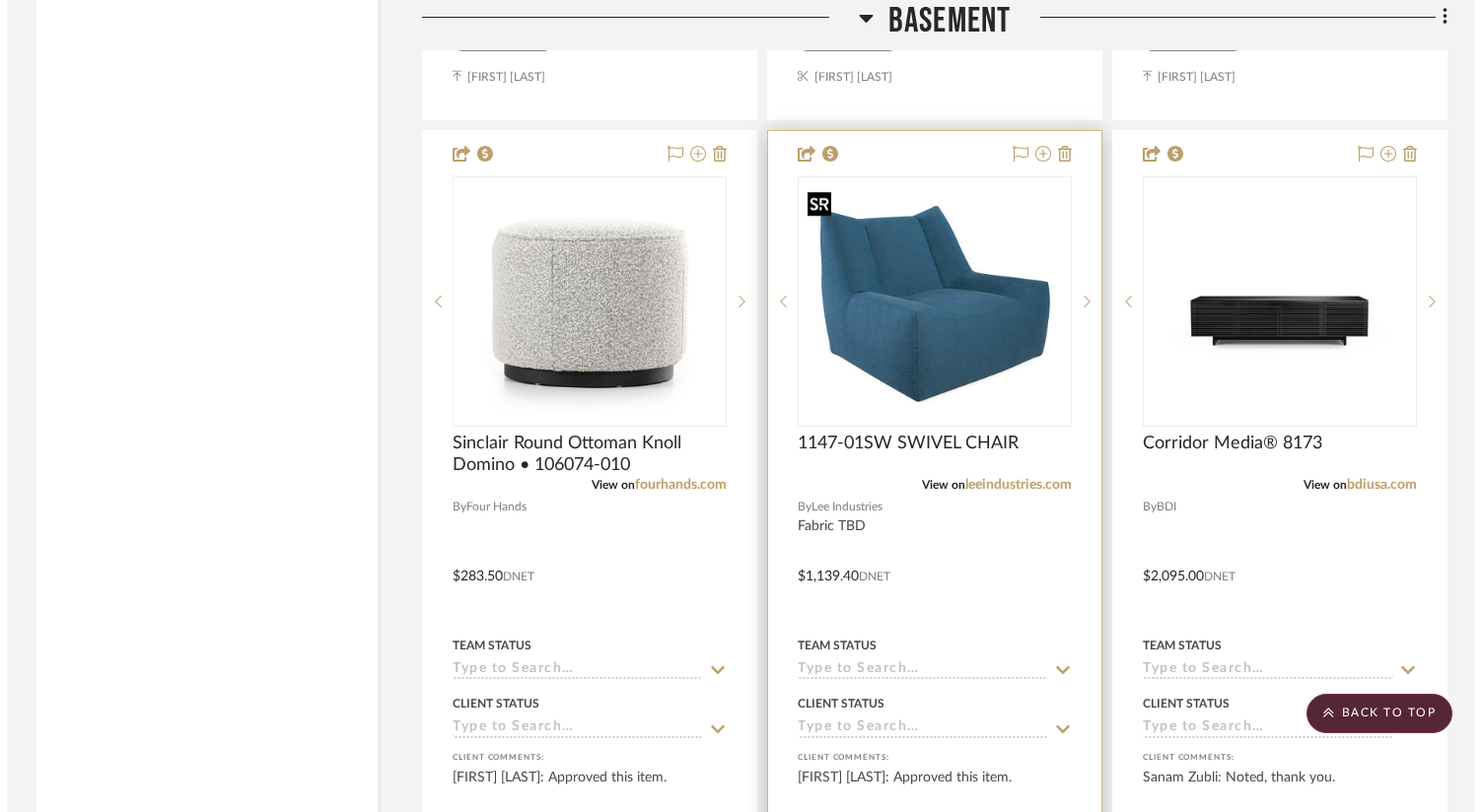 scroll, scrollTop: 0, scrollLeft: 0, axis: both 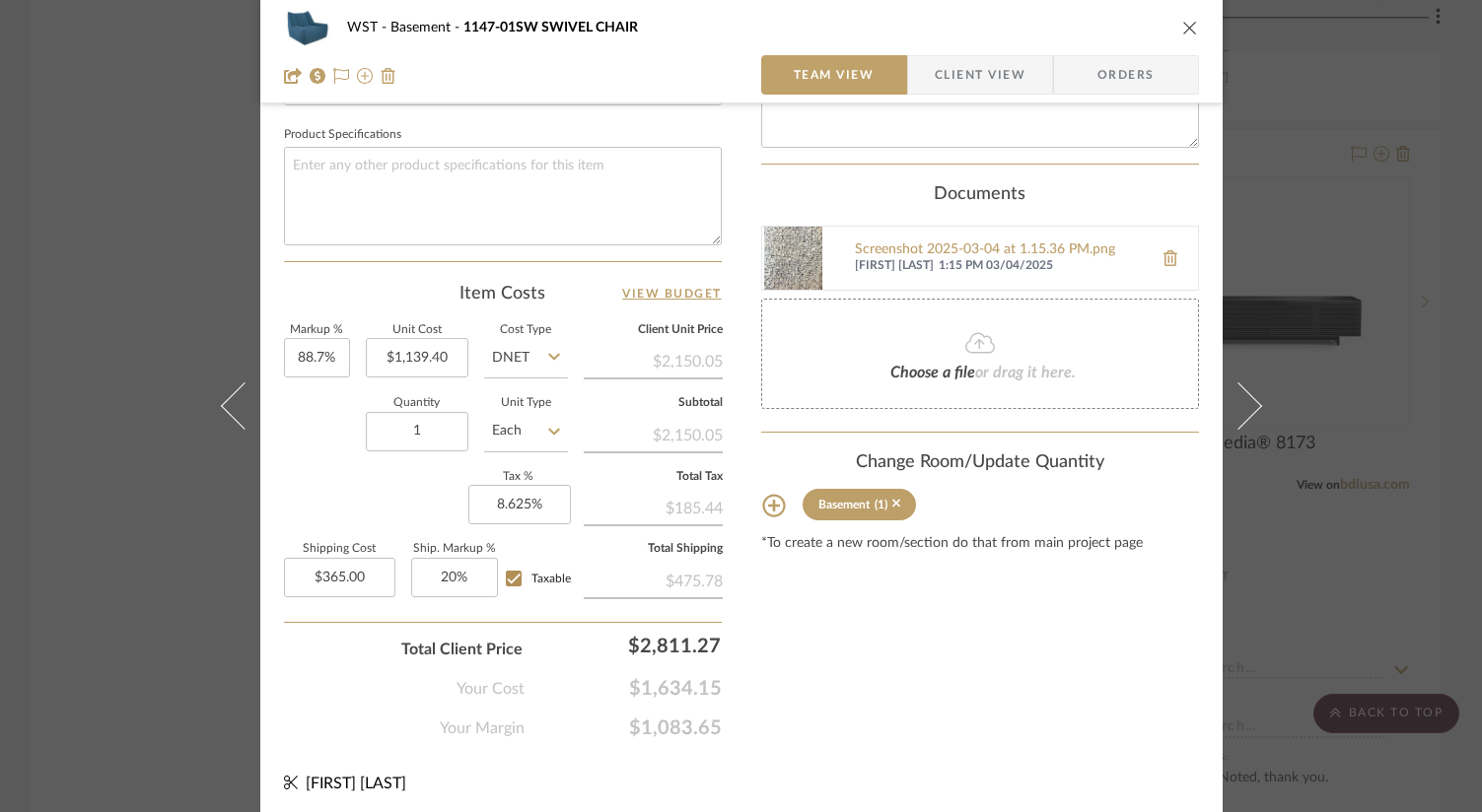 click at bounding box center (1190, 28) 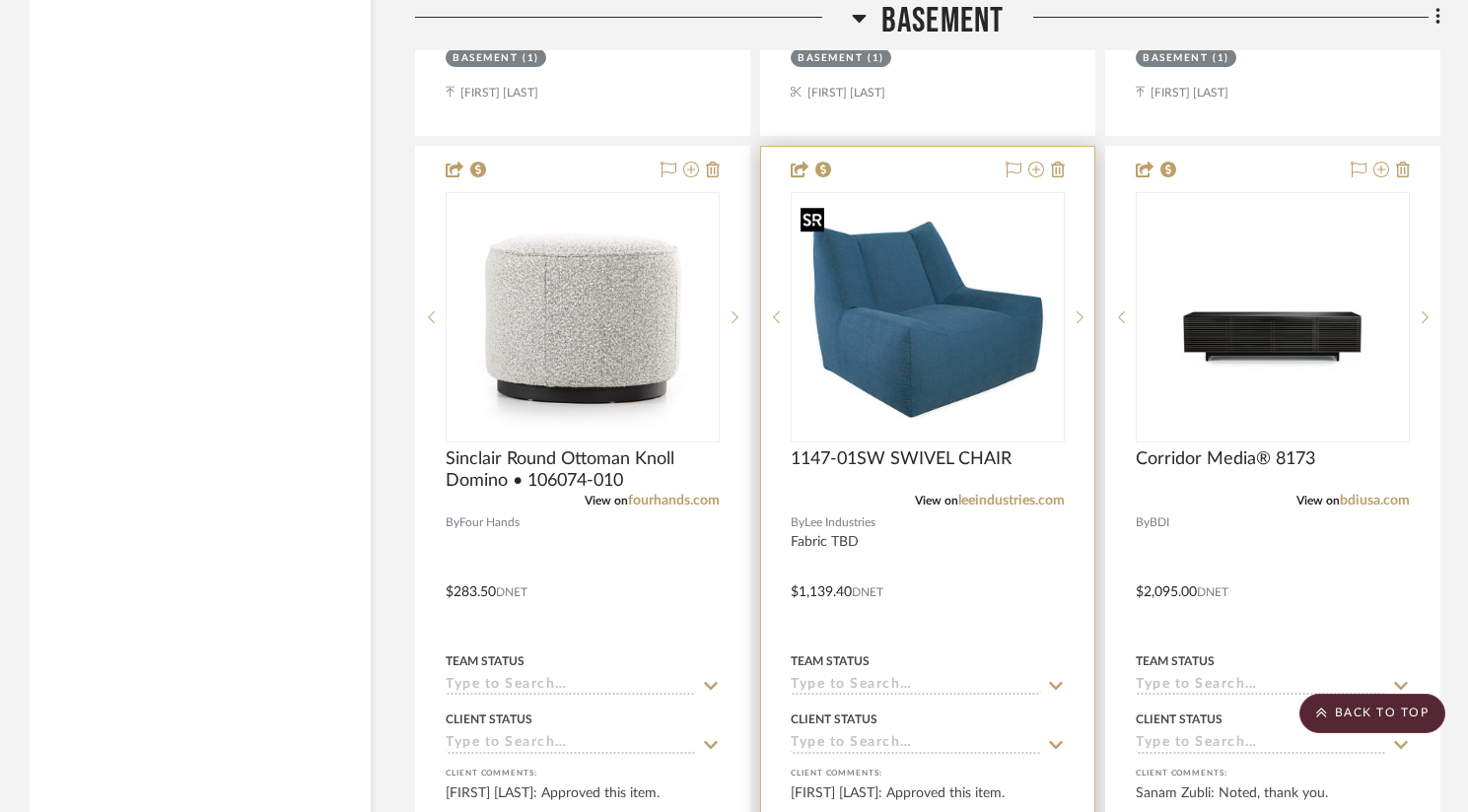 scroll, scrollTop: 6721, scrollLeft: 0, axis: vertical 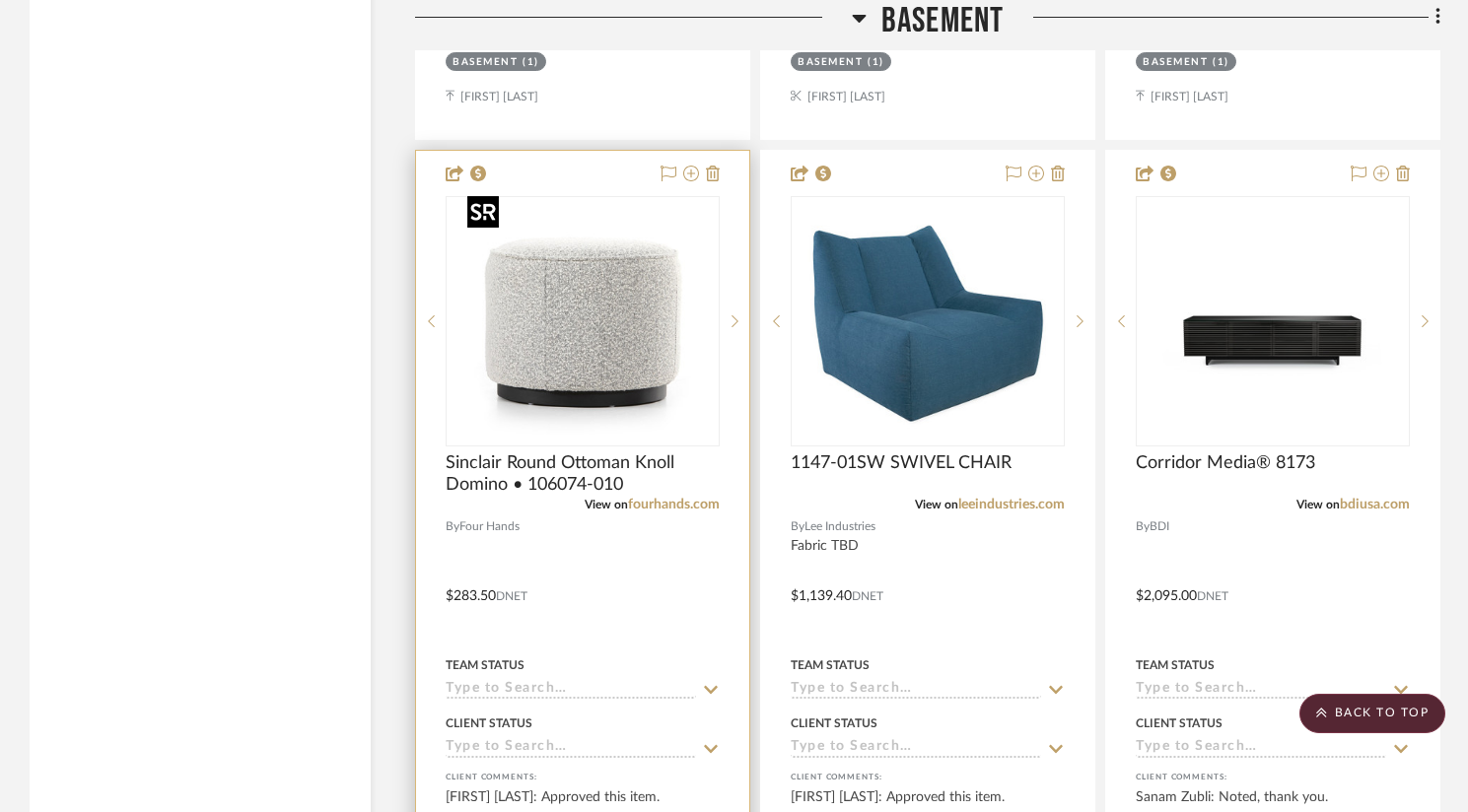 click at bounding box center [583, 321] 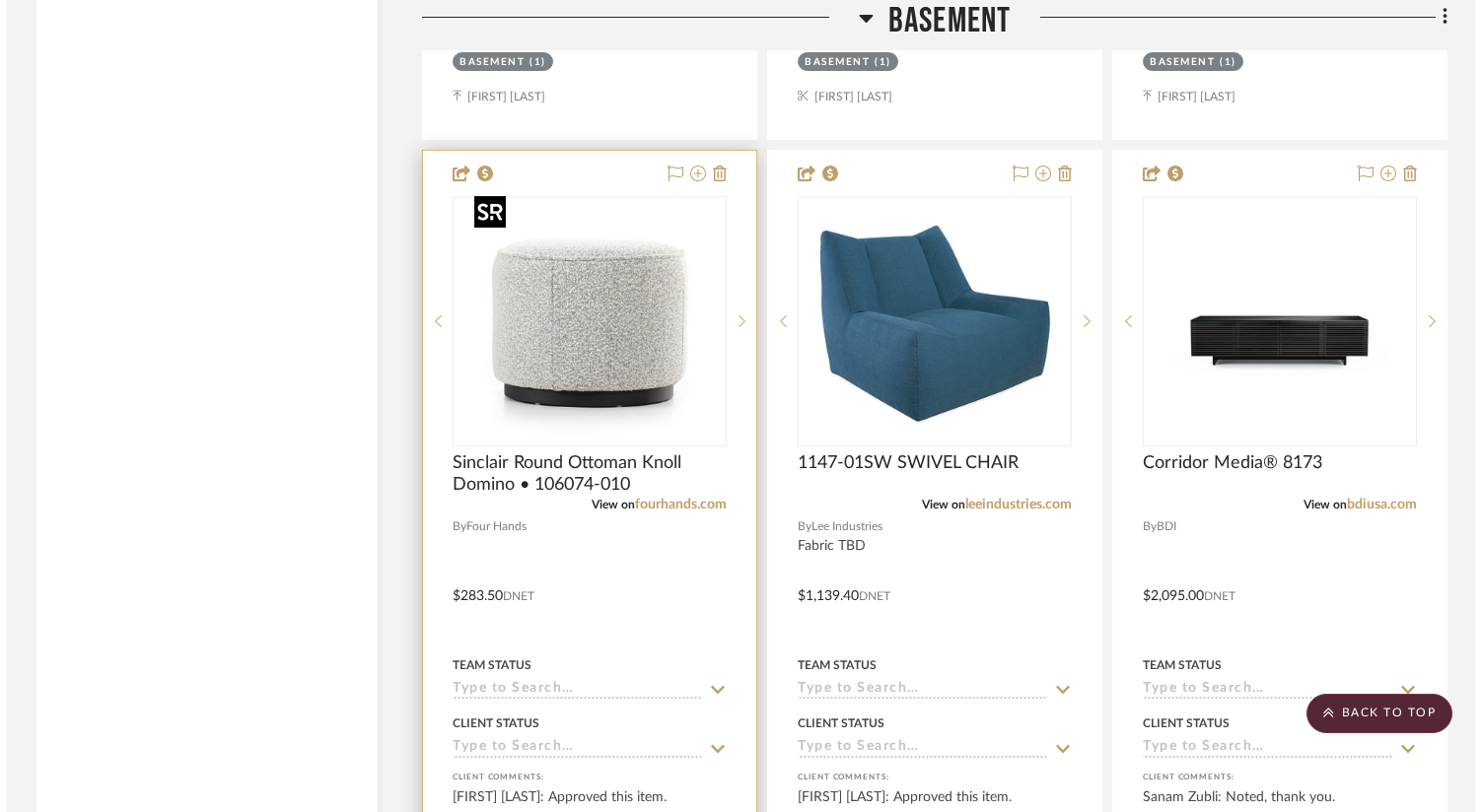 scroll, scrollTop: 0, scrollLeft: 0, axis: both 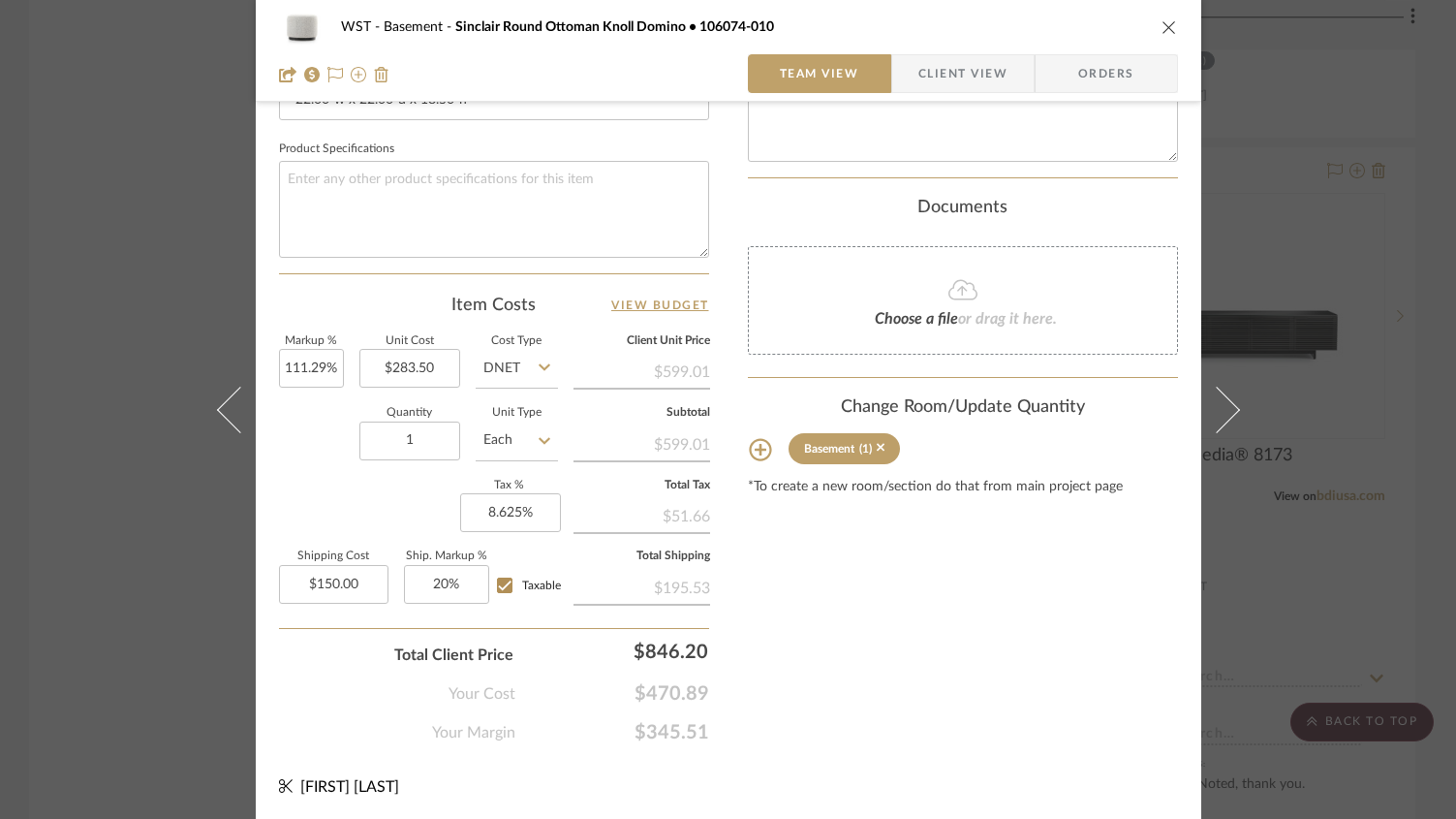 click at bounding box center (1169, 27) 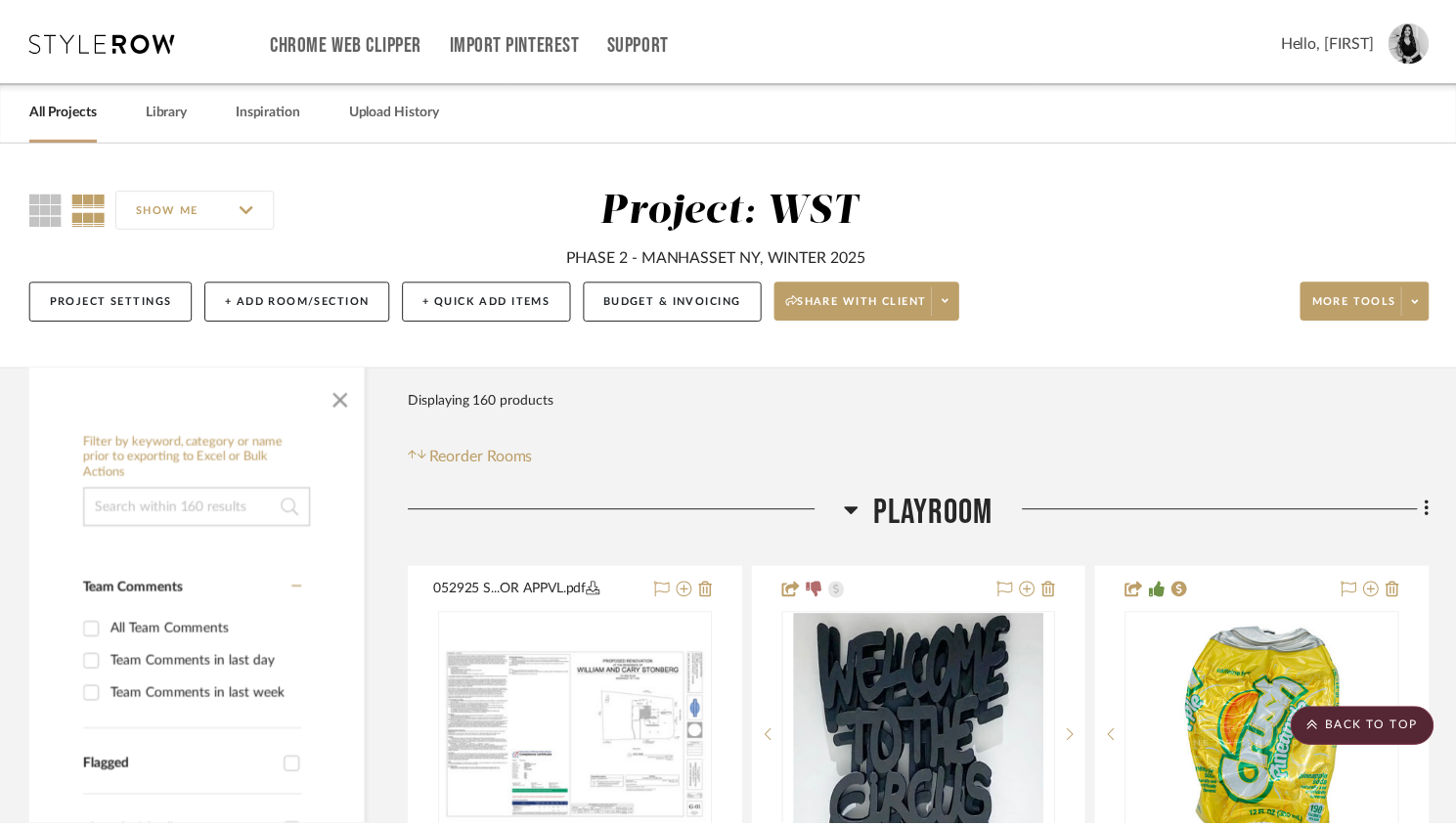 scroll, scrollTop: 6667, scrollLeft: 0, axis: vertical 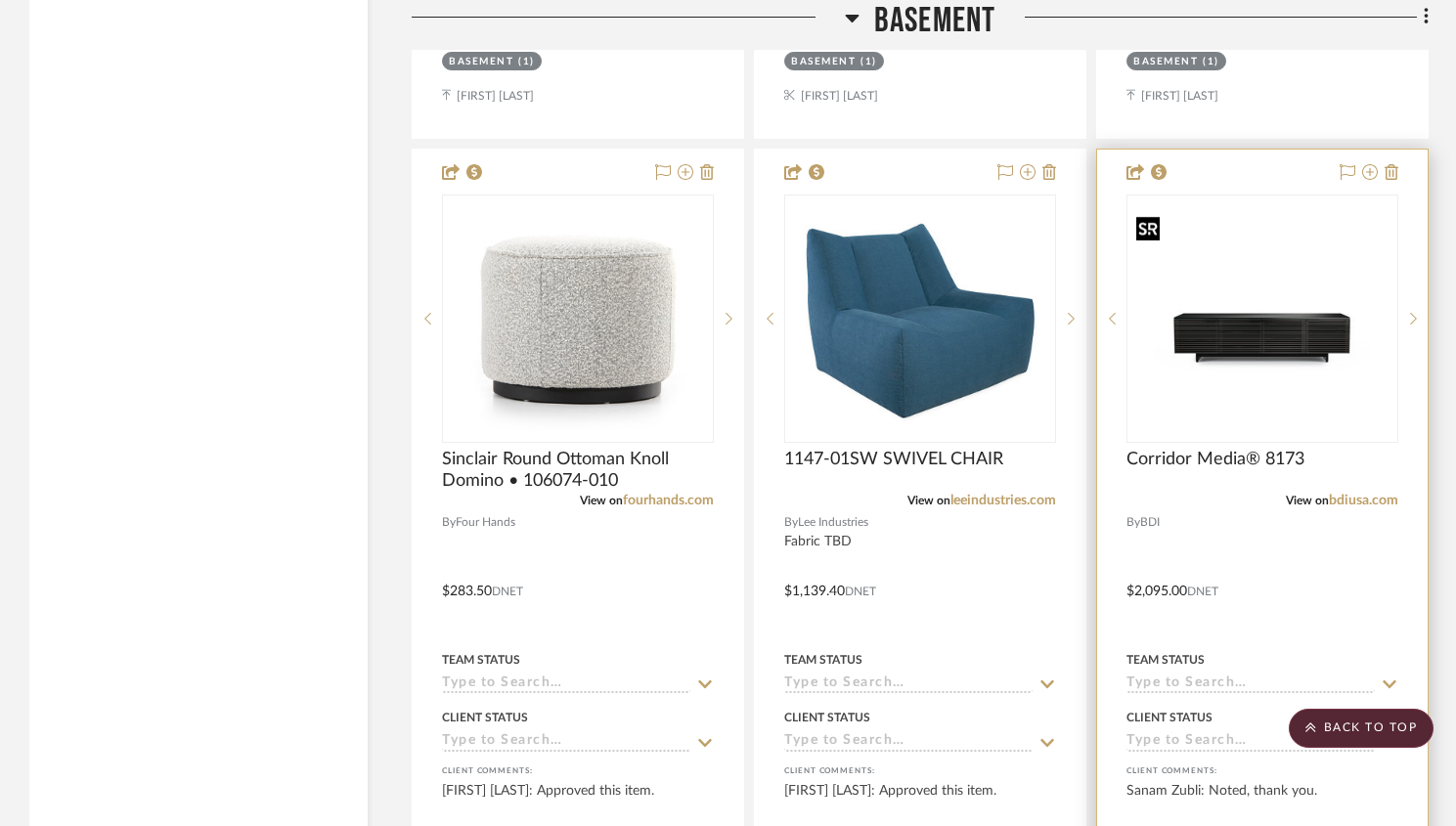 click at bounding box center (1262, 319) 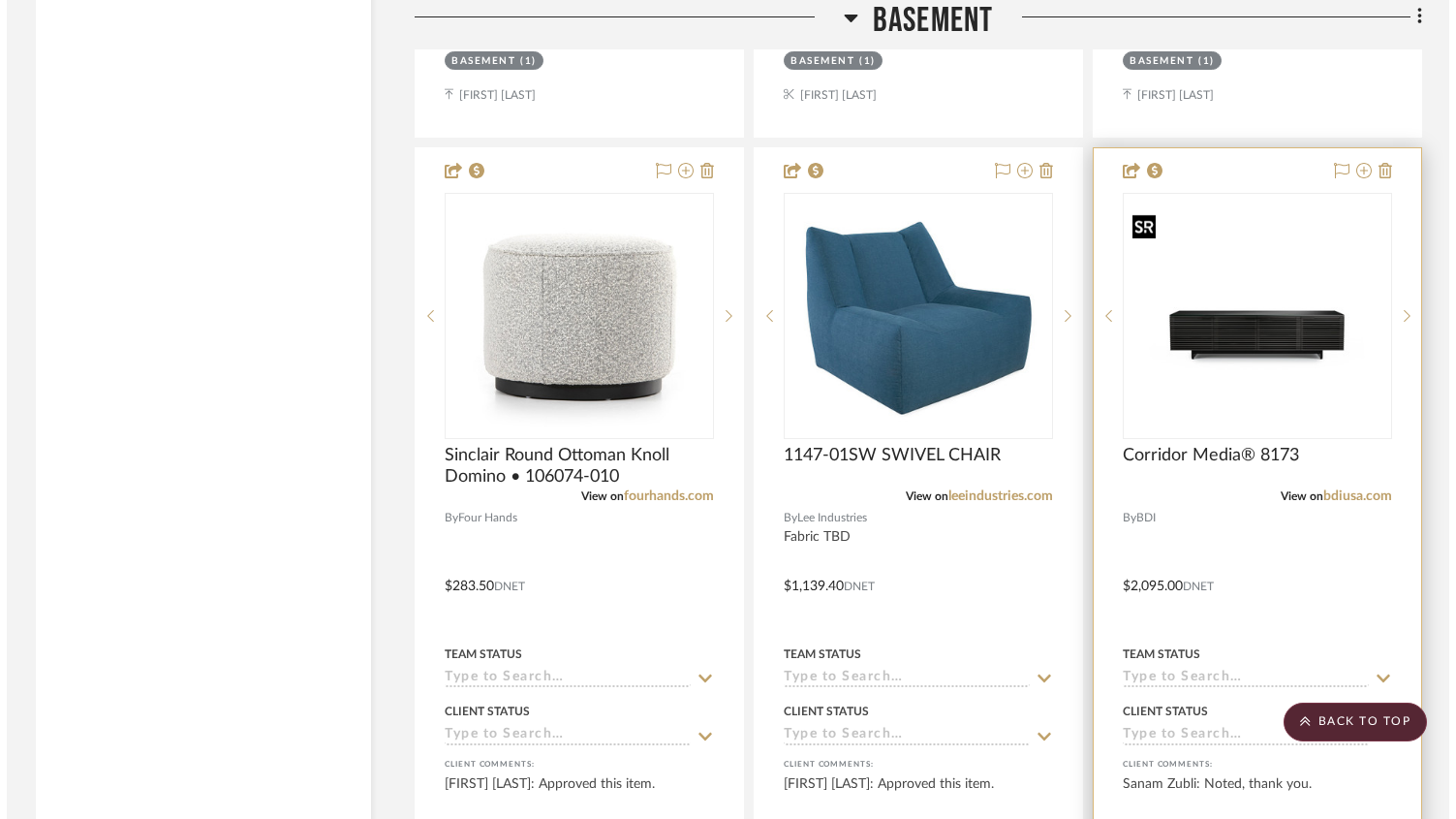 scroll, scrollTop: 0, scrollLeft: 0, axis: both 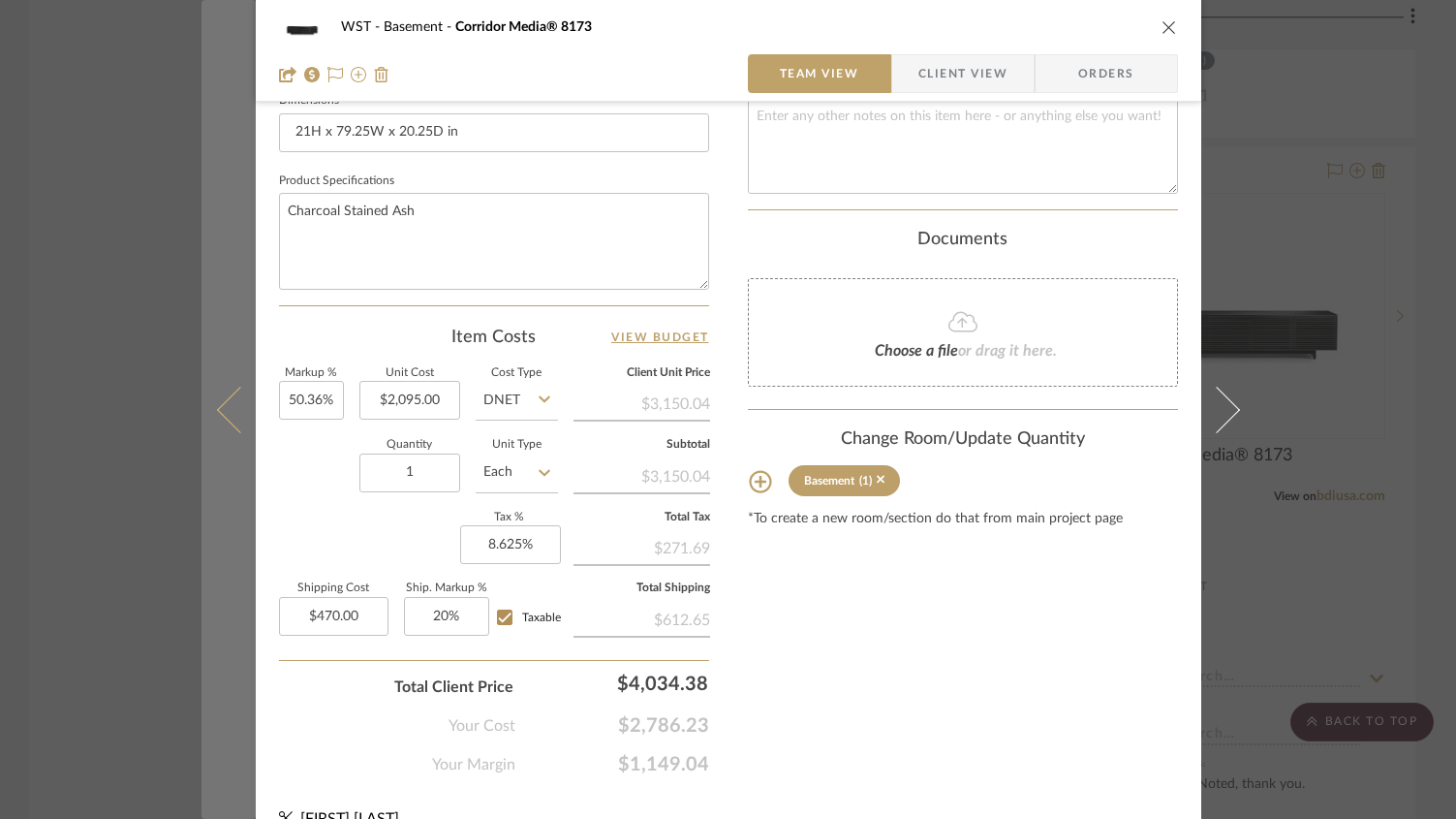 click at bounding box center [239, 409] 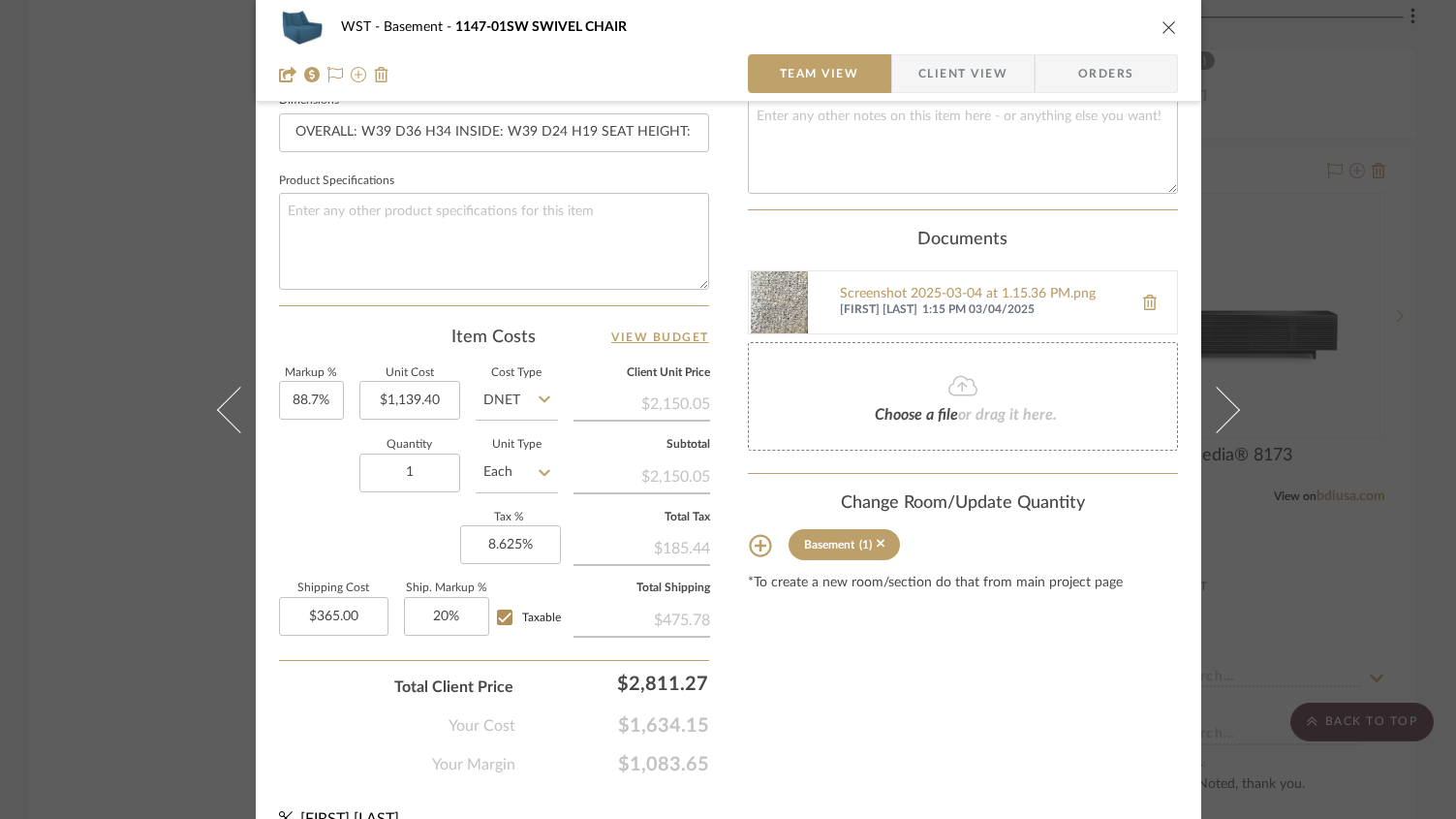 scroll, scrollTop: 887, scrollLeft: 0, axis: vertical 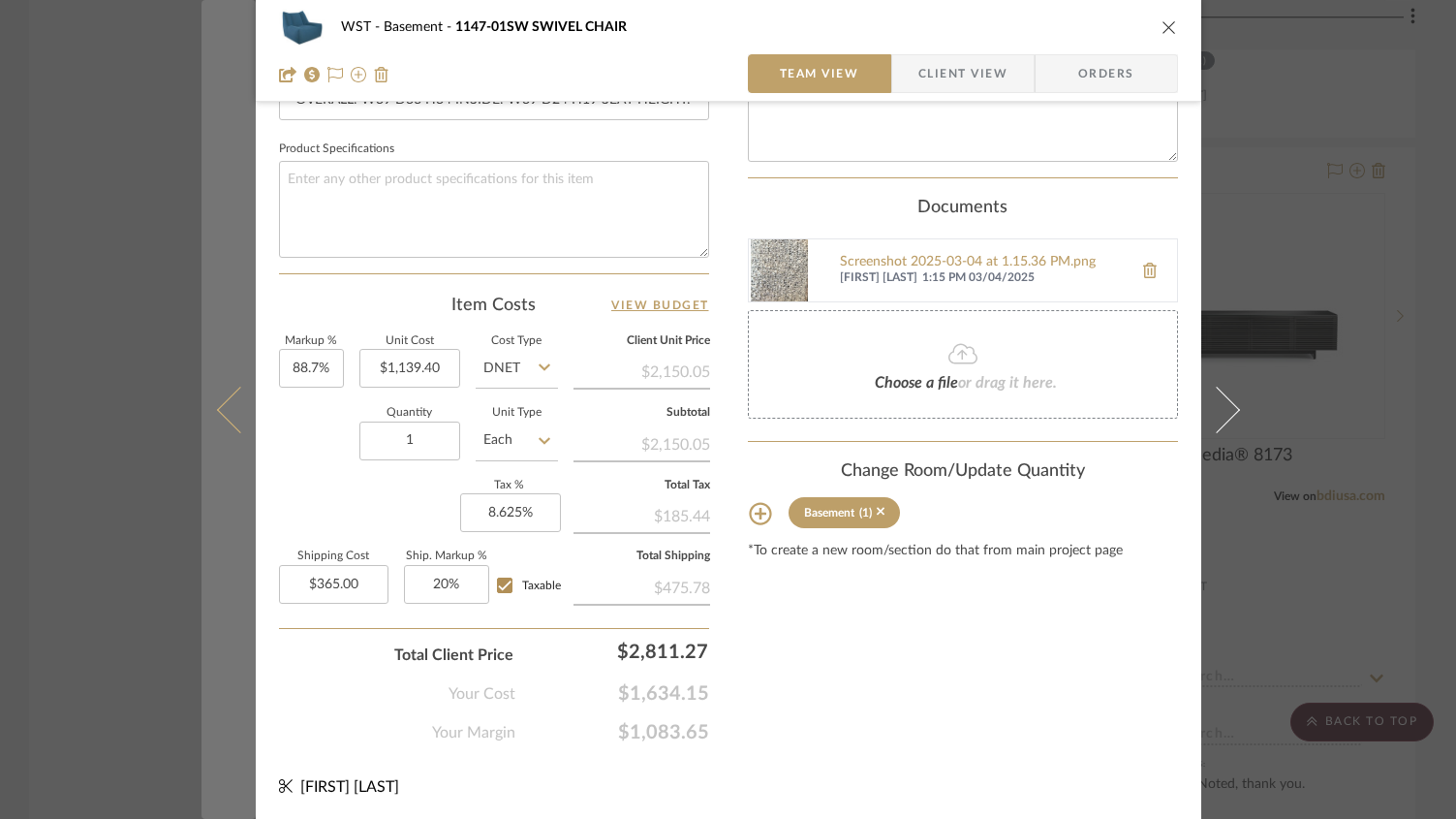 click at bounding box center [239, 409] 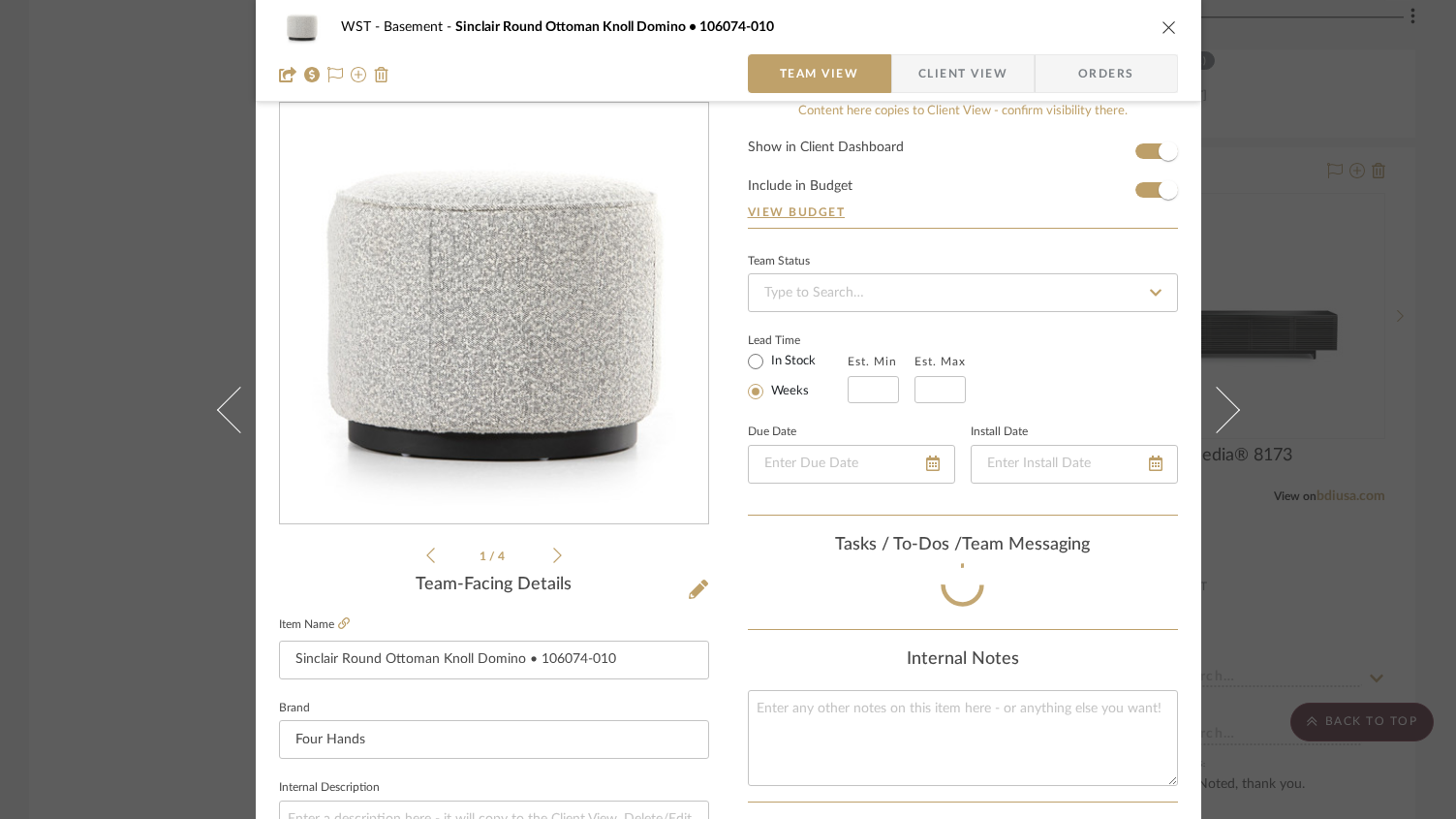 scroll, scrollTop: 887, scrollLeft: 0, axis: vertical 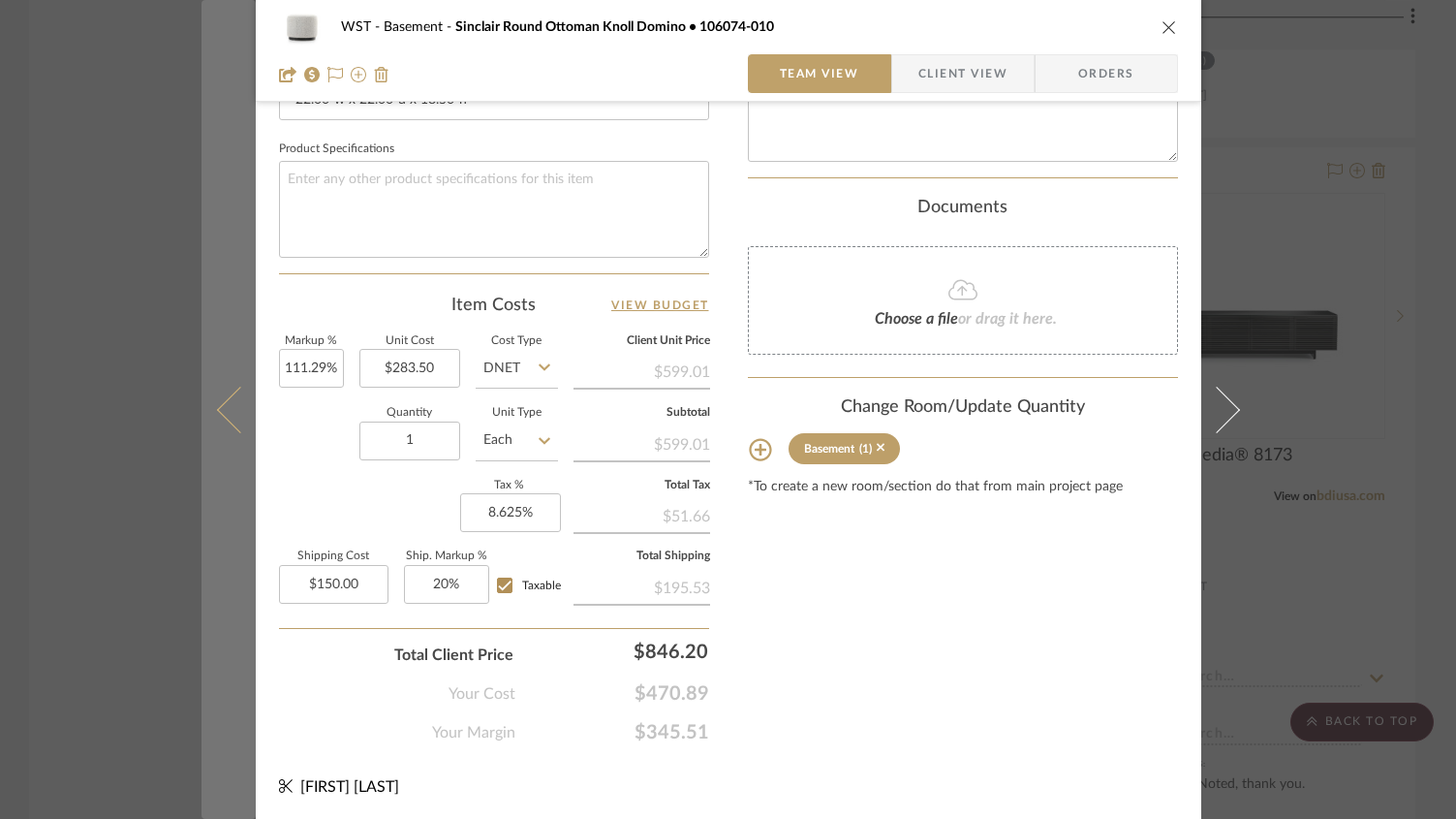 click at bounding box center (239, 409) 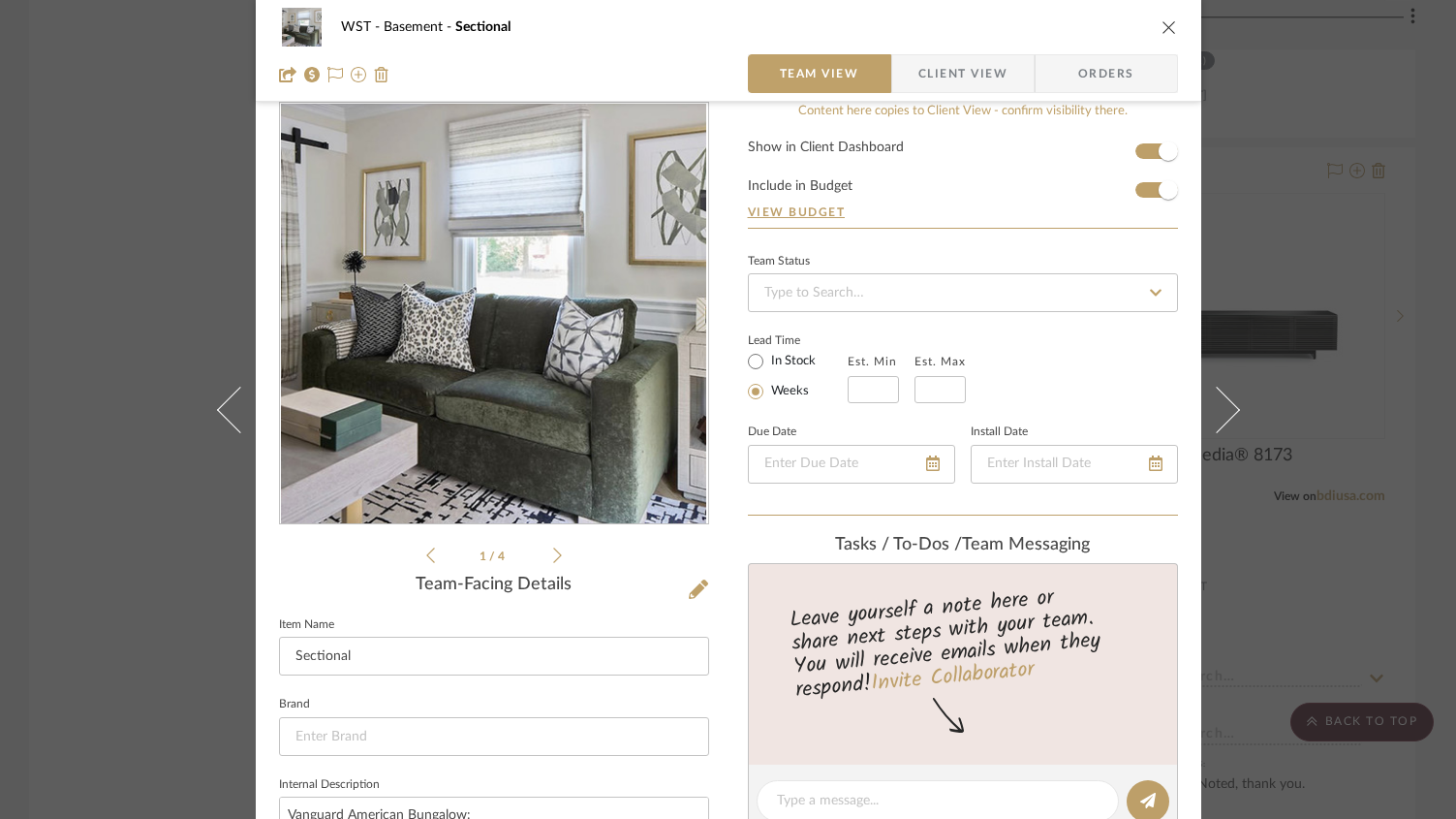 scroll, scrollTop: 884, scrollLeft: 0, axis: vertical 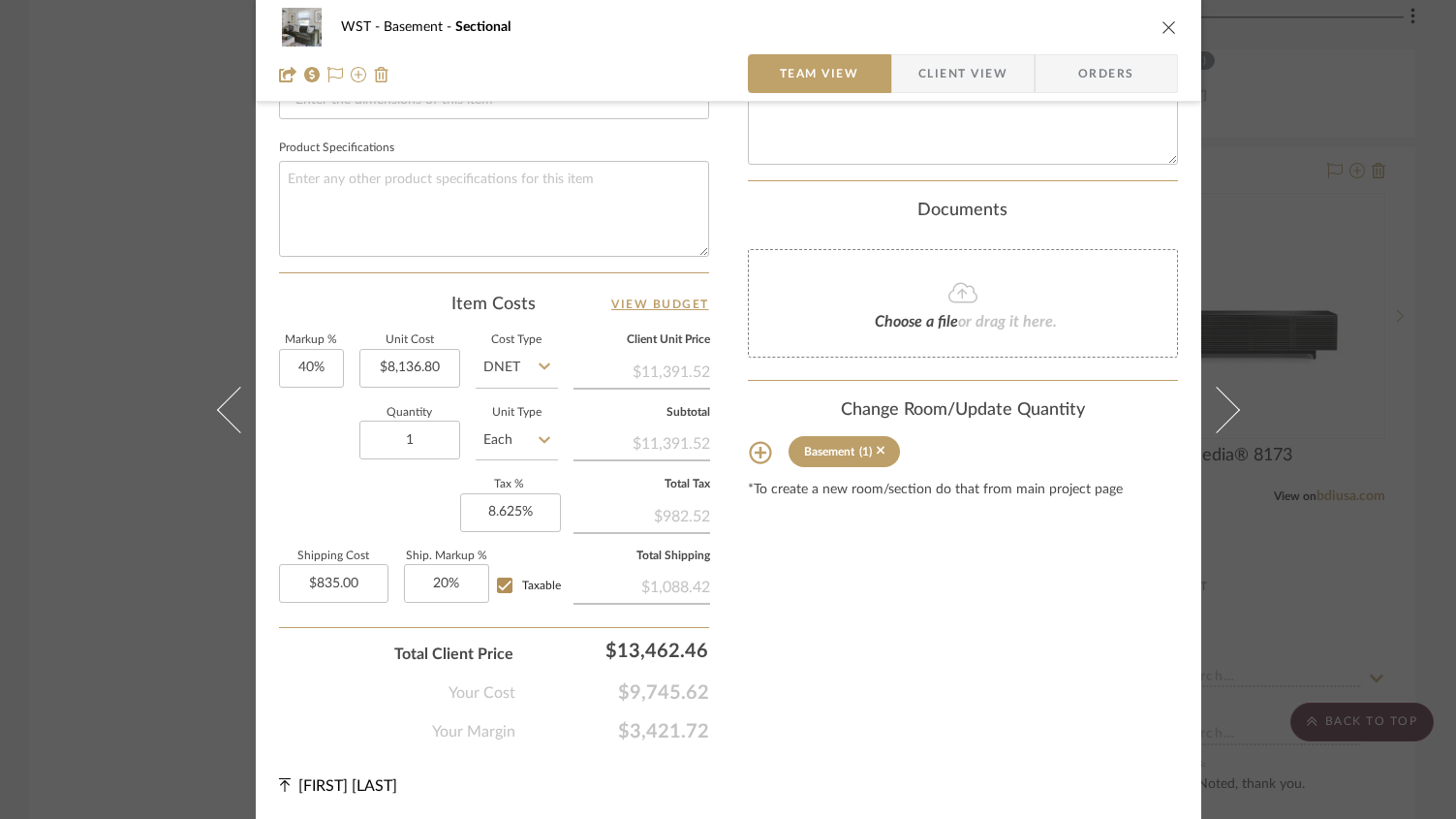 click on "WST Basement Sectional" at bounding box center (728, 27) 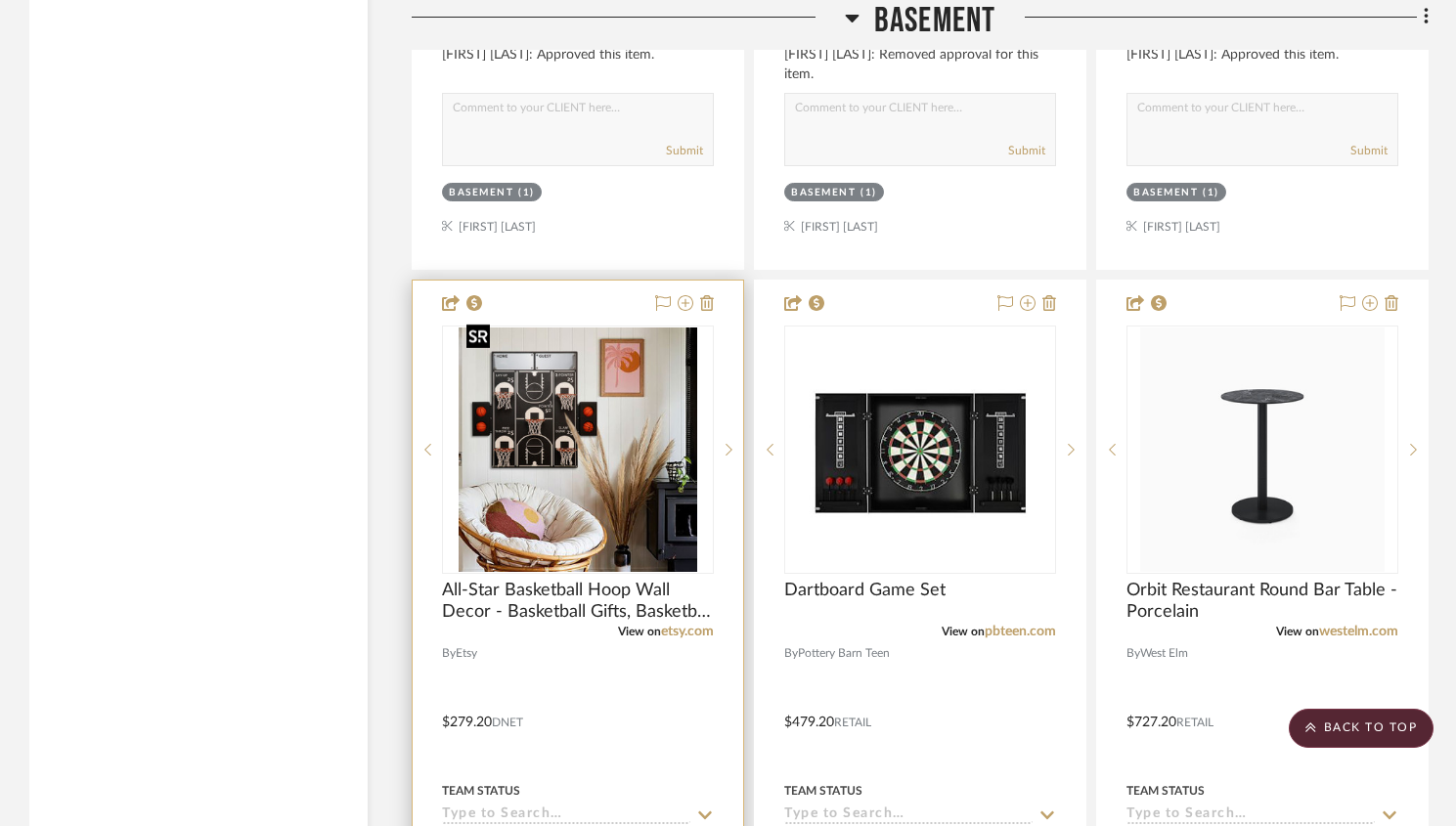 scroll, scrollTop: 8276, scrollLeft: 0, axis: vertical 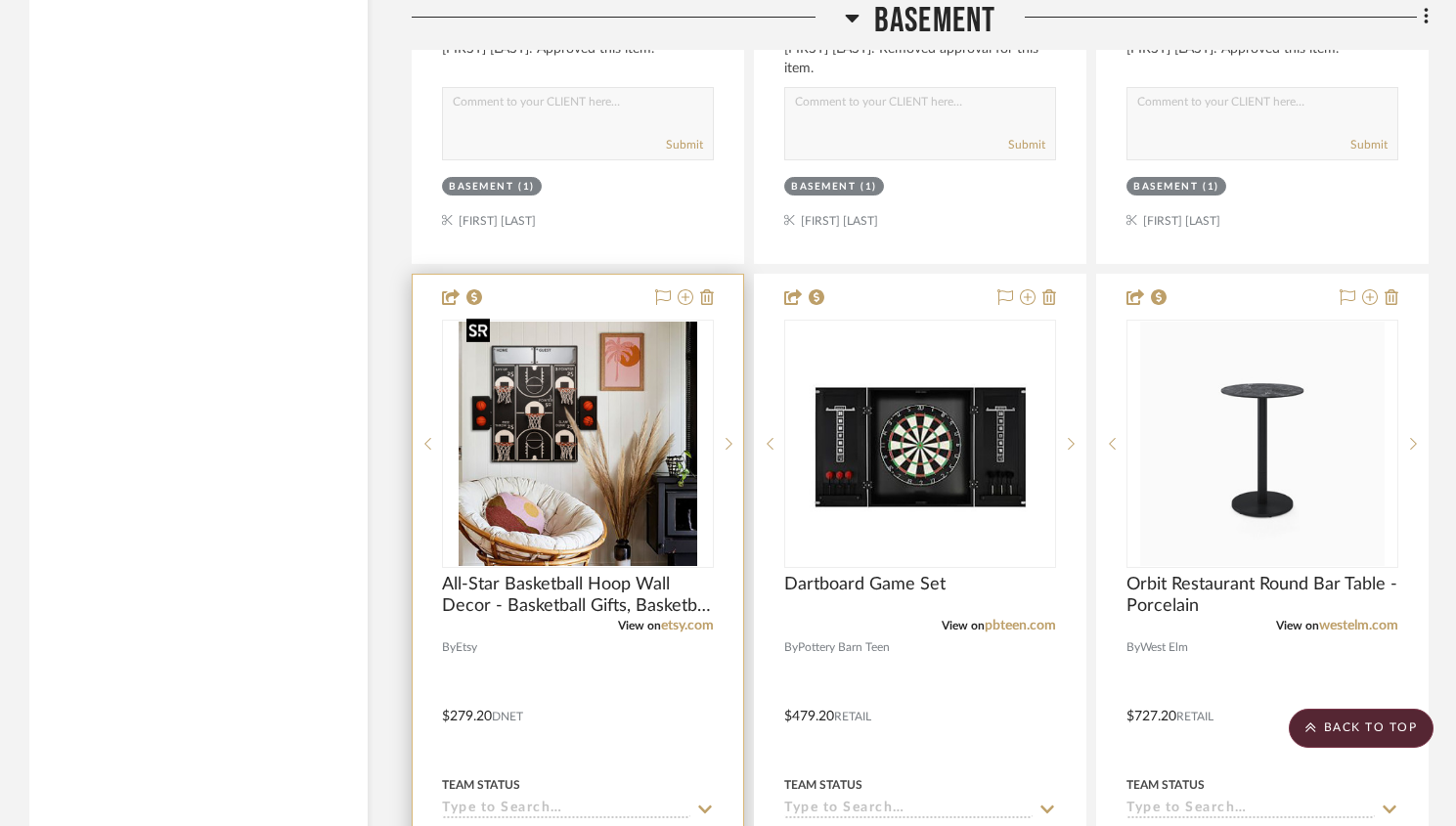 click at bounding box center [578, 444] 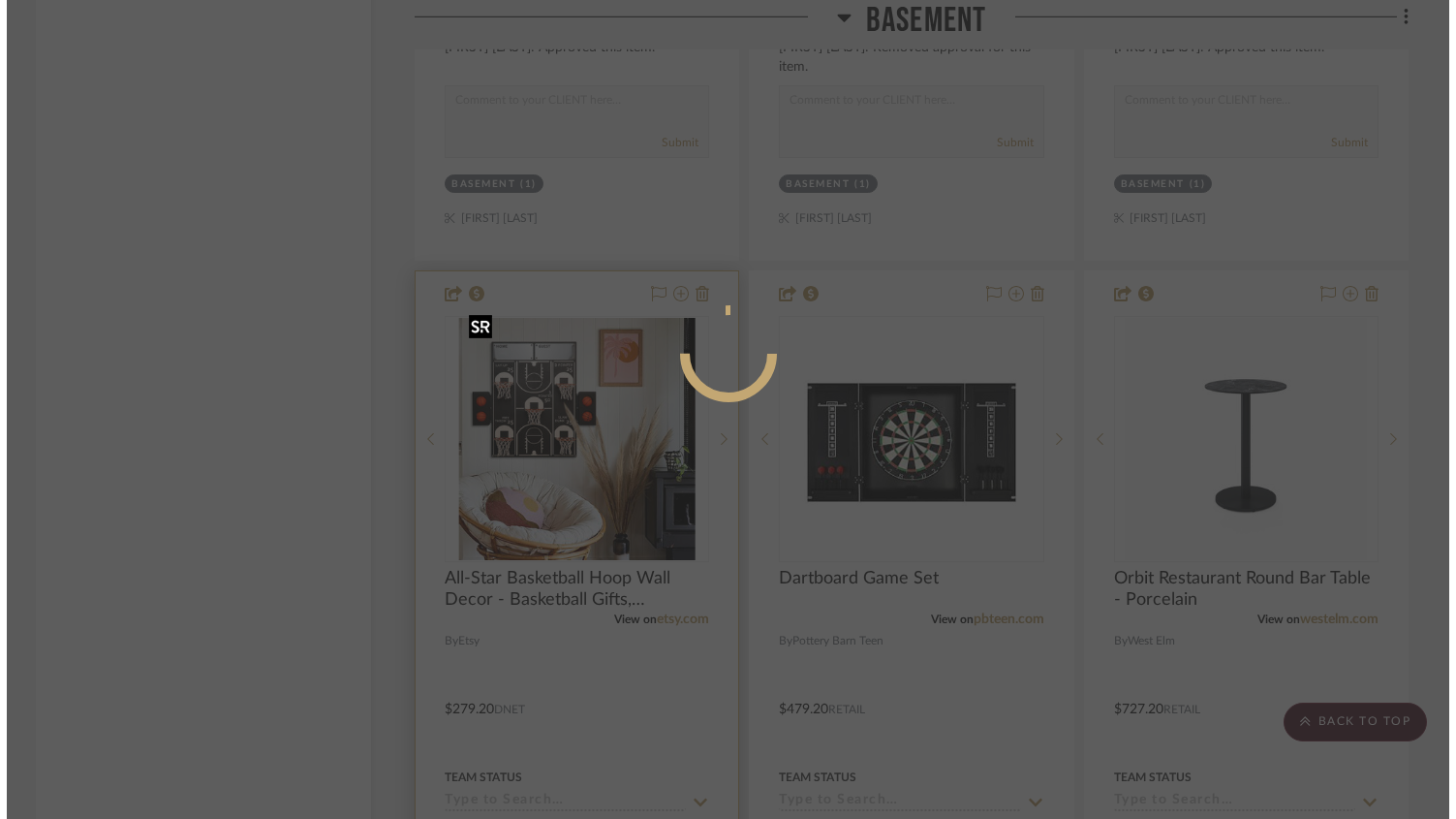 scroll, scrollTop: 0, scrollLeft: 0, axis: both 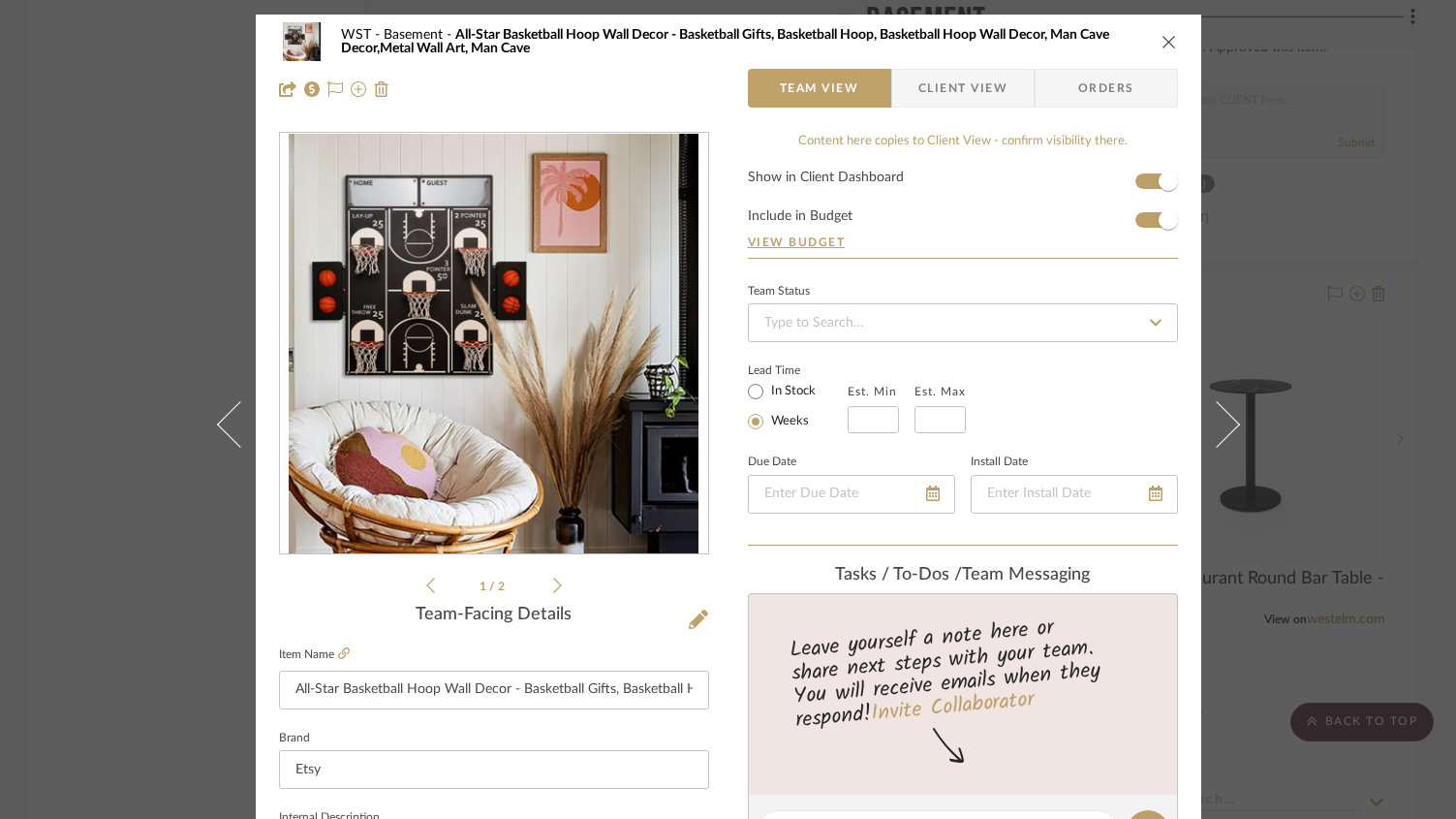 click on "WST Basement All-Star Basketball Hoop Wall Decor - Basketball Gifts, Basketball Hoop, Basketball Hoop Wall Decor, Man Cave Decor,Metal Wall Art, Man Cave" at bounding box center [728, 42] 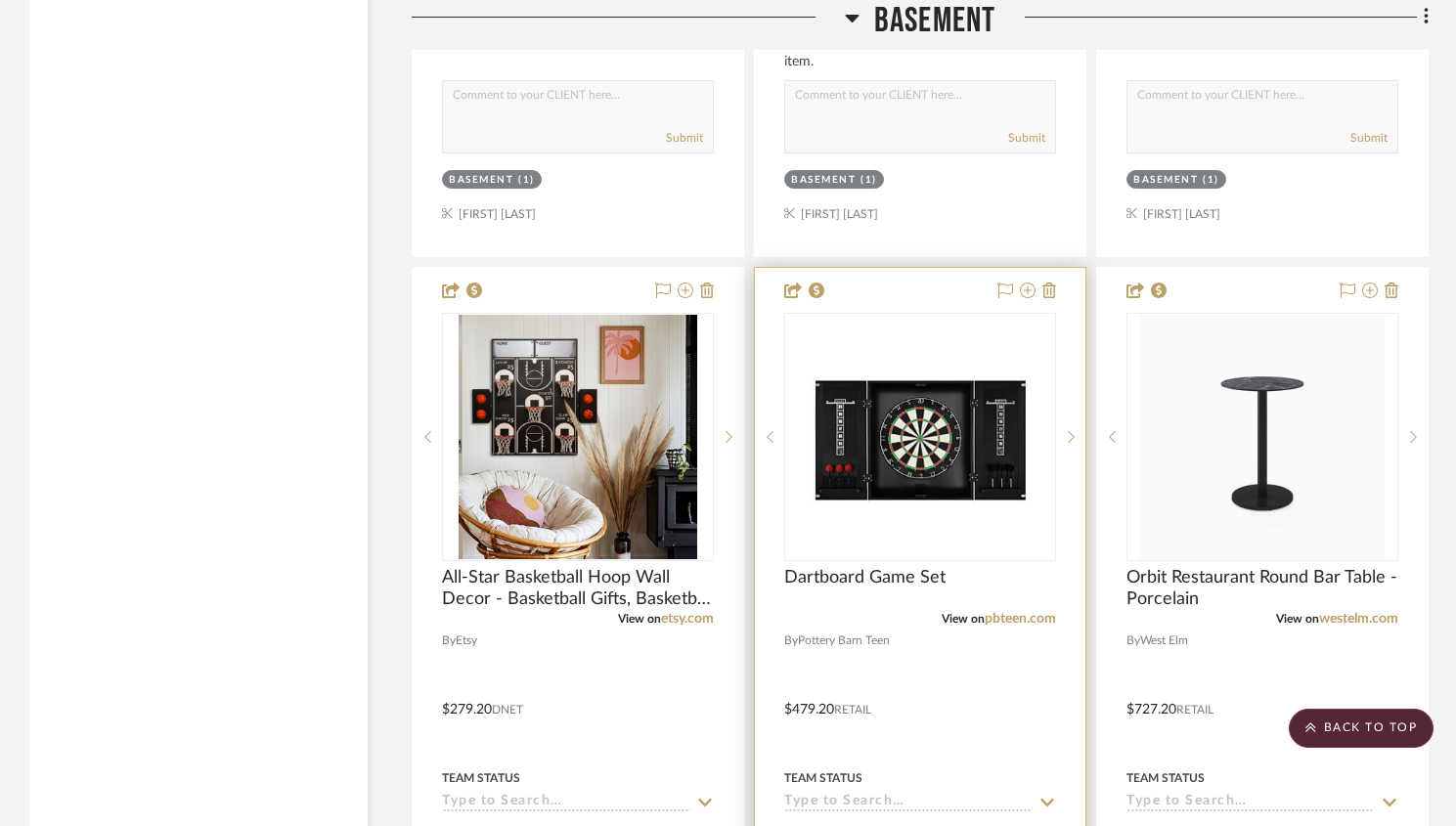 scroll, scrollTop: 8283, scrollLeft: 0, axis: vertical 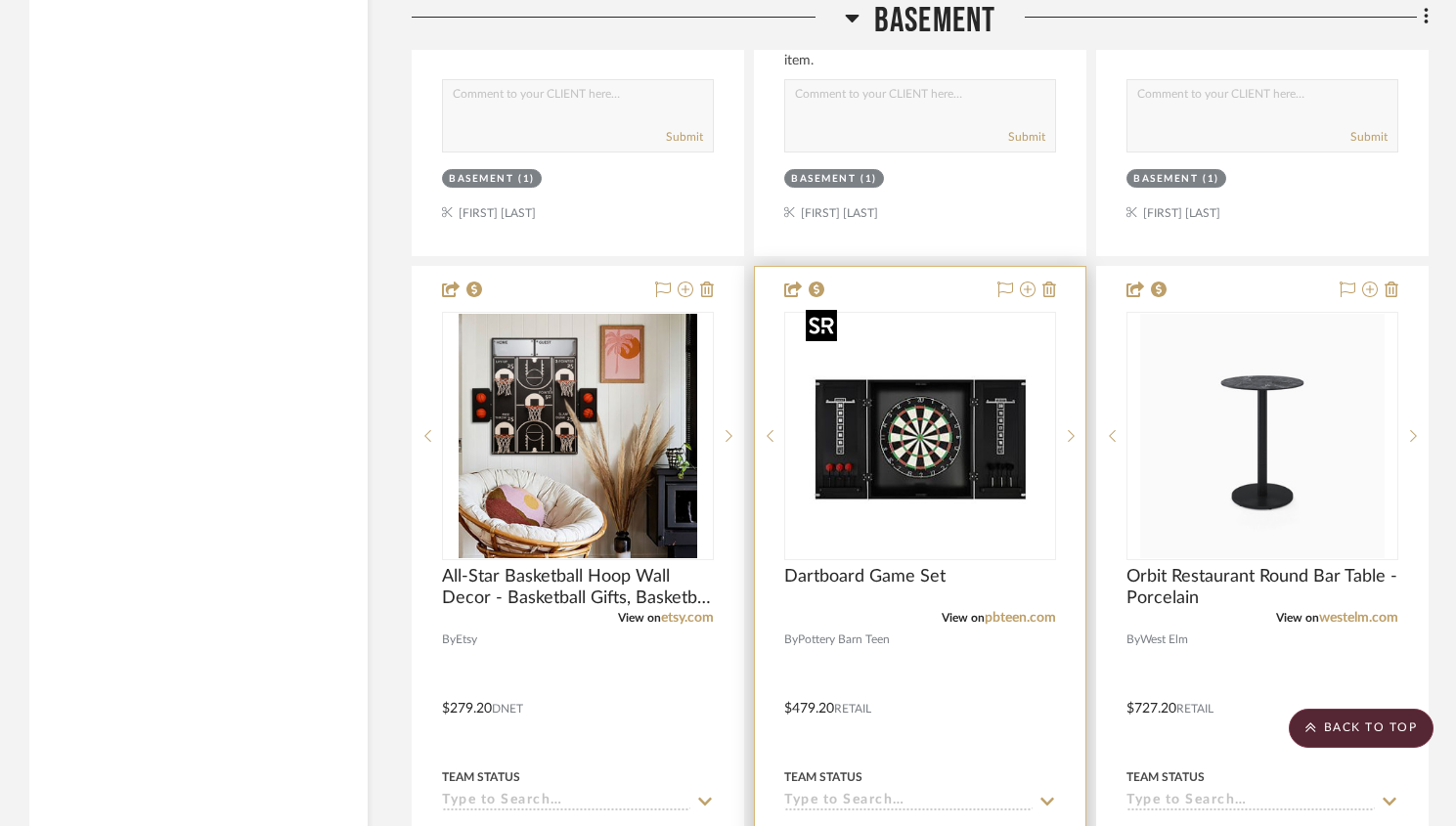 click at bounding box center [920, 436] 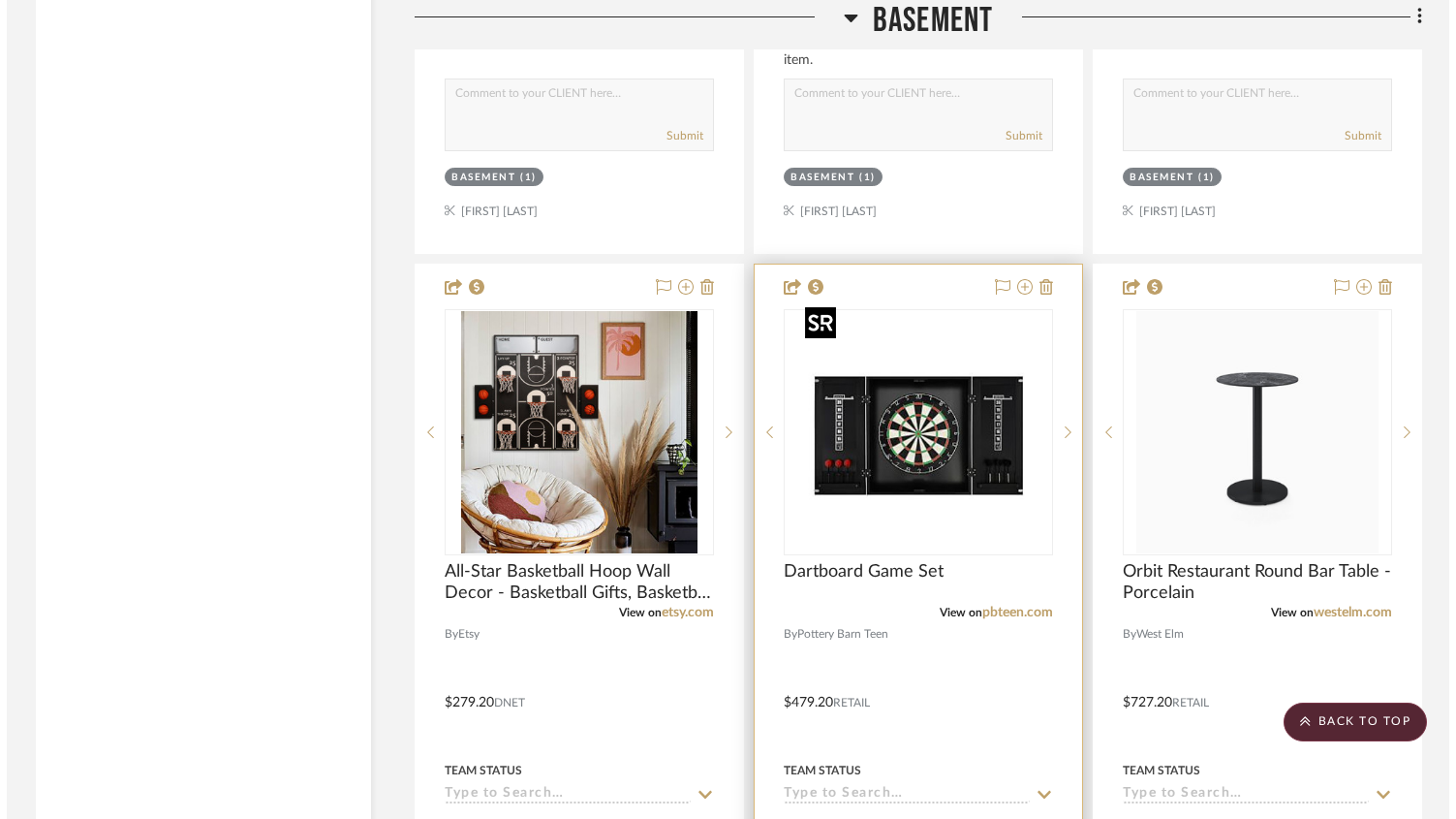 scroll, scrollTop: 0, scrollLeft: 0, axis: both 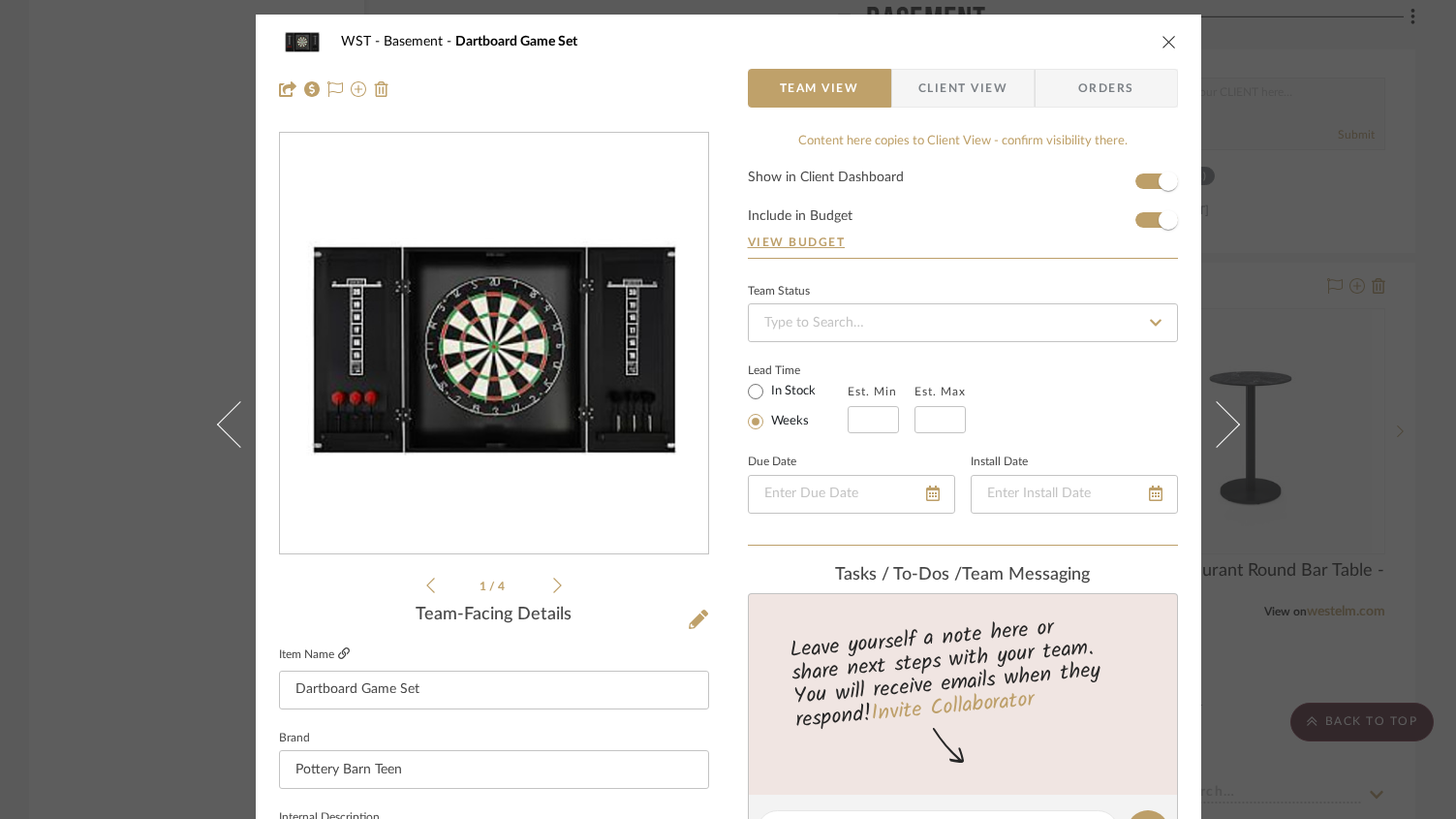 click 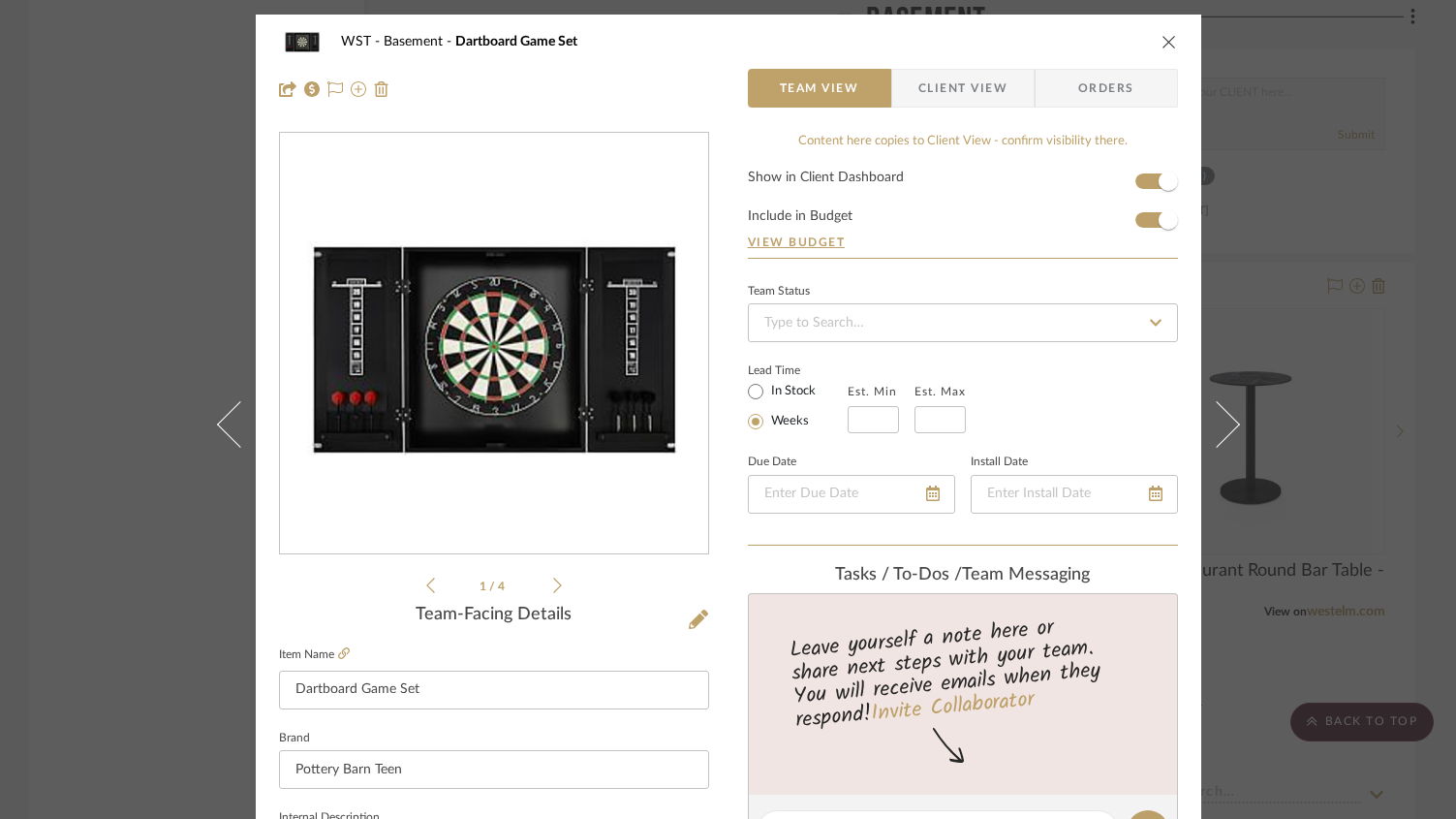 click at bounding box center [1169, 42] 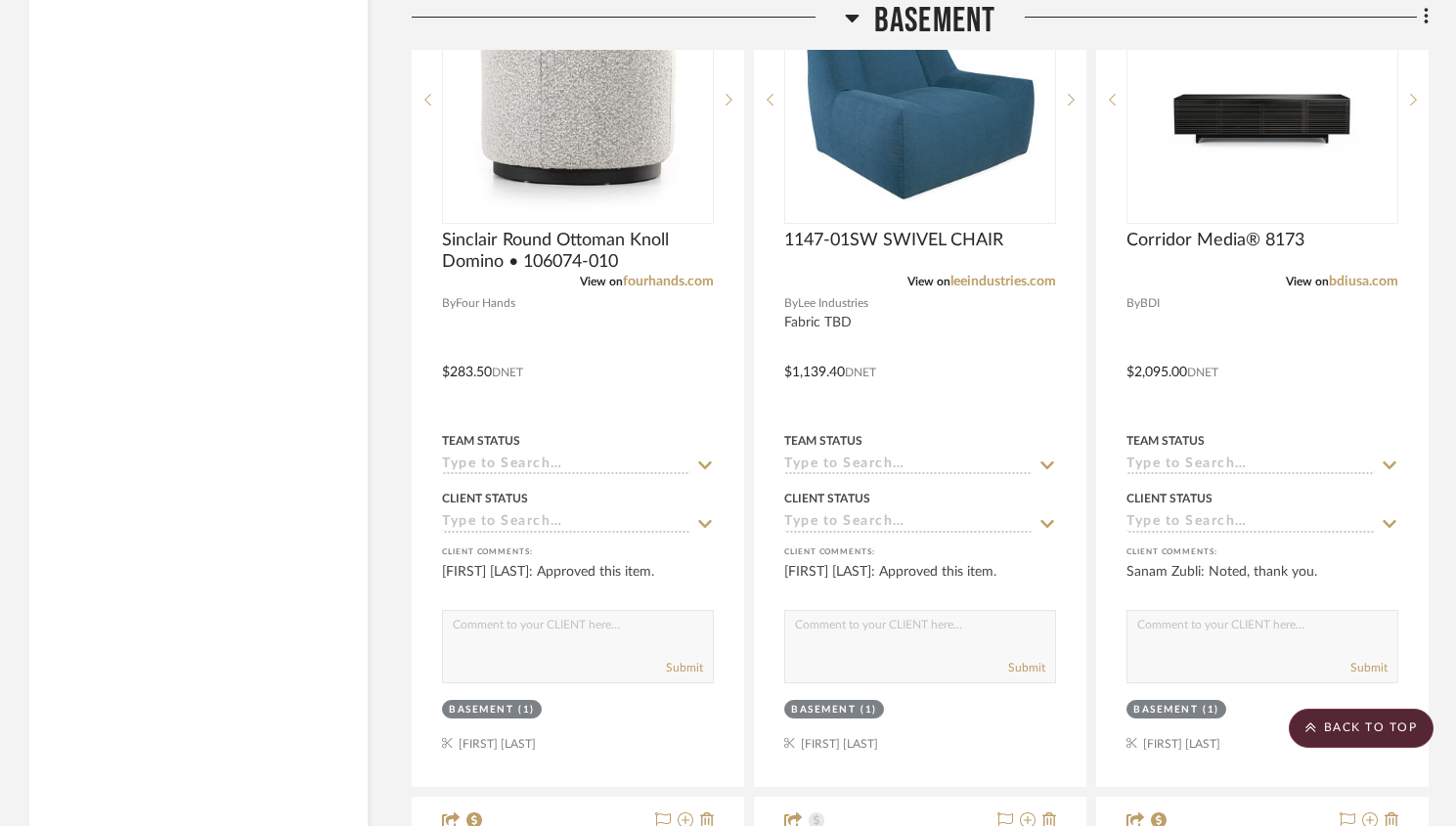 scroll, scrollTop: 6412, scrollLeft: 0, axis: vertical 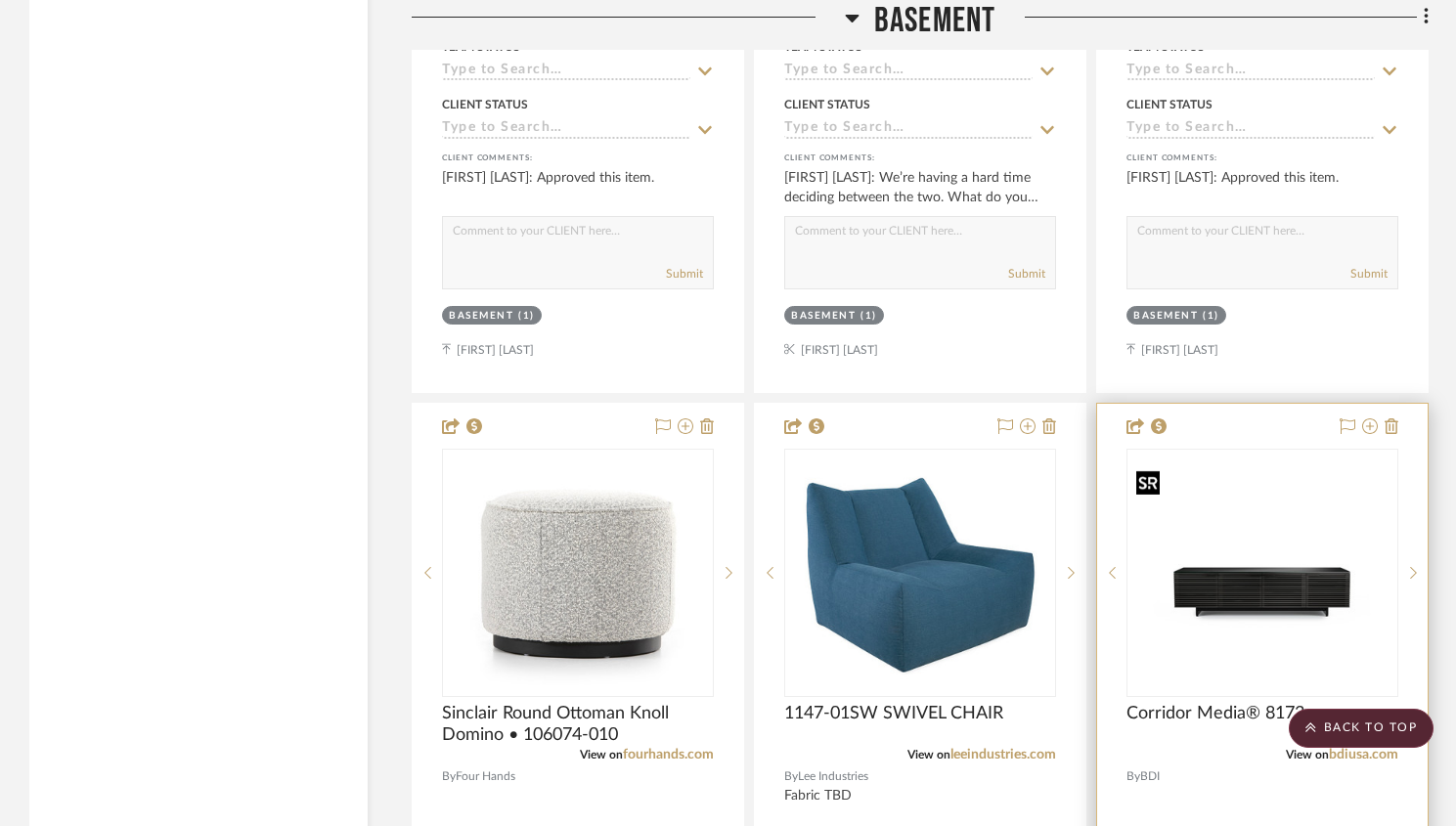 click at bounding box center [1262, 573] 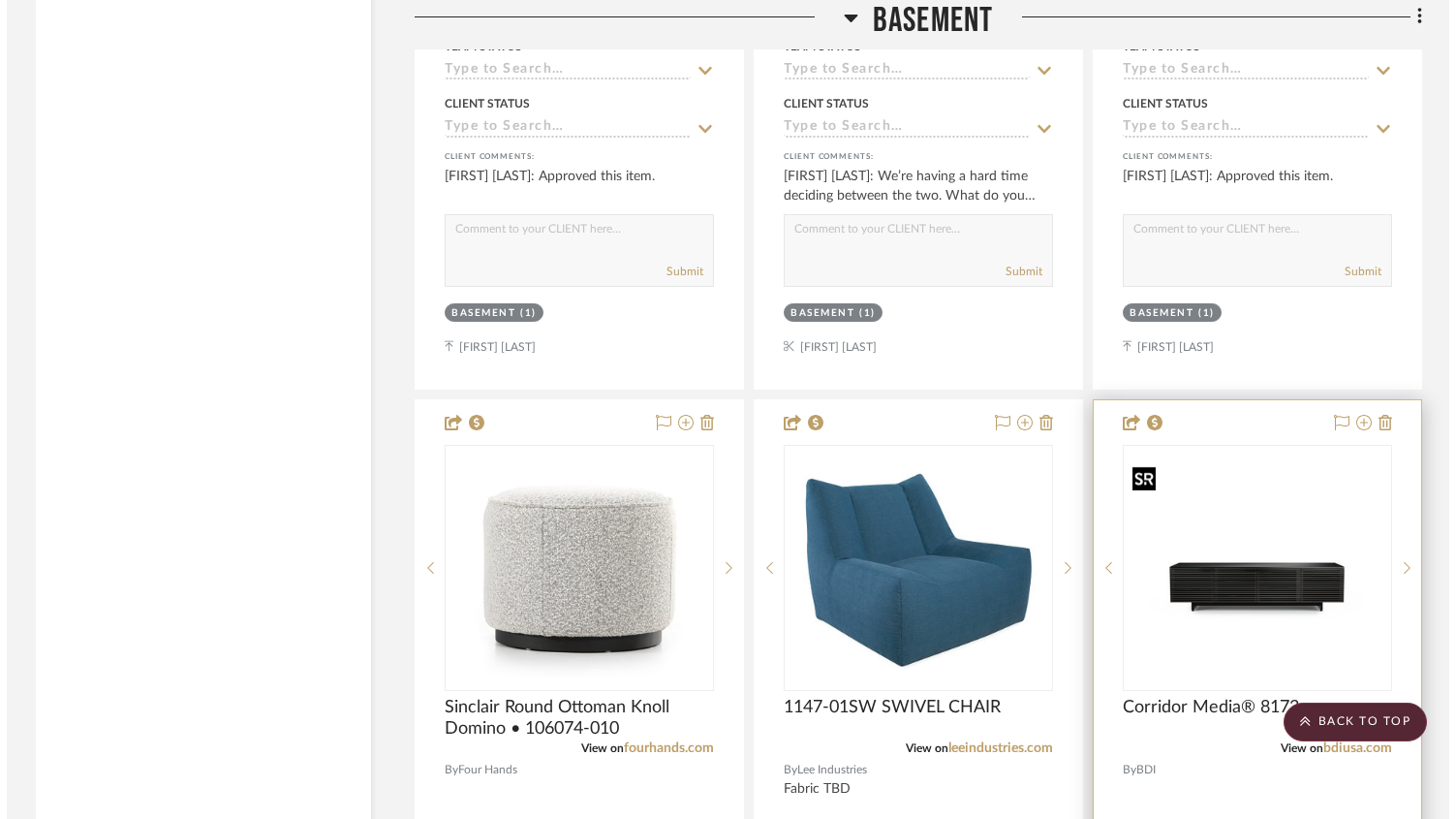 scroll, scrollTop: 0, scrollLeft: 0, axis: both 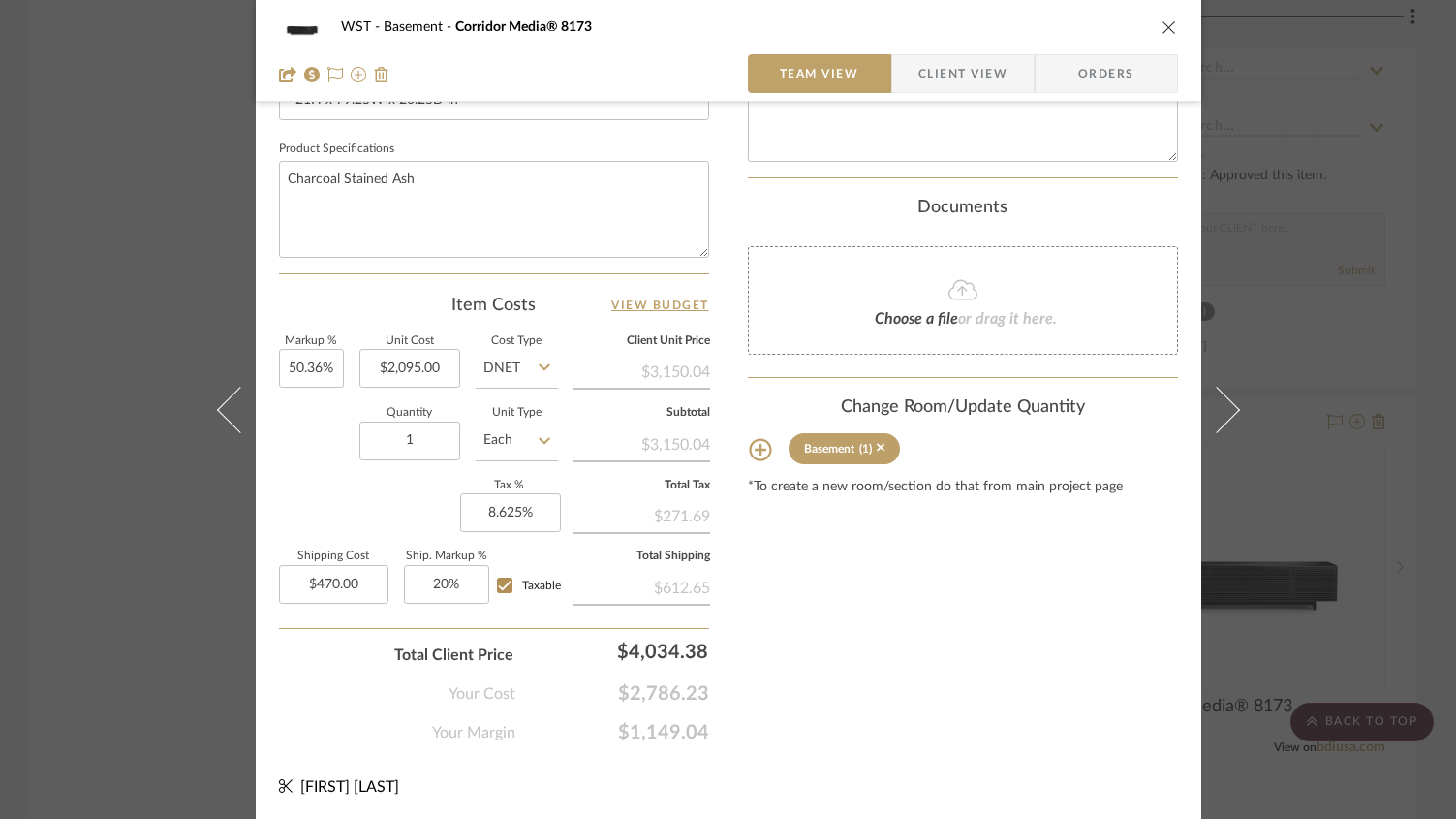 click at bounding box center (1169, 27) 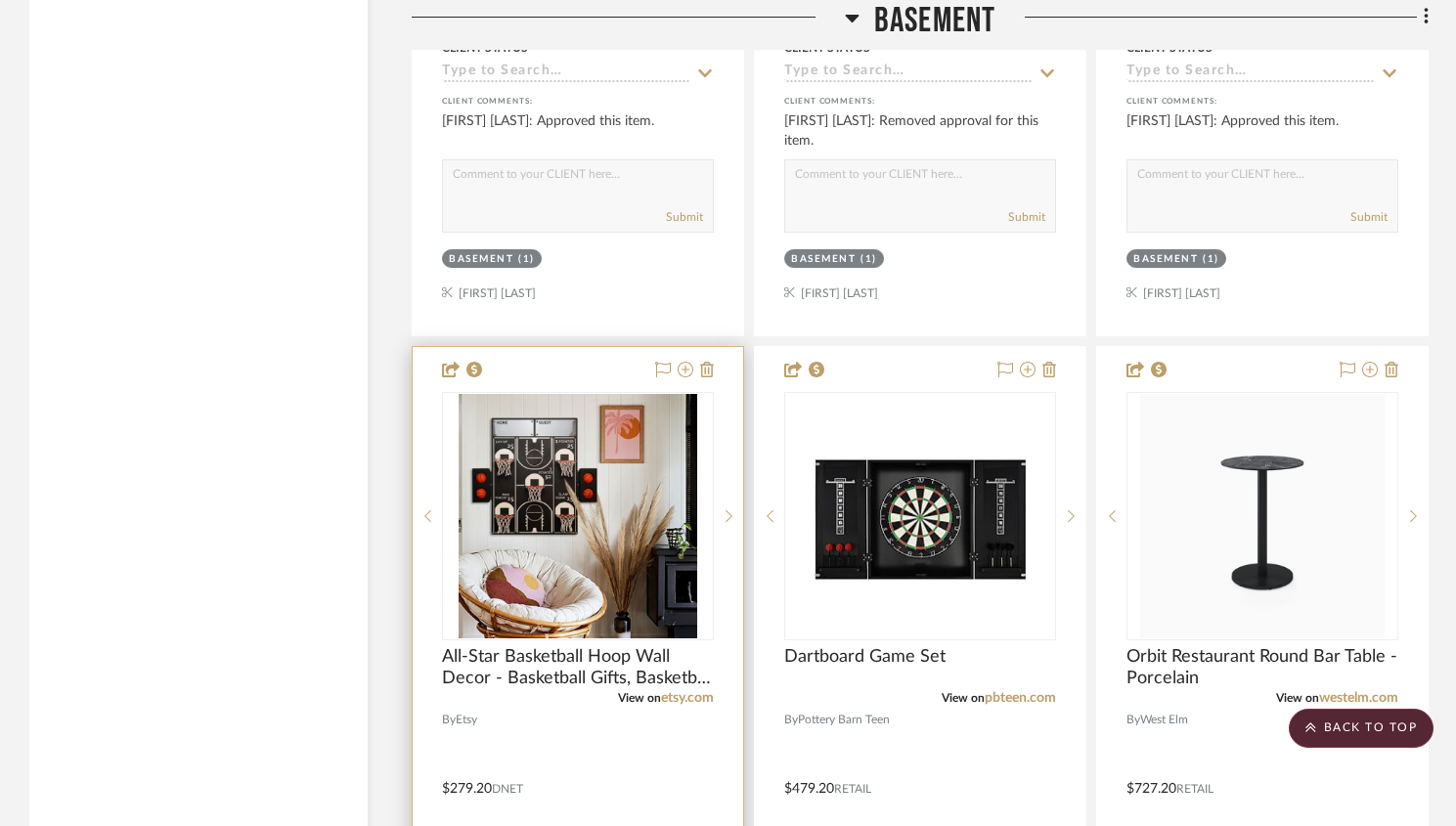 scroll, scrollTop: 8204, scrollLeft: 0, axis: vertical 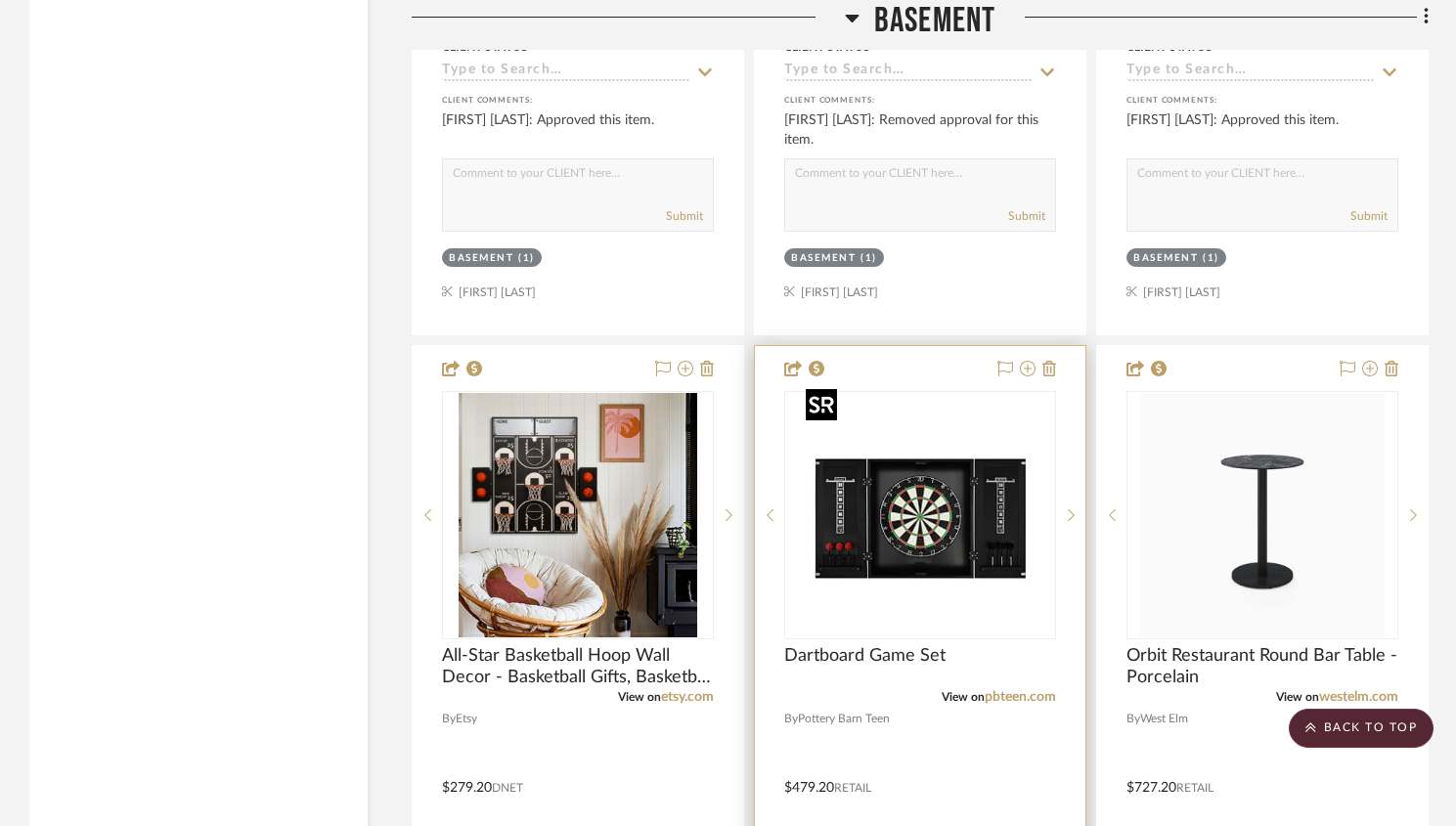 click at bounding box center [920, 515] 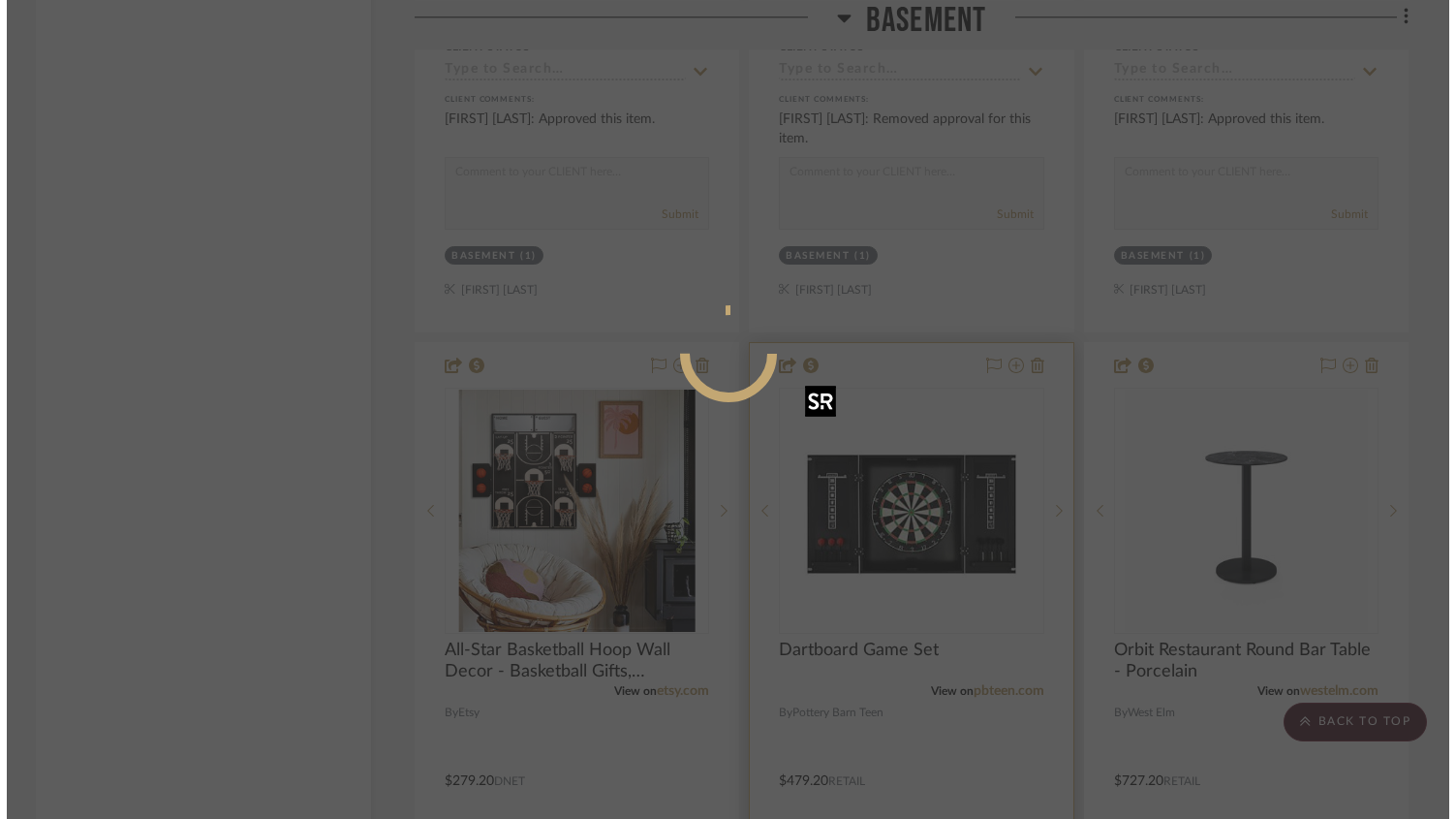 scroll, scrollTop: 0, scrollLeft: 0, axis: both 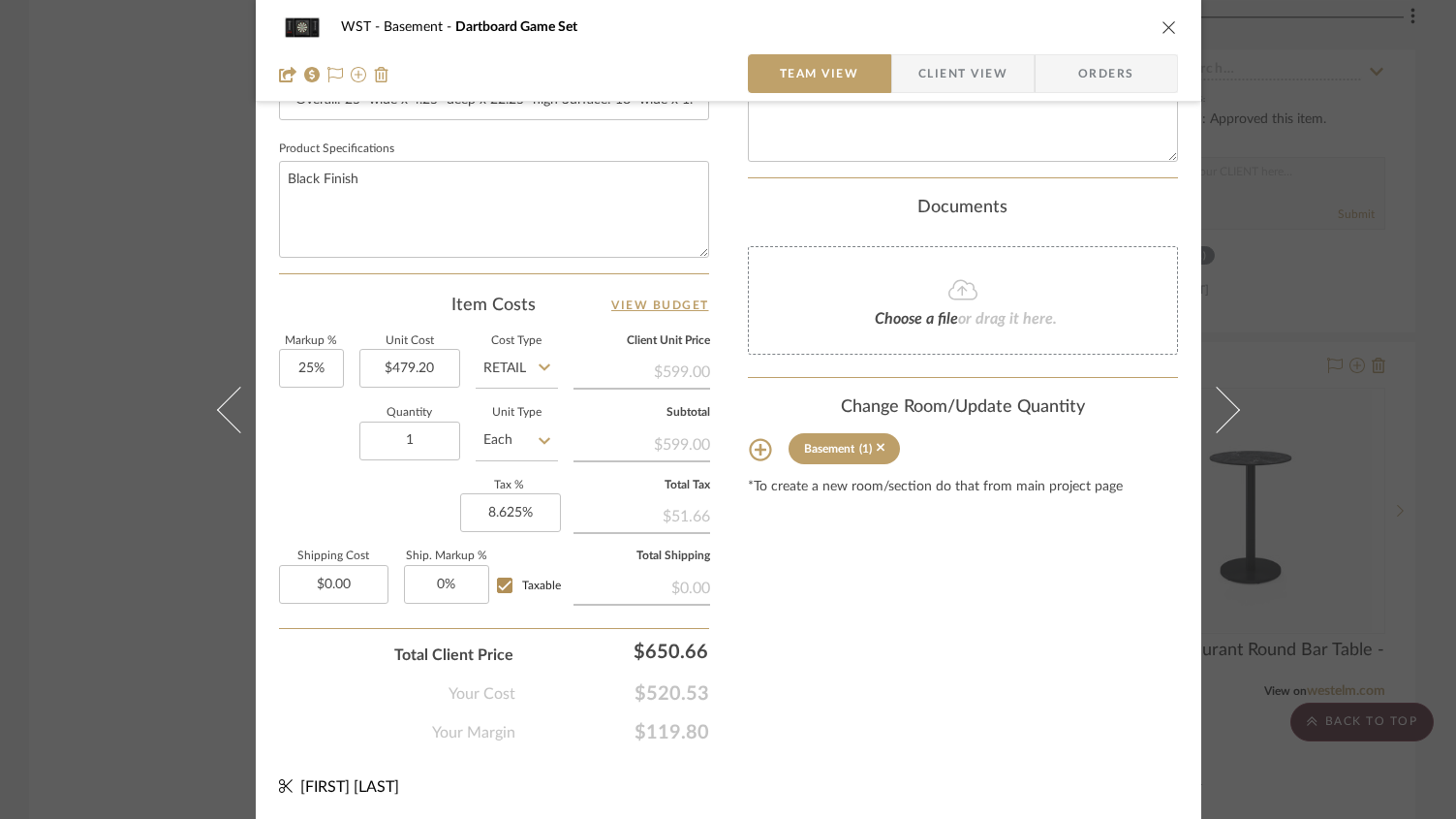 click at bounding box center [1169, 27] 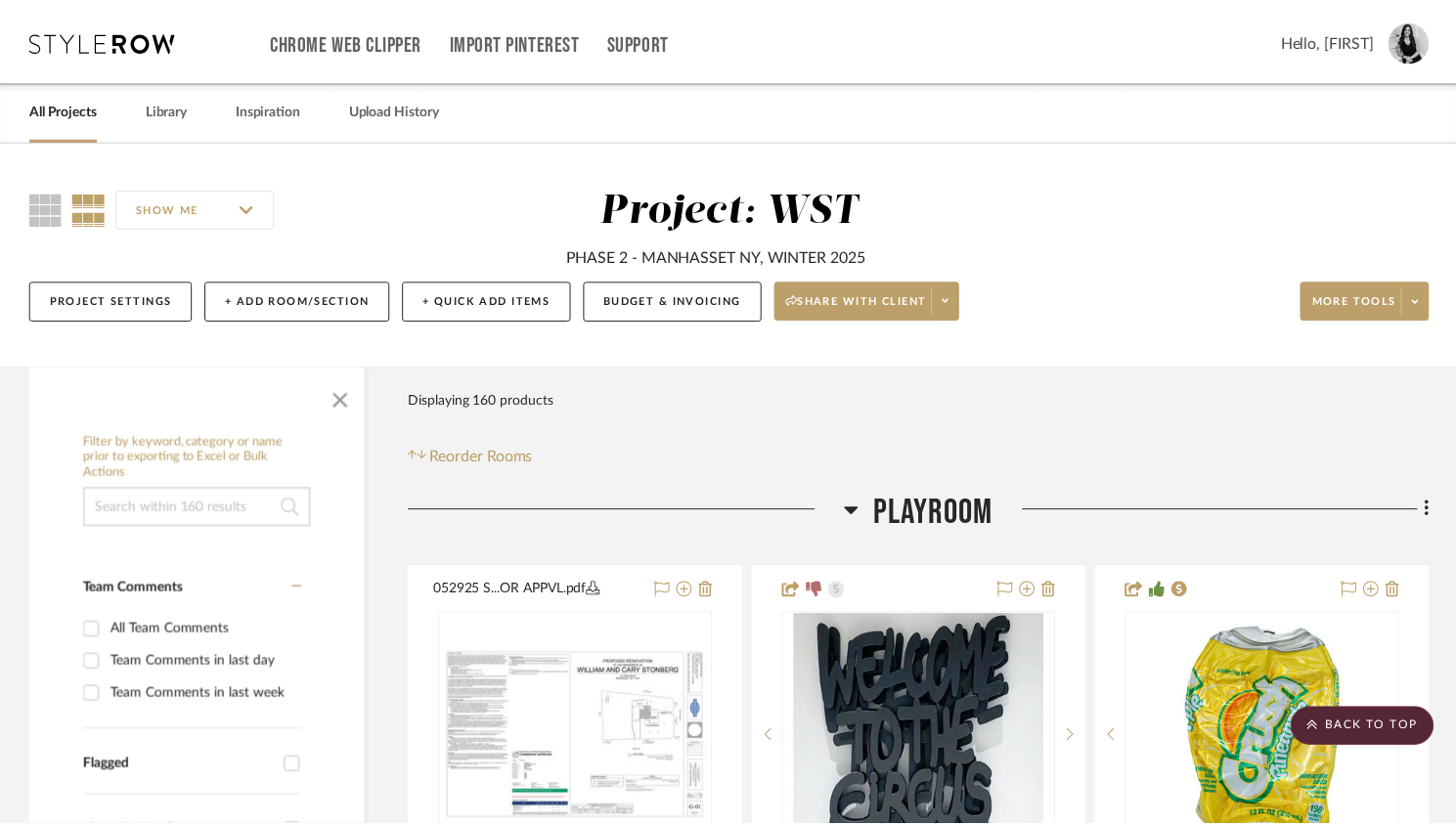 scroll, scrollTop: 8204, scrollLeft: 0, axis: vertical 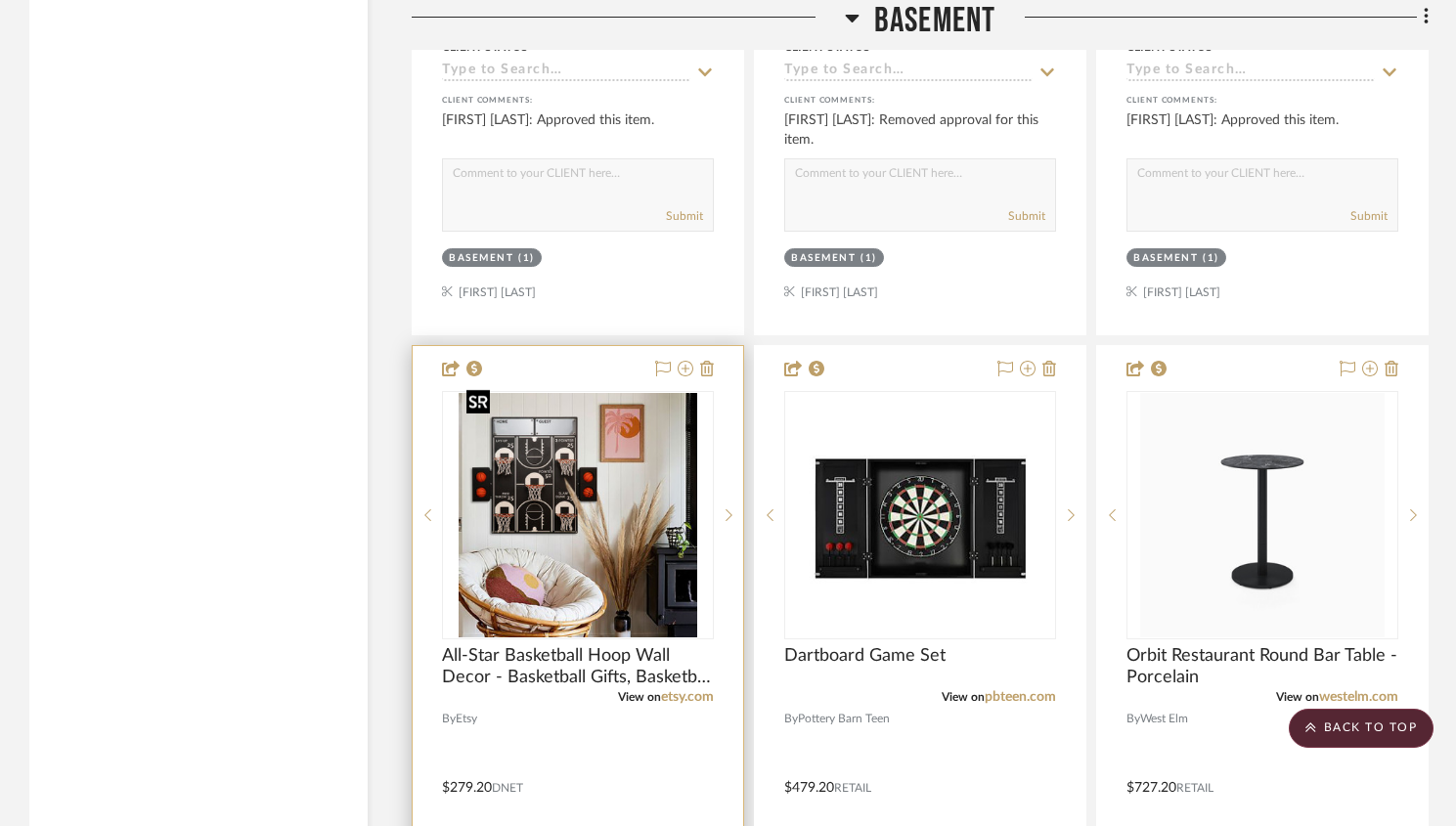 click at bounding box center [578, 515] 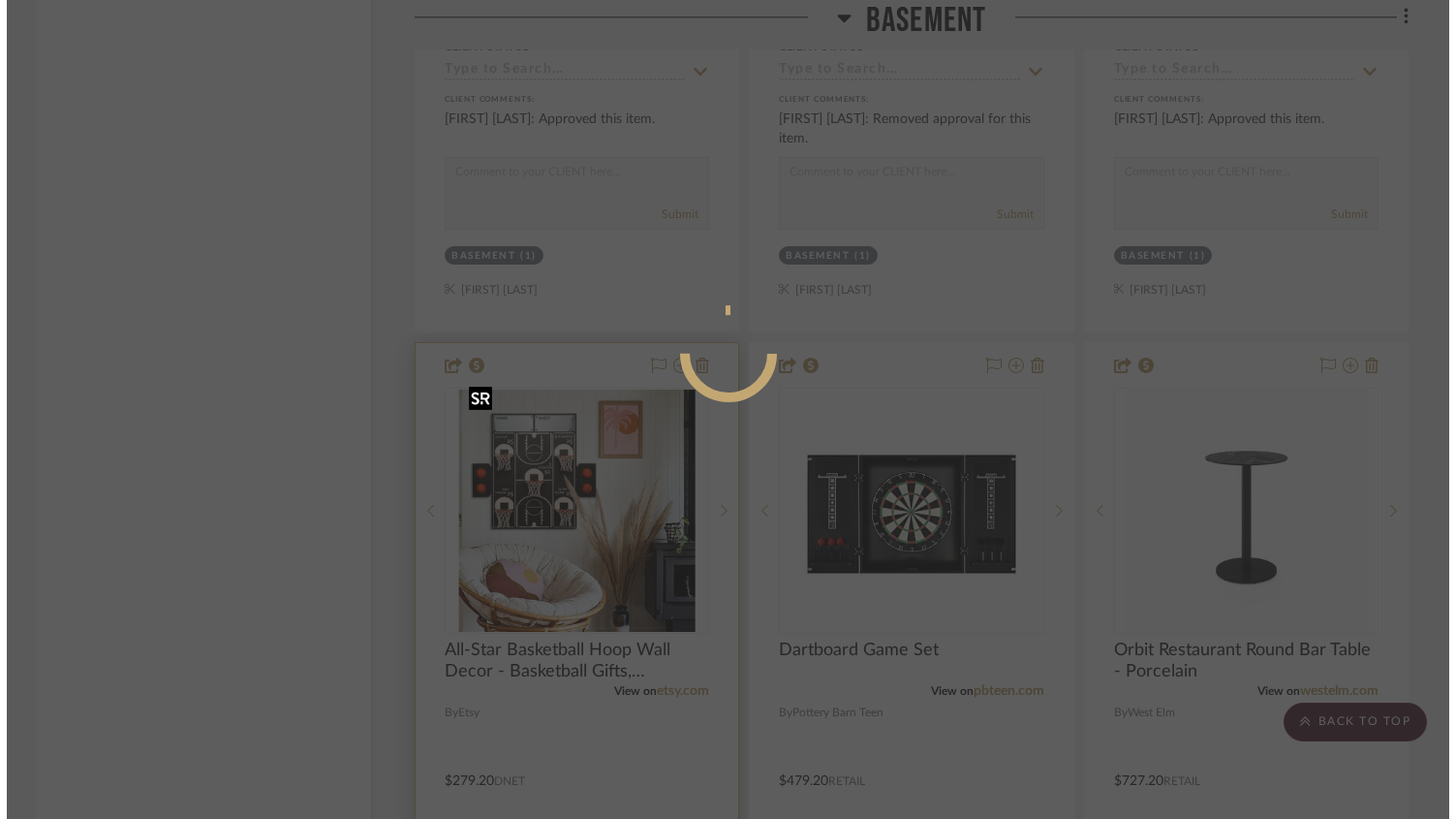 scroll, scrollTop: 0, scrollLeft: 0, axis: both 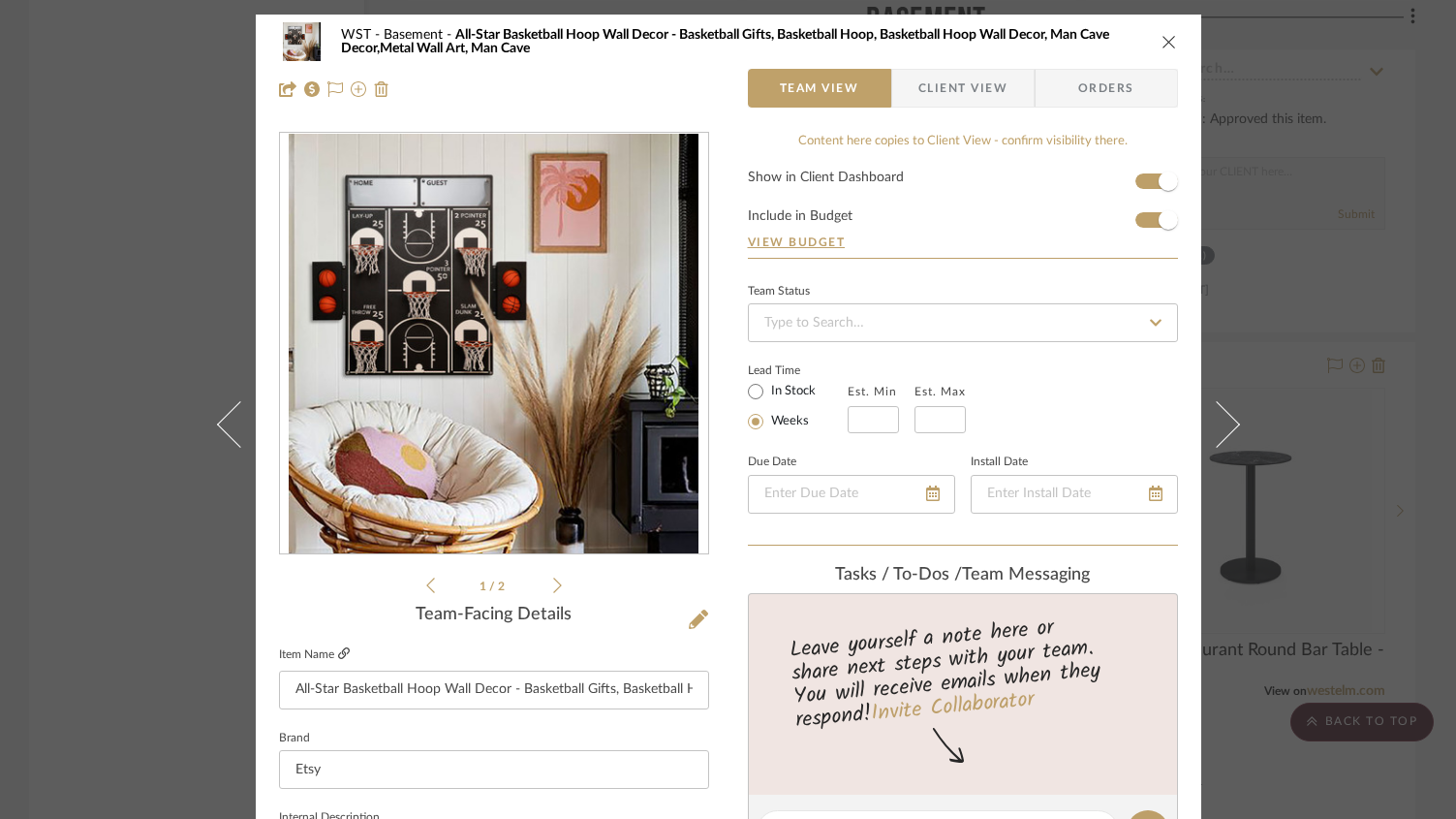 click 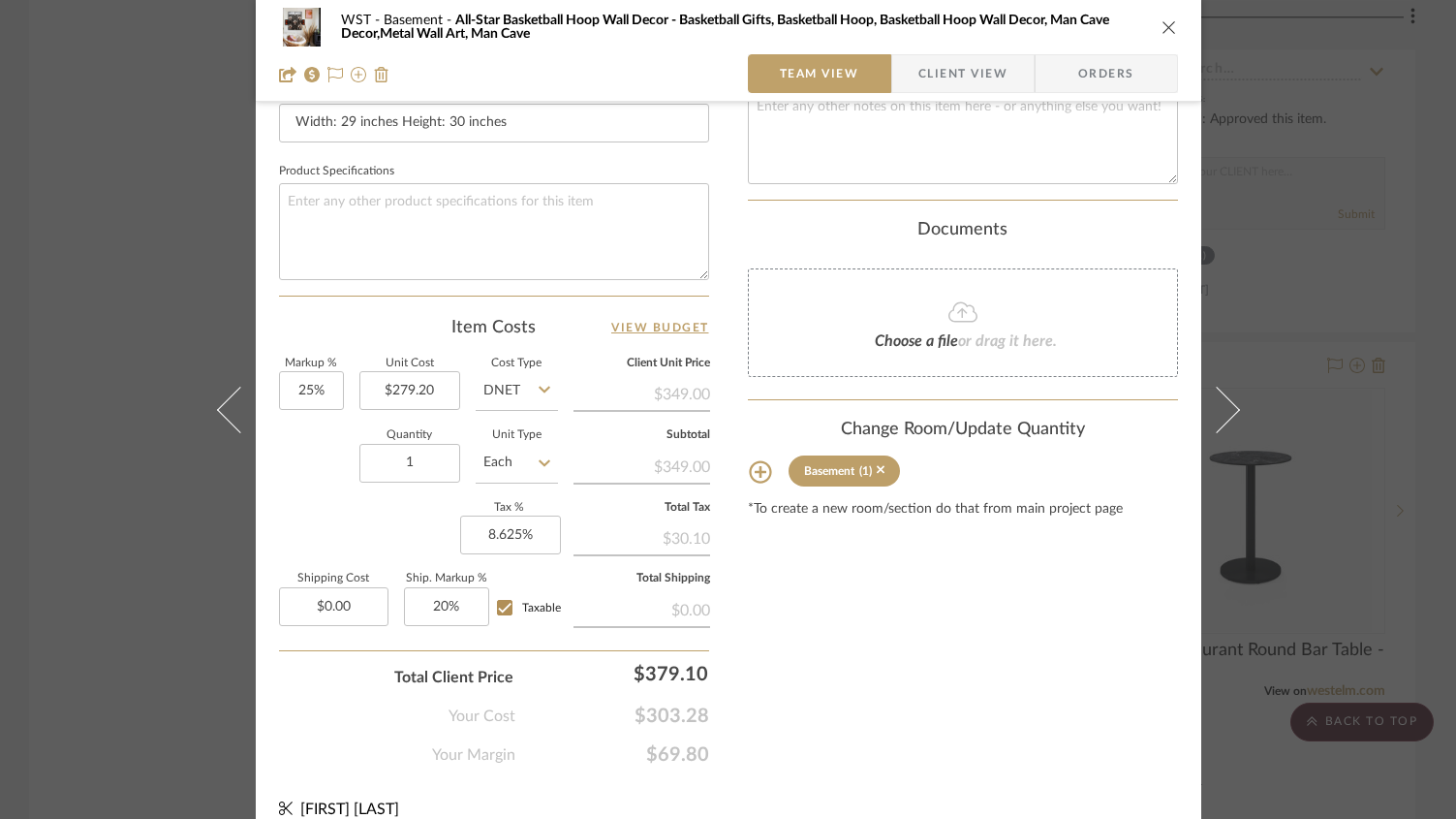 scroll, scrollTop: 887, scrollLeft: 0, axis: vertical 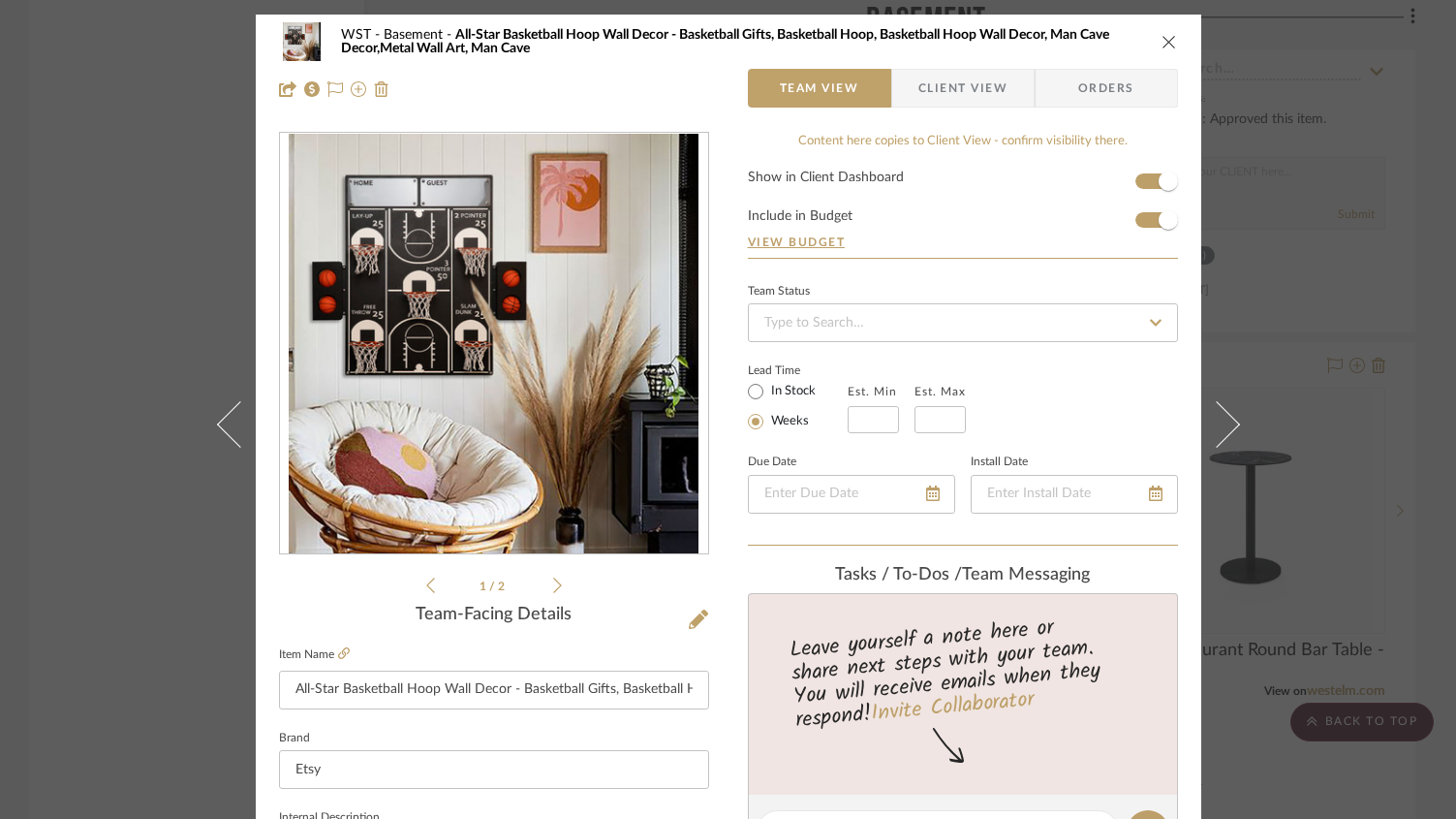 click at bounding box center [1169, 42] 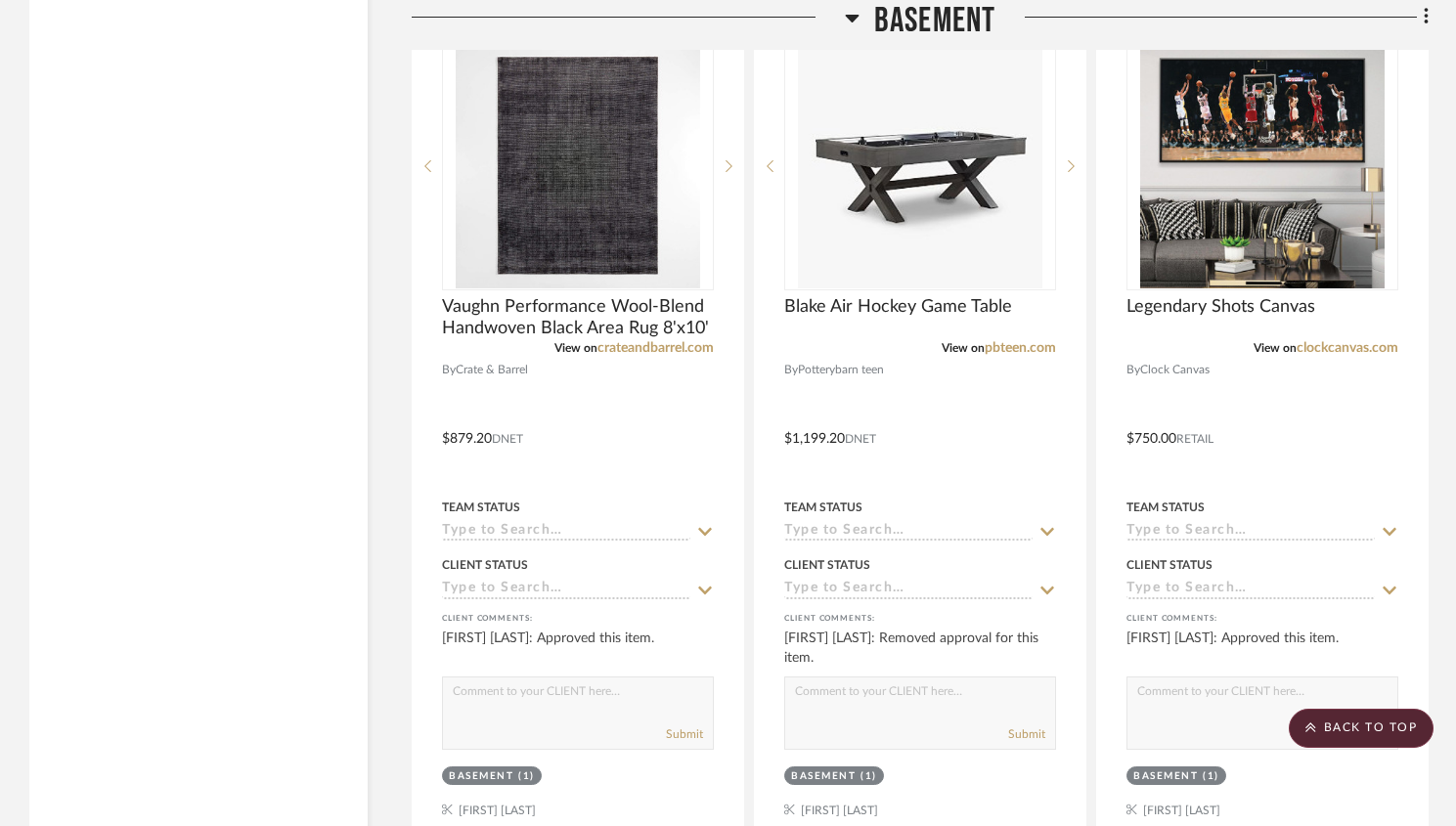 scroll, scrollTop: 7505, scrollLeft: 0, axis: vertical 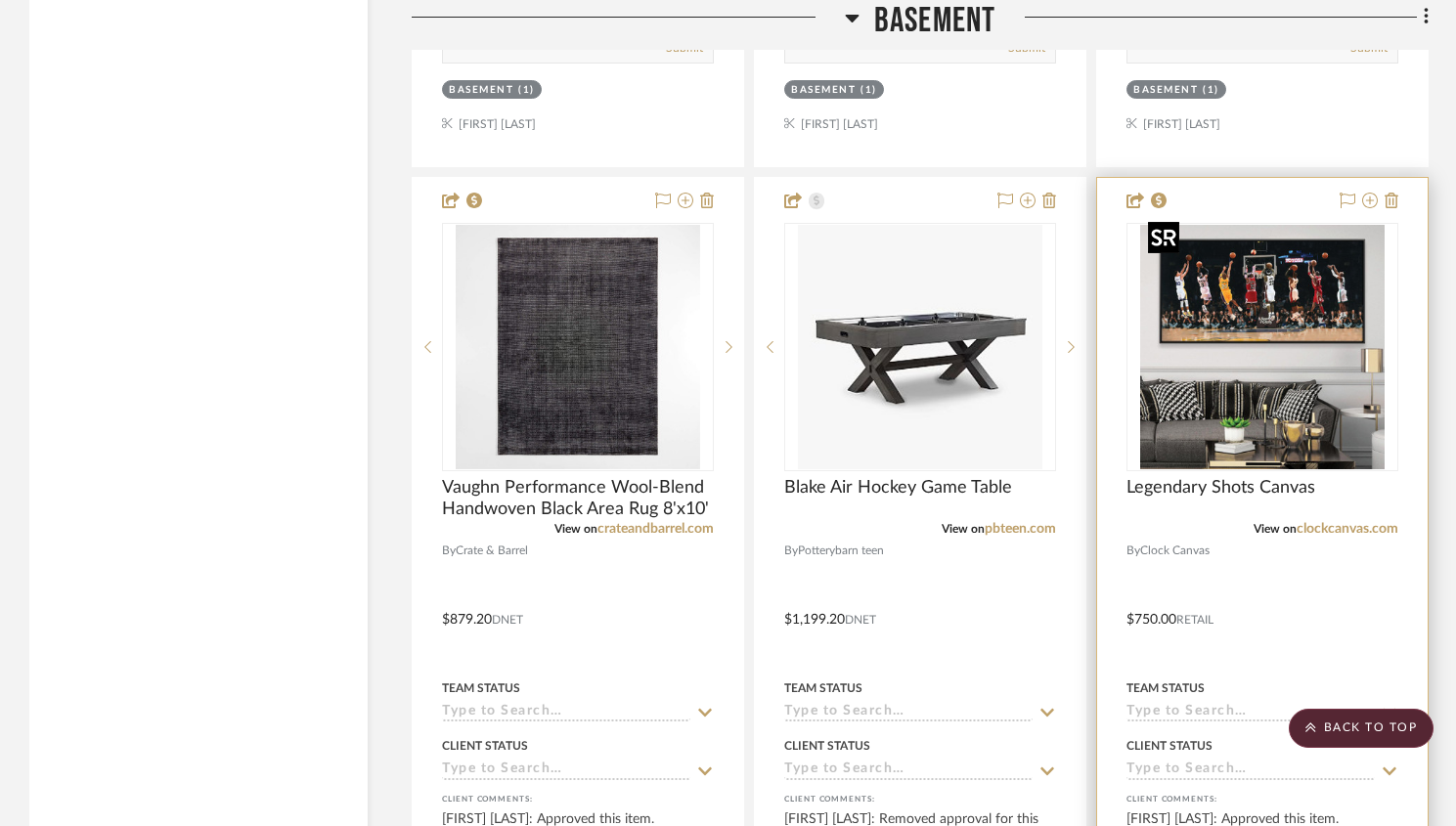 click at bounding box center (0, 0) 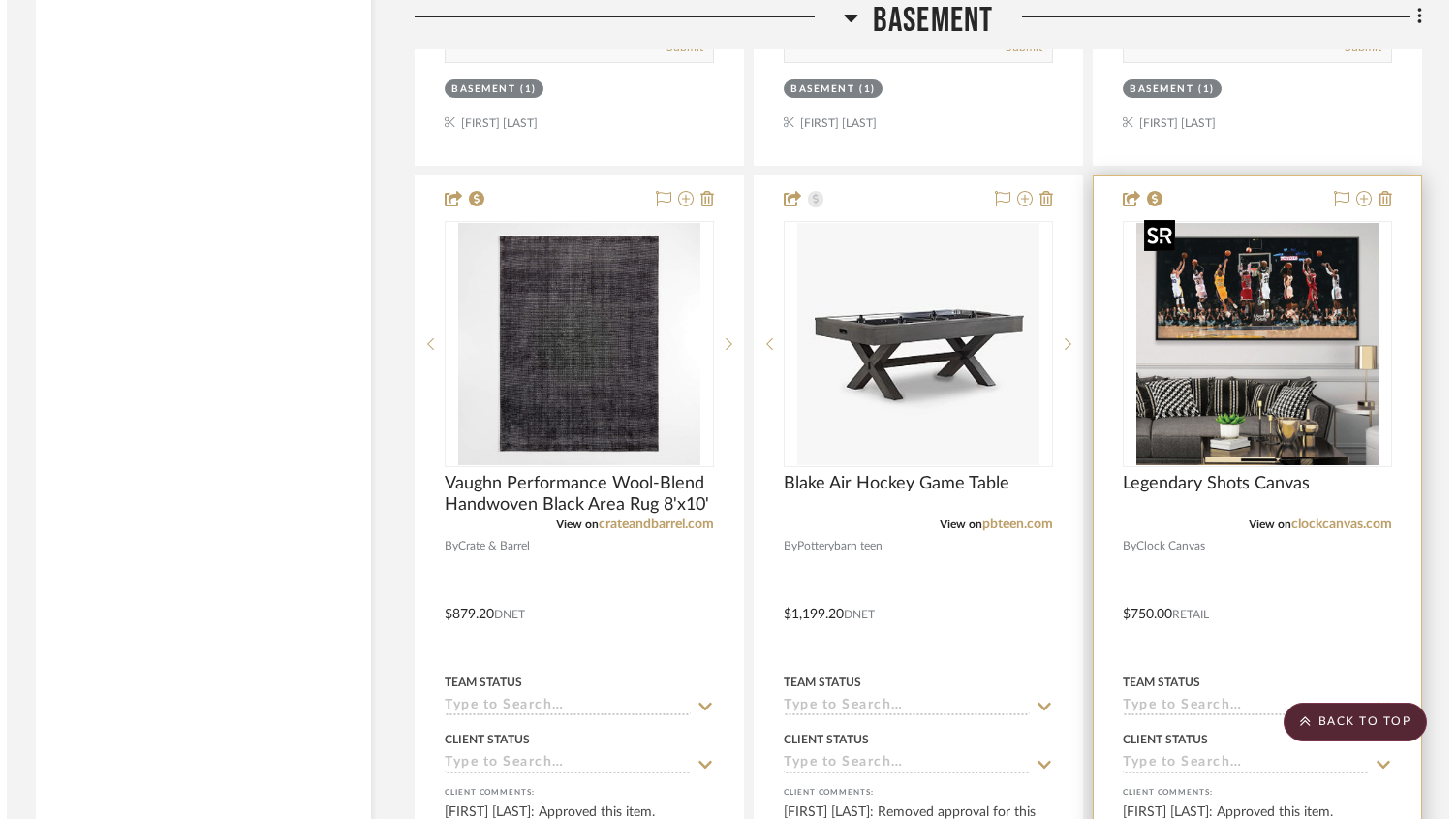 scroll, scrollTop: 0, scrollLeft: 0, axis: both 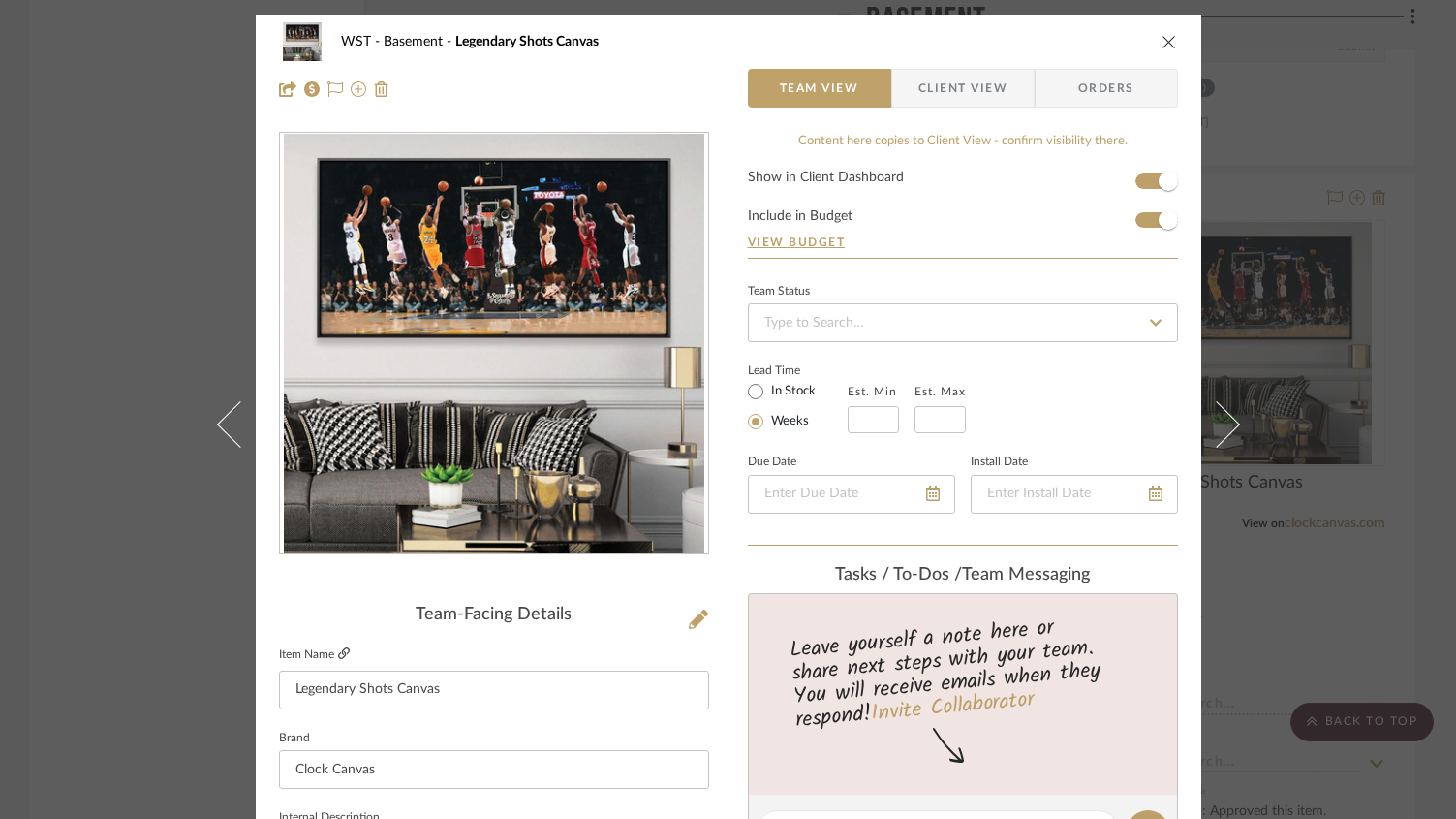 click 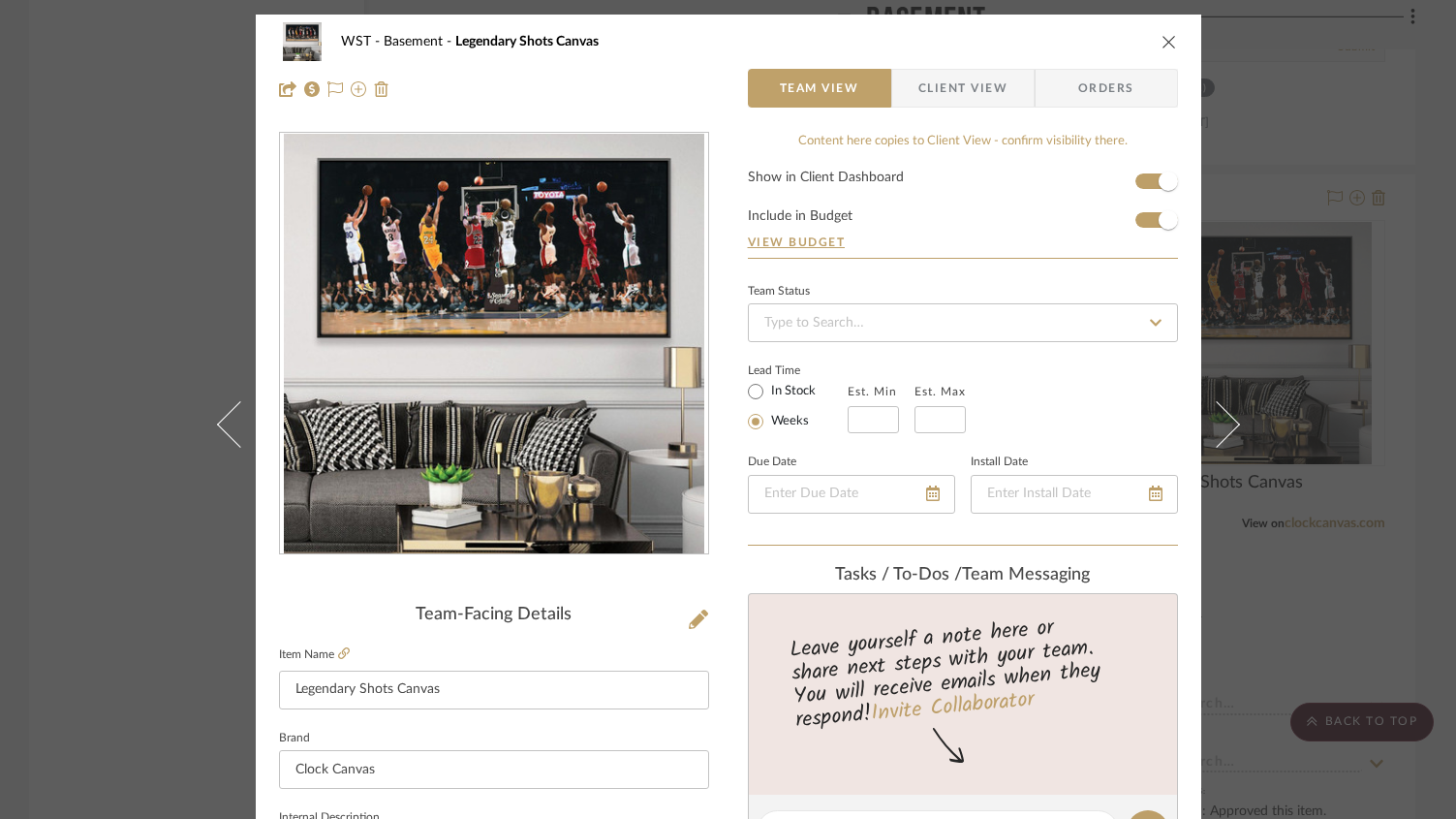click at bounding box center [1169, 42] 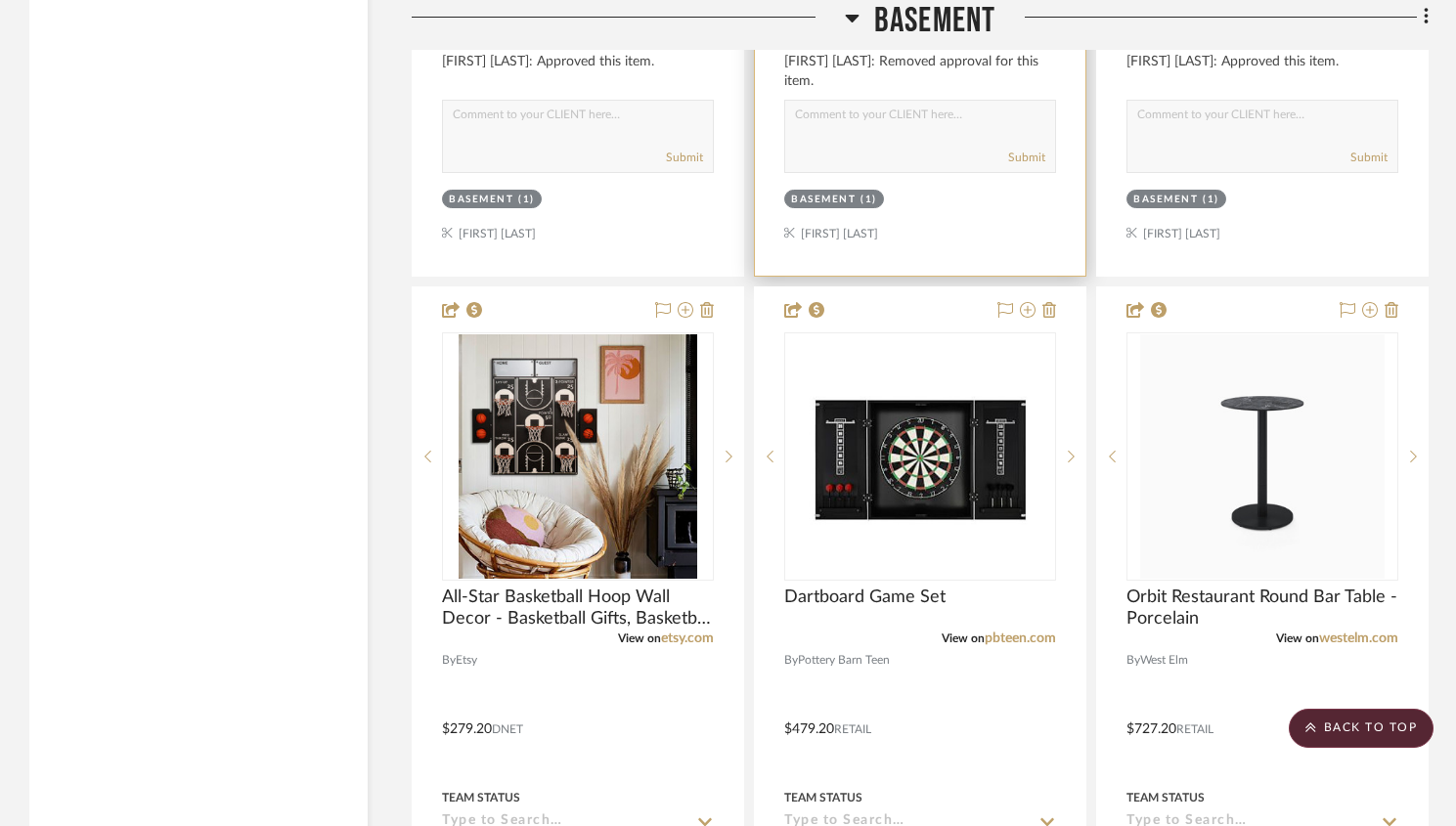 scroll, scrollTop: 8464, scrollLeft: 0, axis: vertical 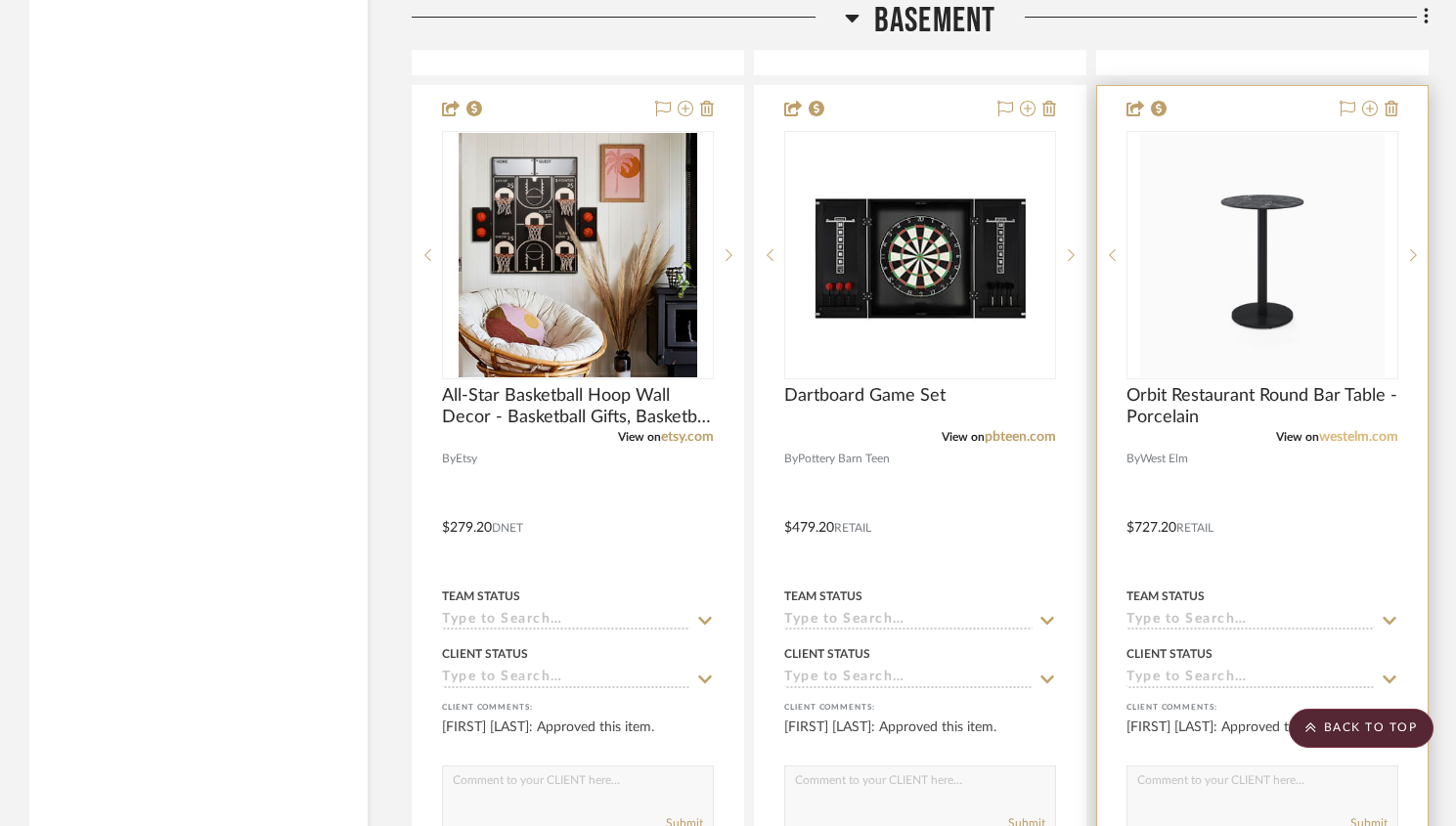 click on "westelm.com" at bounding box center (1358, 437) 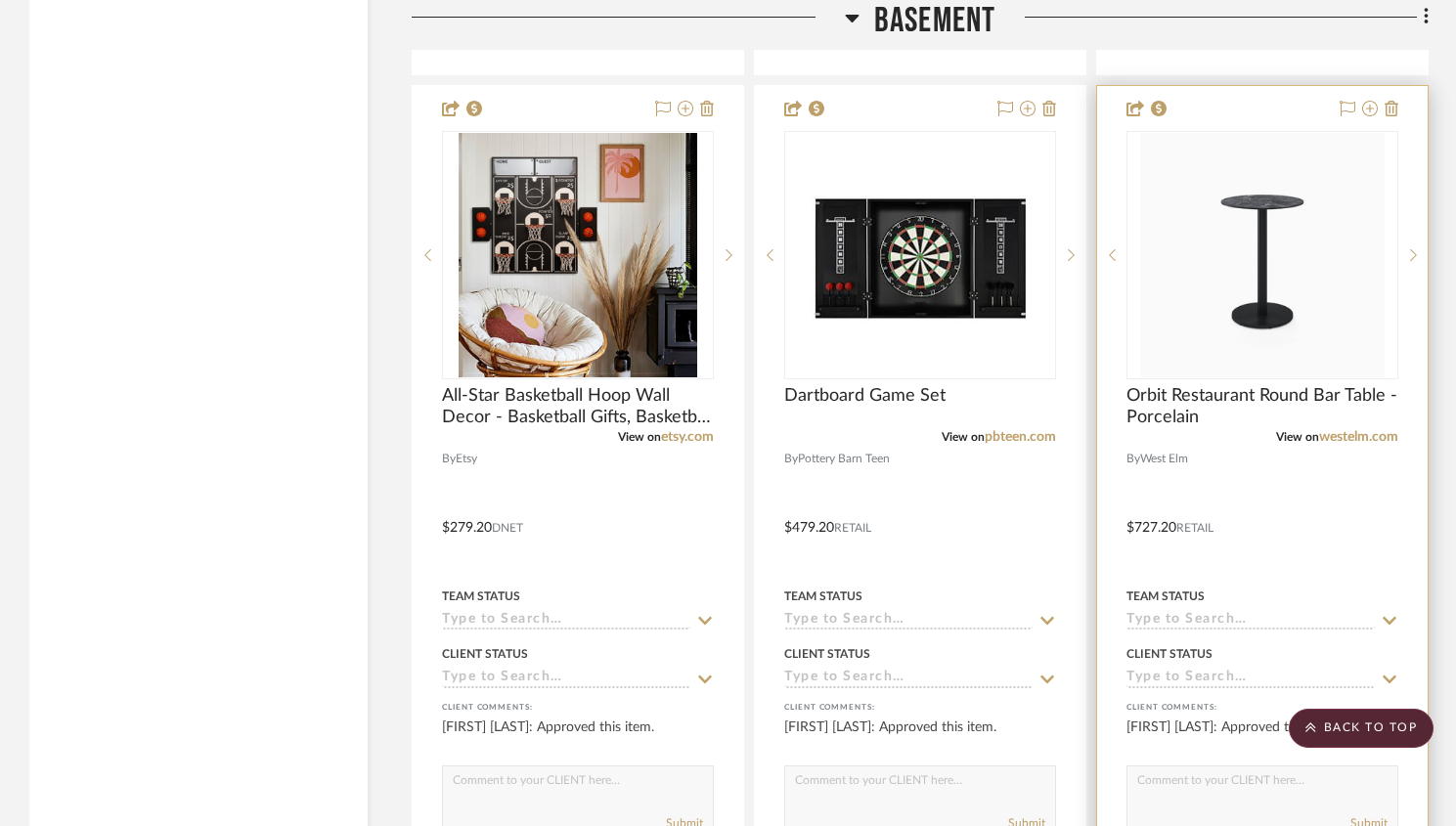 click at bounding box center [1262, 255] 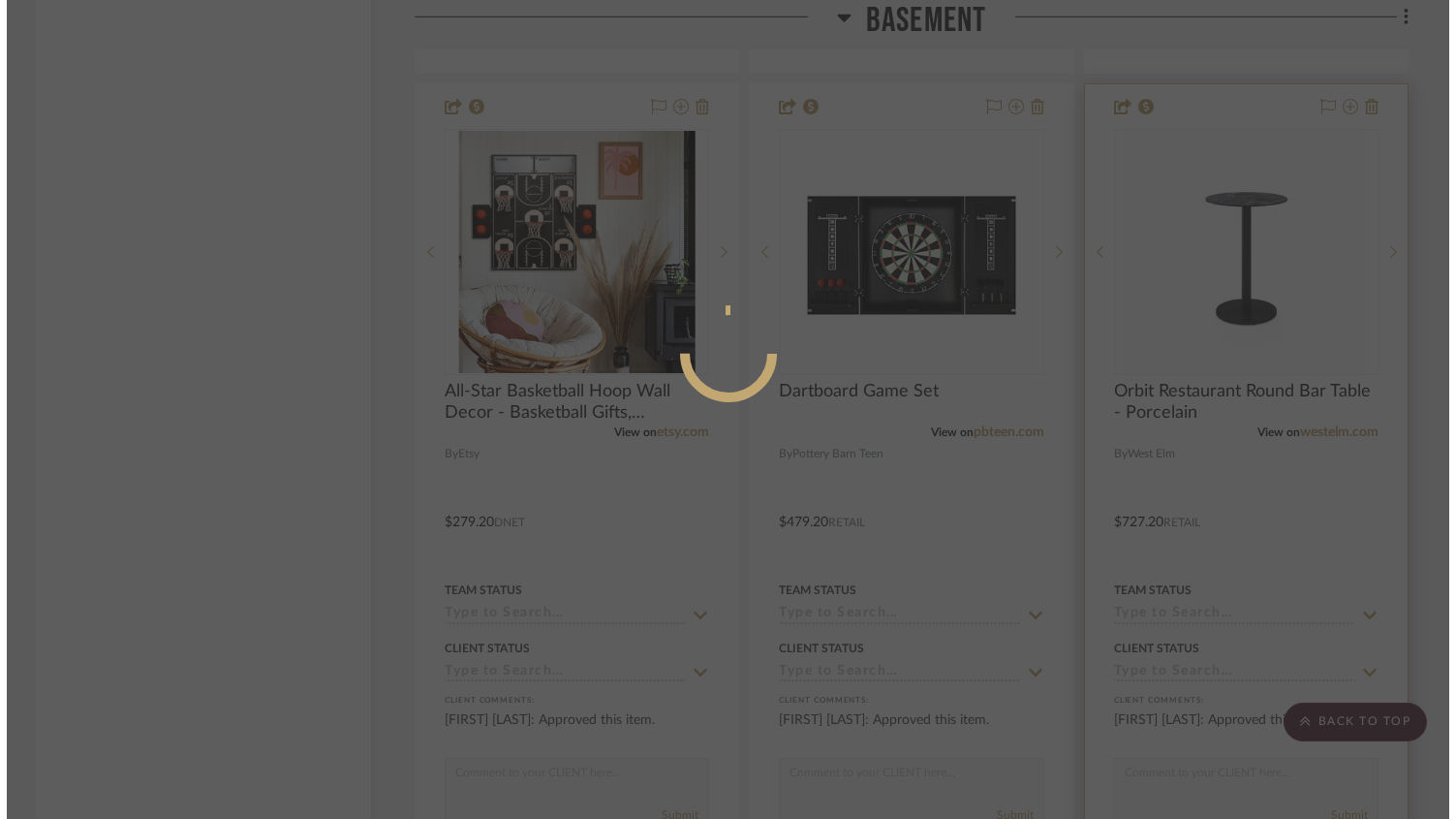 scroll, scrollTop: 0, scrollLeft: 0, axis: both 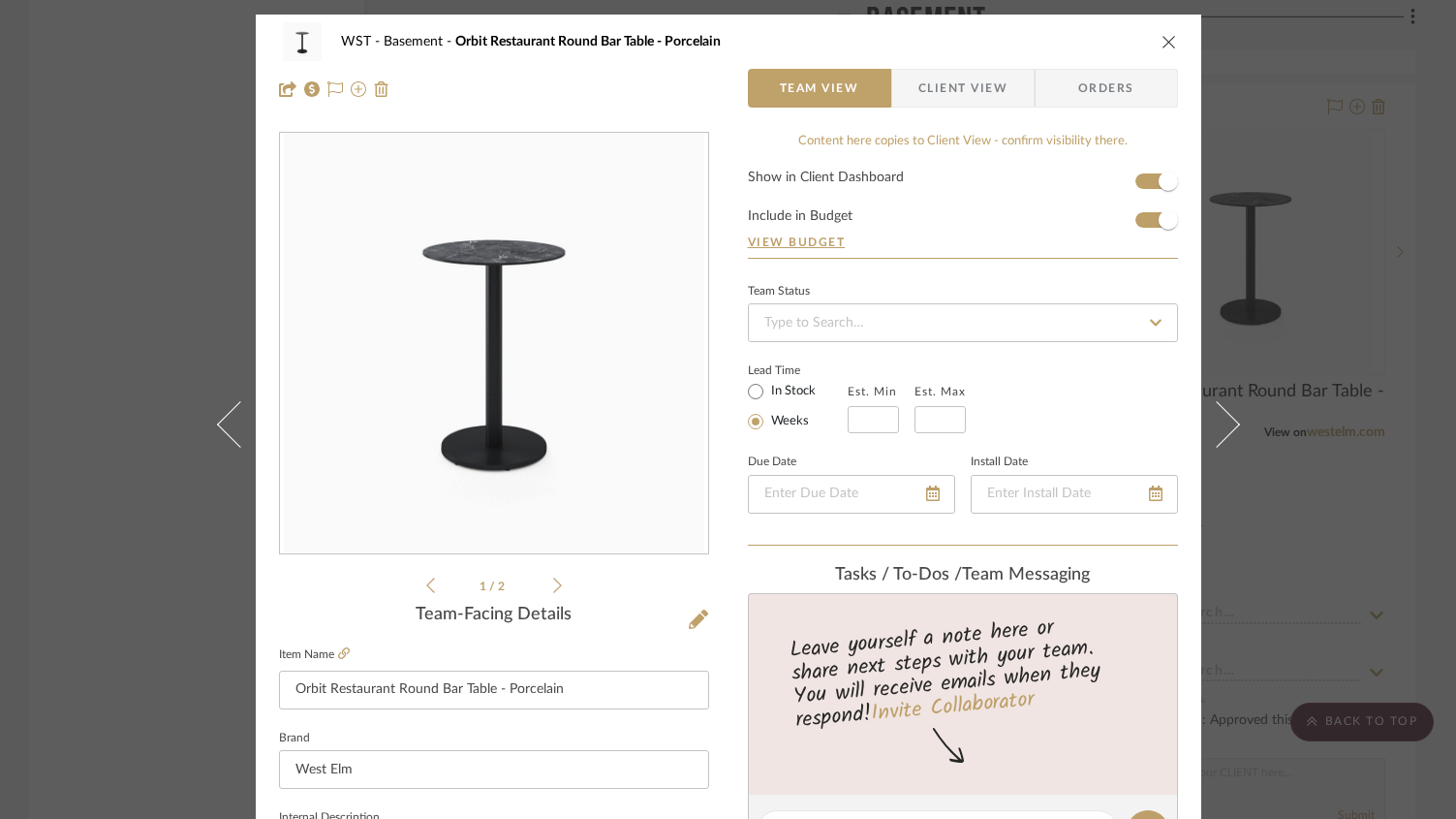 click at bounding box center (1169, 42) 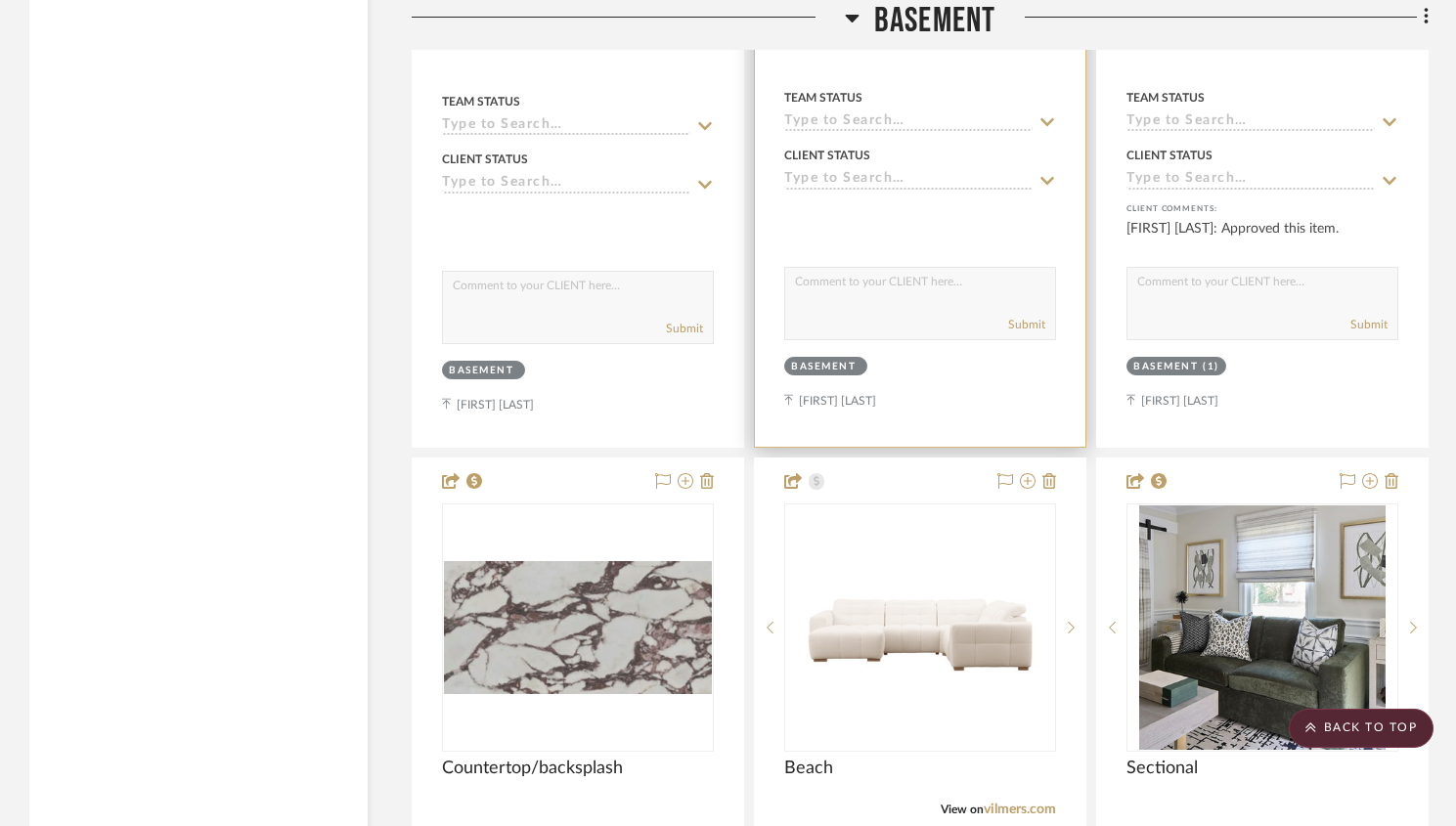 scroll, scrollTop: 5471, scrollLeft: 0, axis: vertical 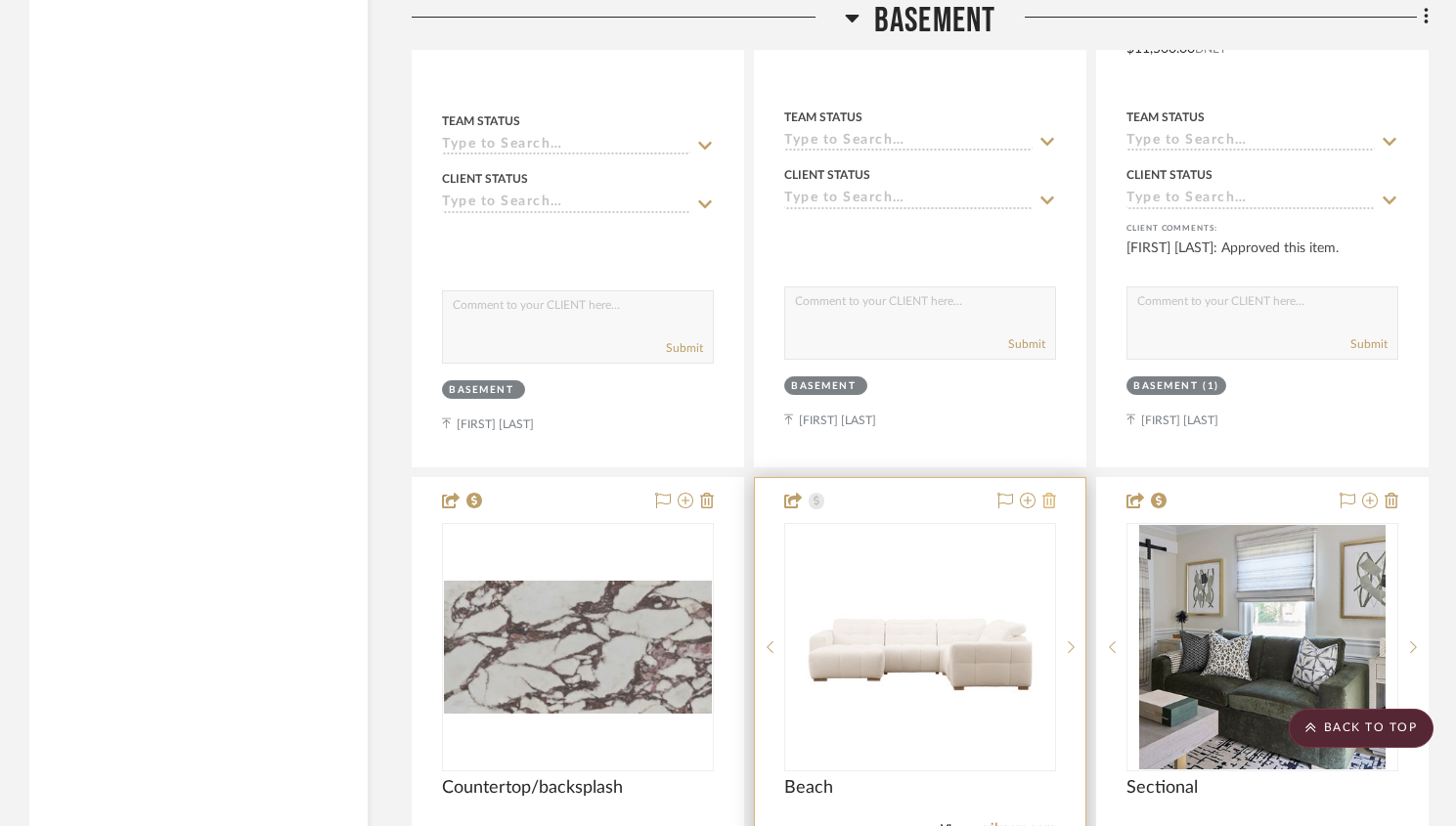 click 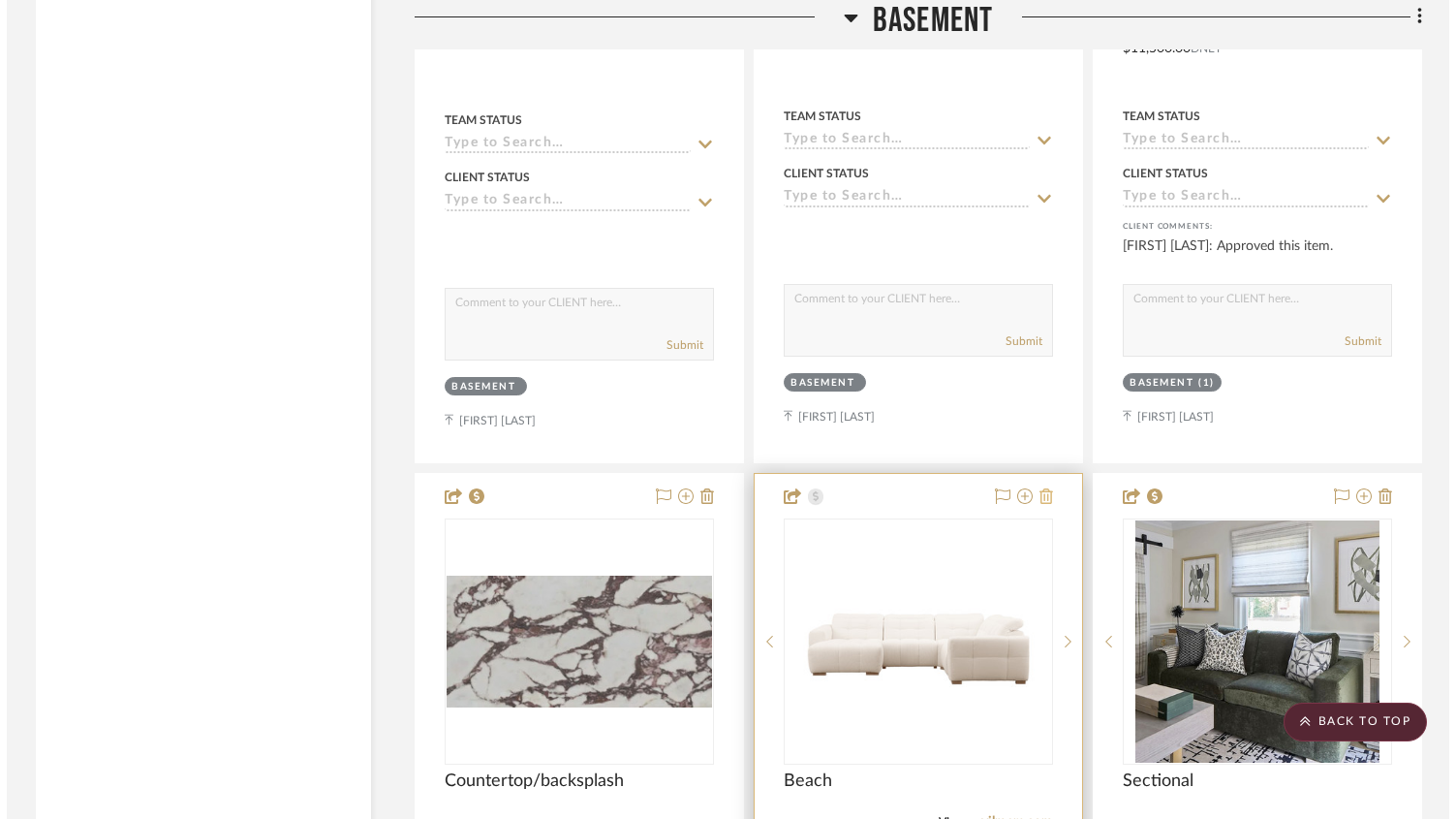 scroll, scrollTop: 0, scrollLeft: 0, axis: both 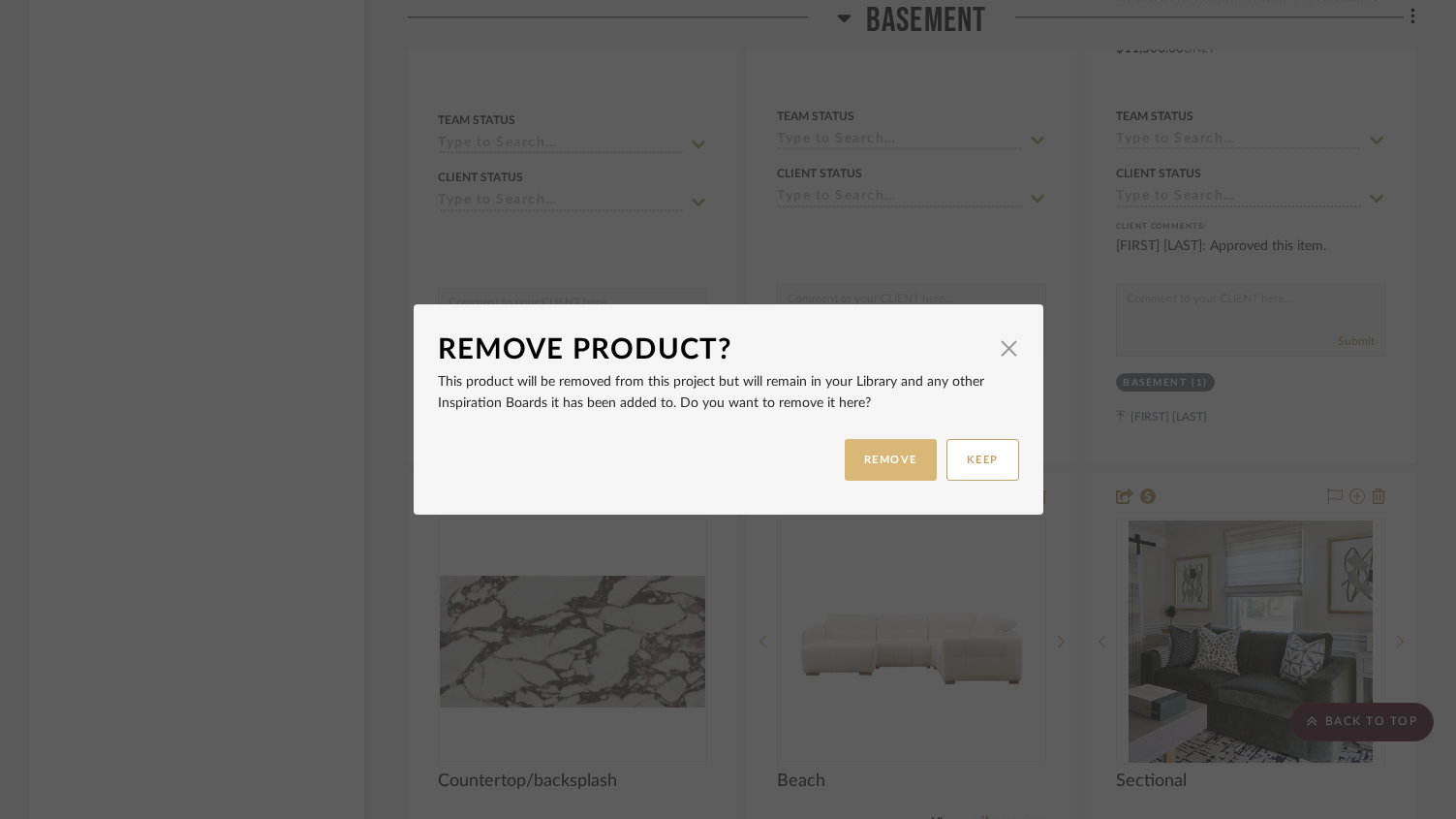 click on "REMOVE" at bounding box center [890, 459] 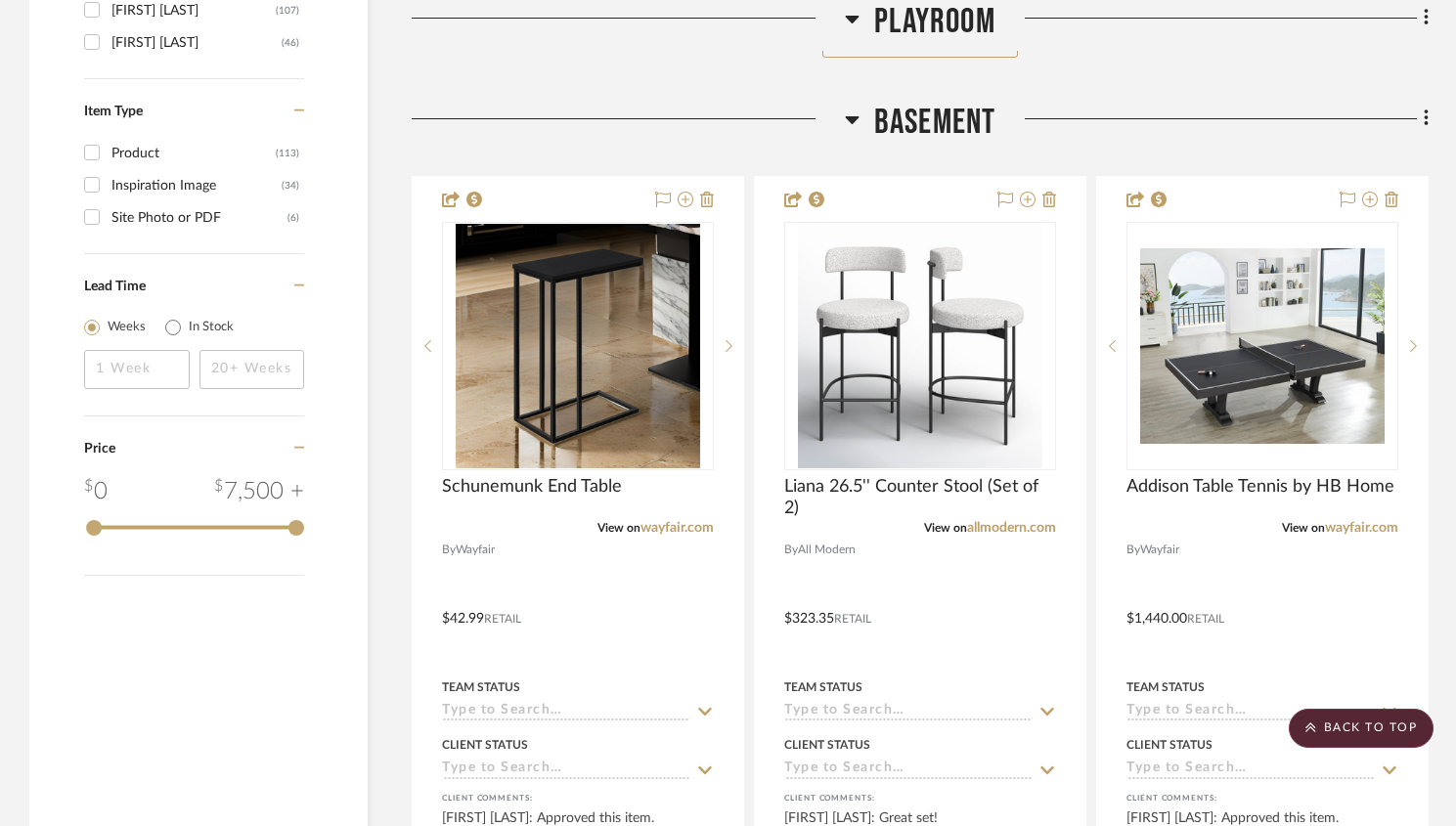 scroll, scrollTop: 3163, scrollLeft: 0, axis: vertical 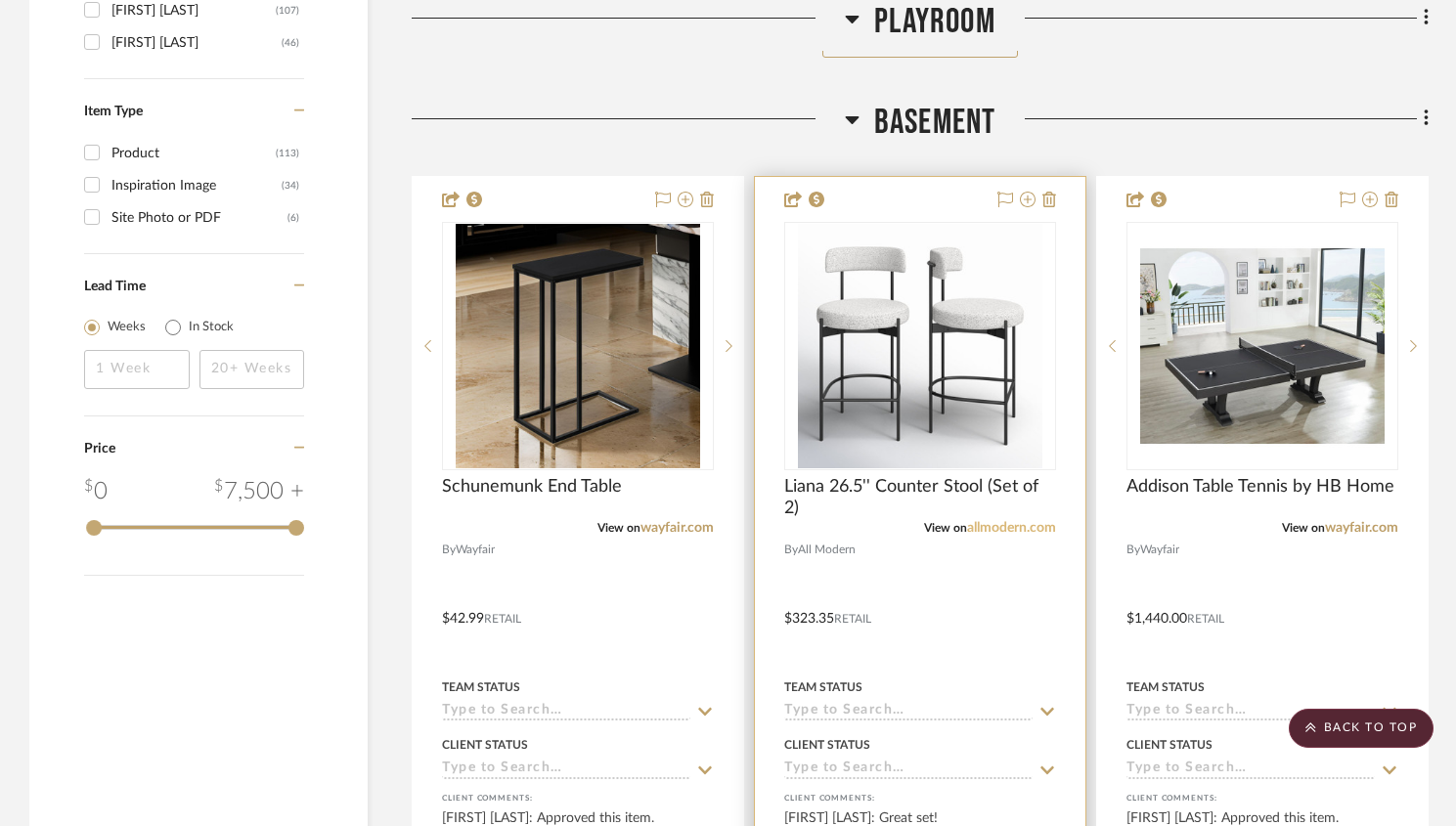 click on "allmodern.com" at bounding box center [1011, 528] 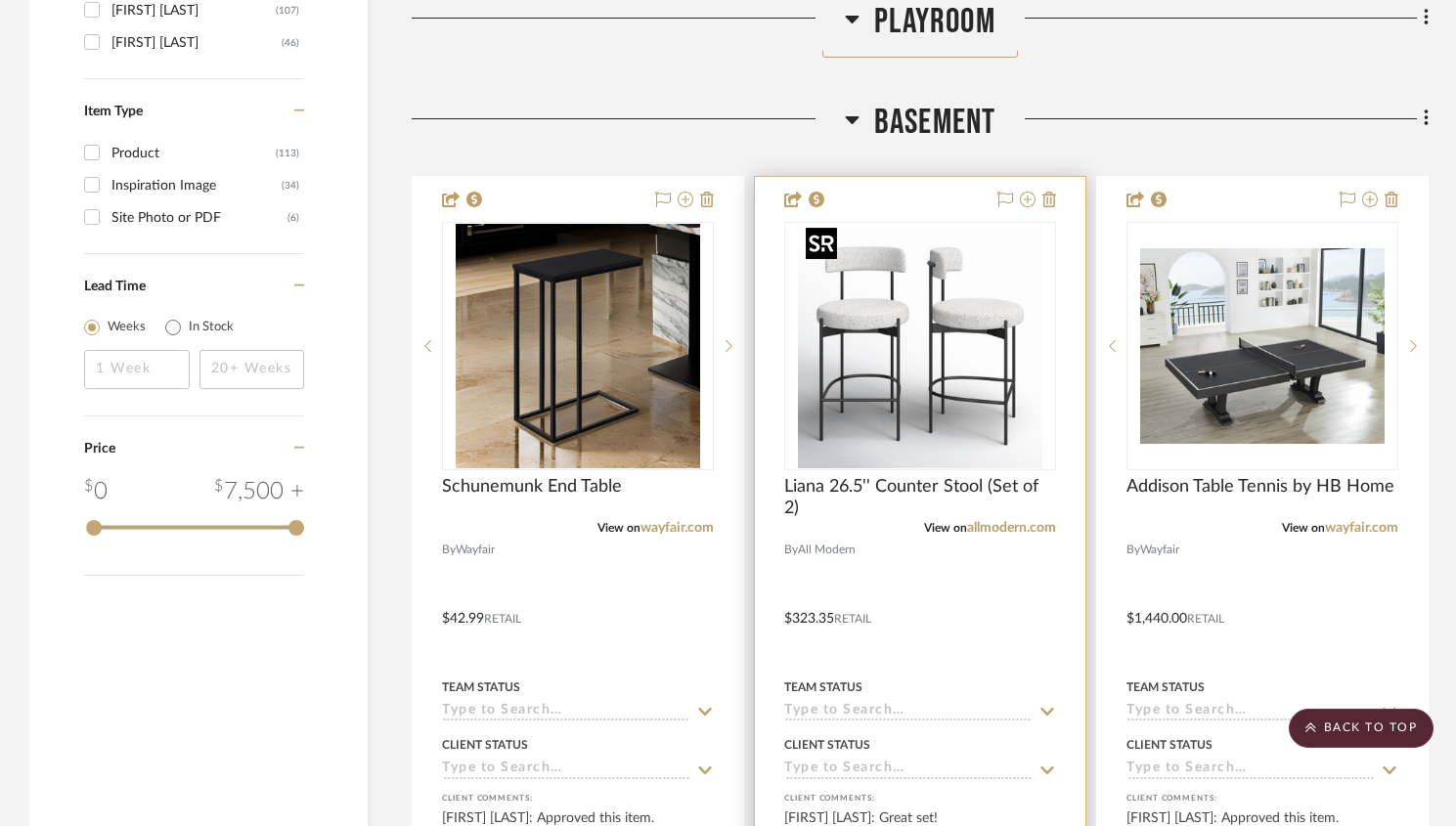 click at bounding box center (920, 346) 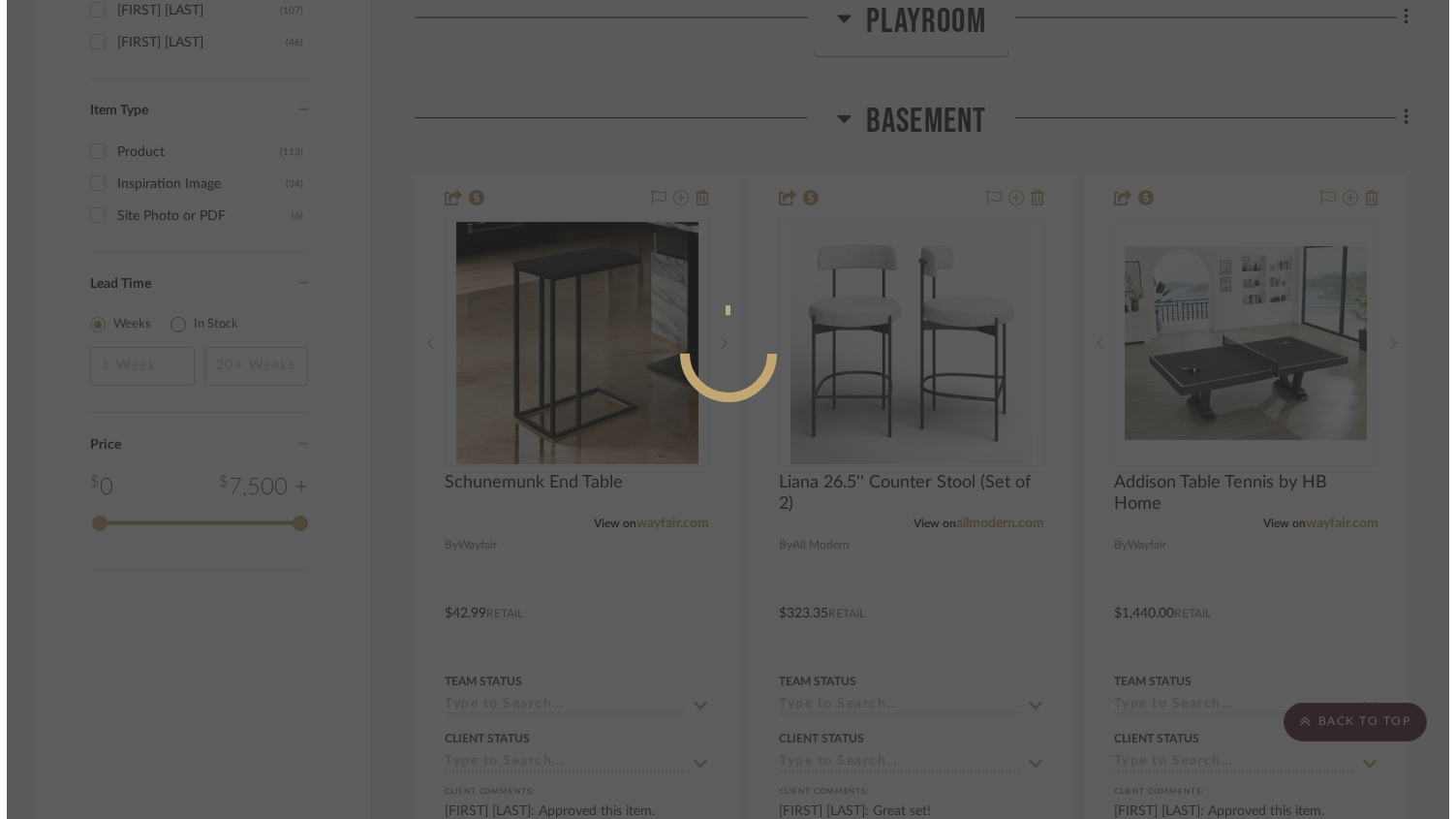 scroll, scrollTop: 0, scrollLeft: 0, axis: both 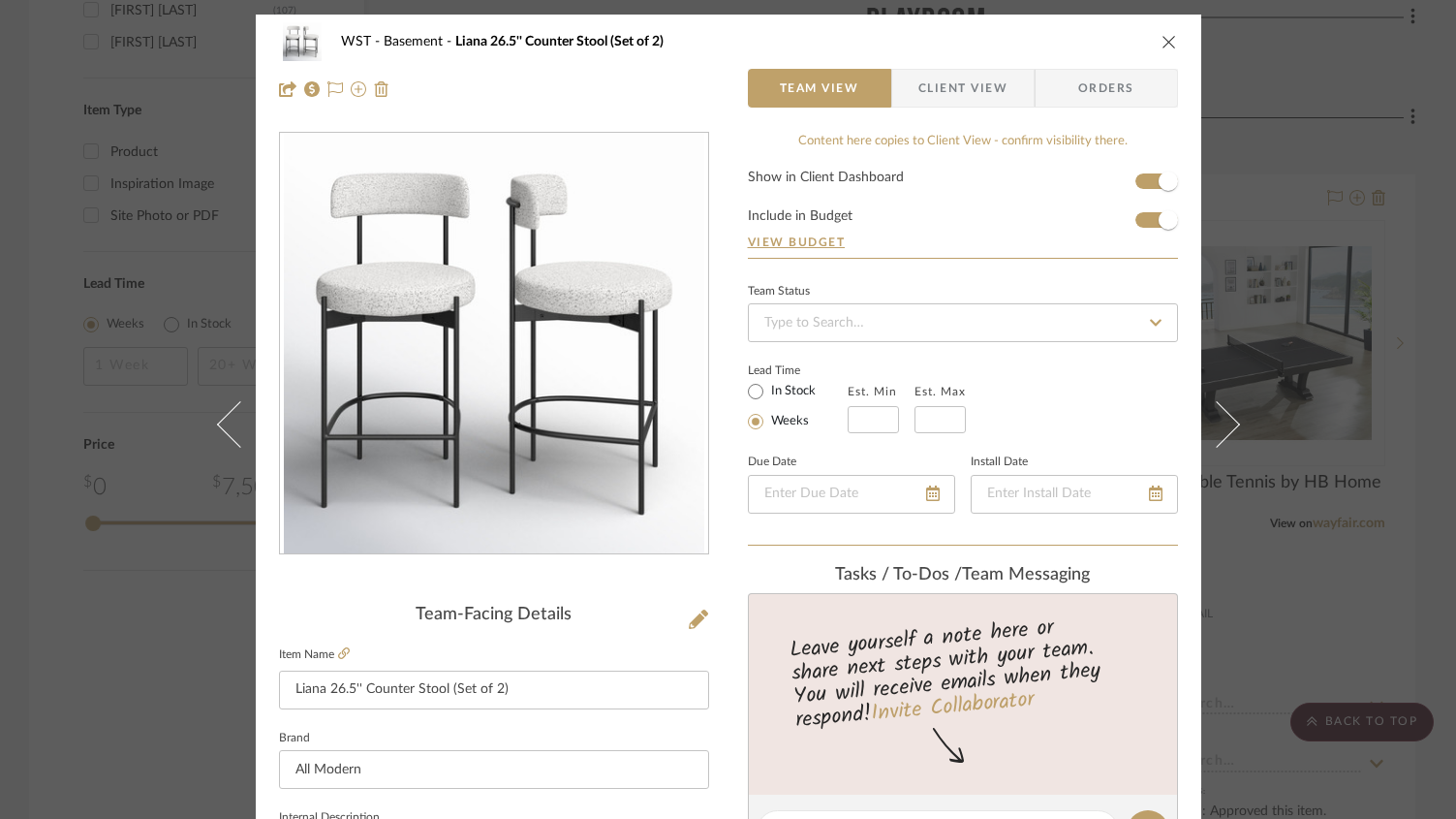 click at bounding box center [1169, 42] 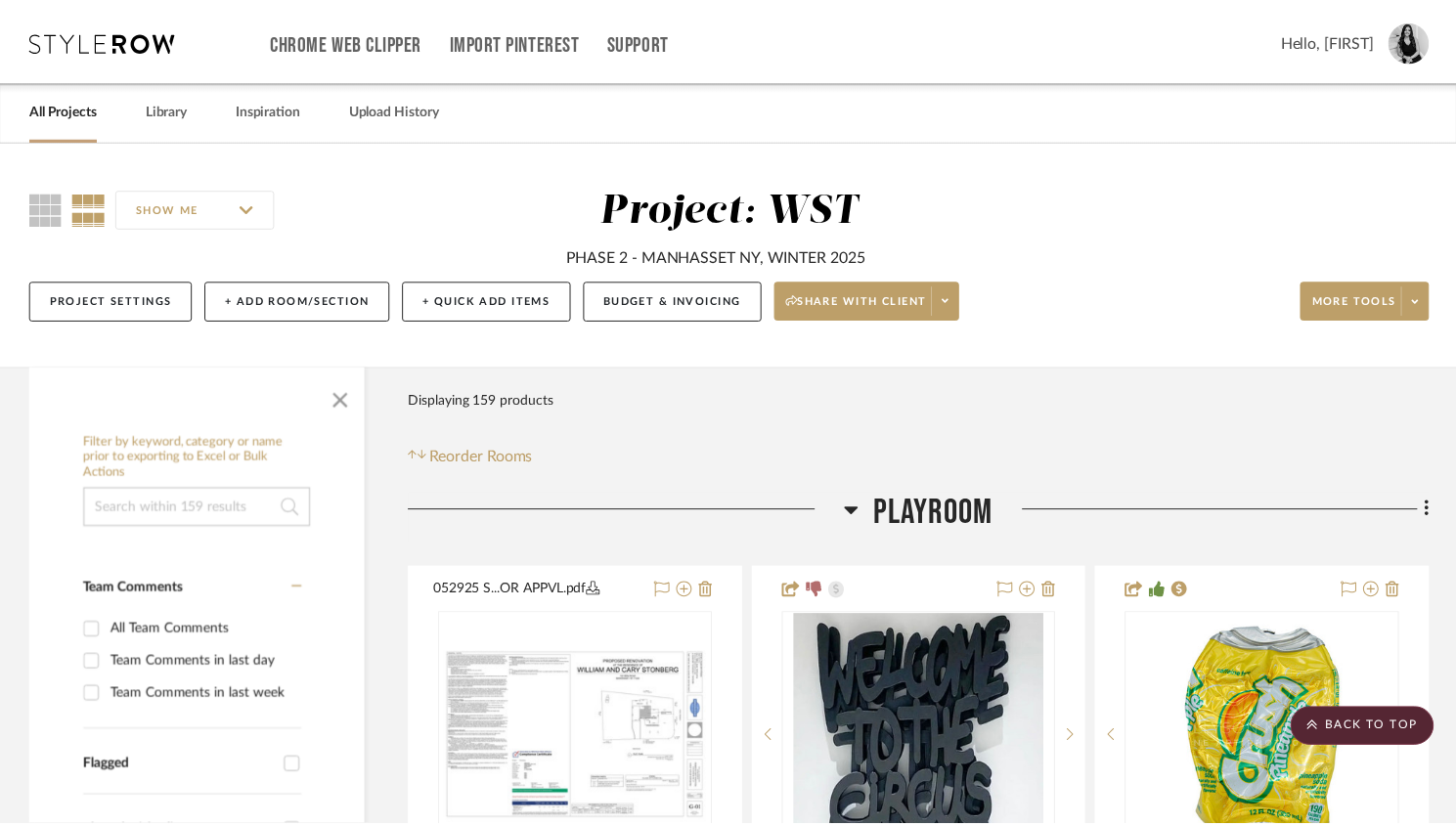 scroll, scrollTop: 3163, scrollLeft: 0, axis: vertical 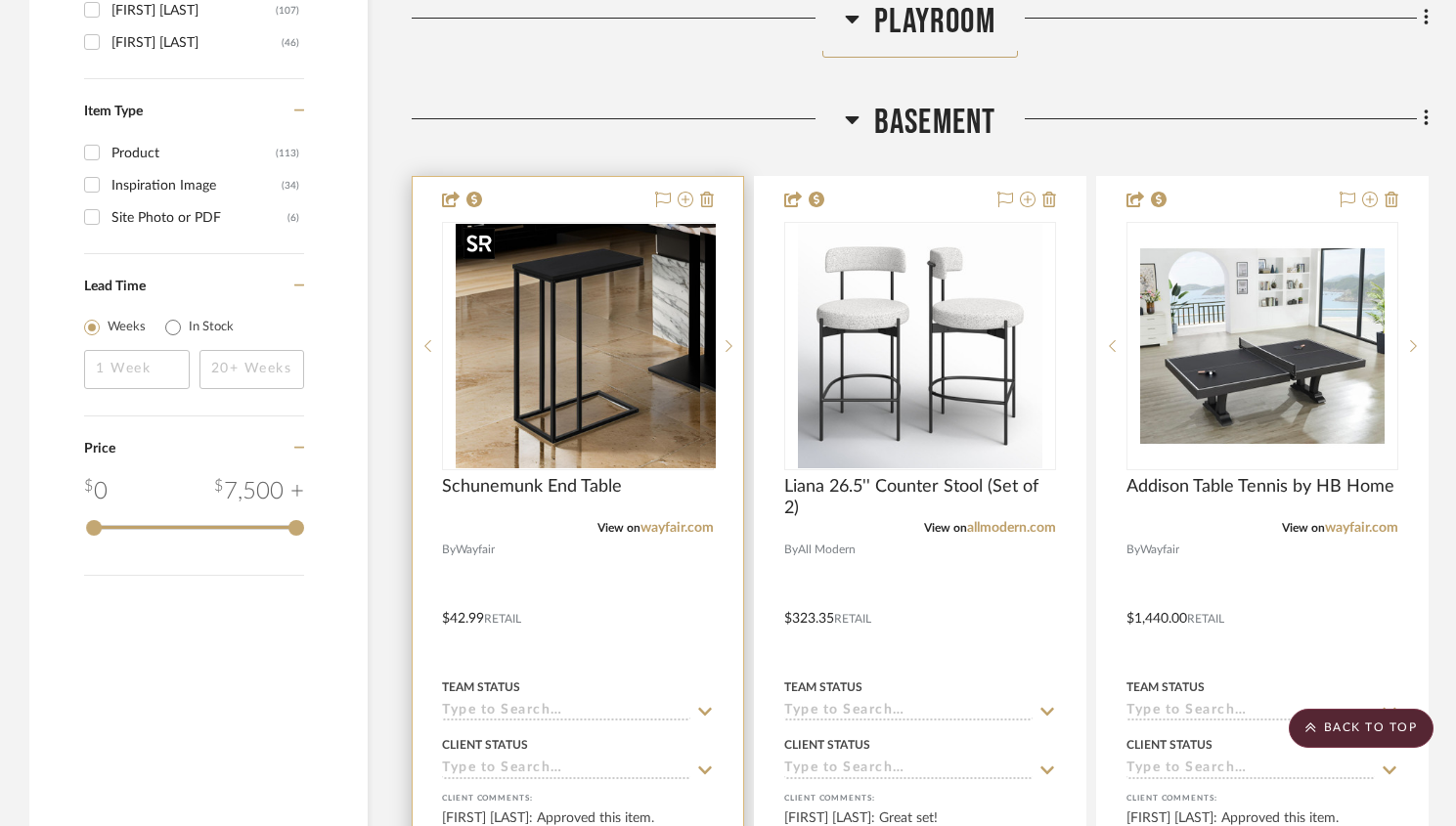 click at bounding box center [578, 346] 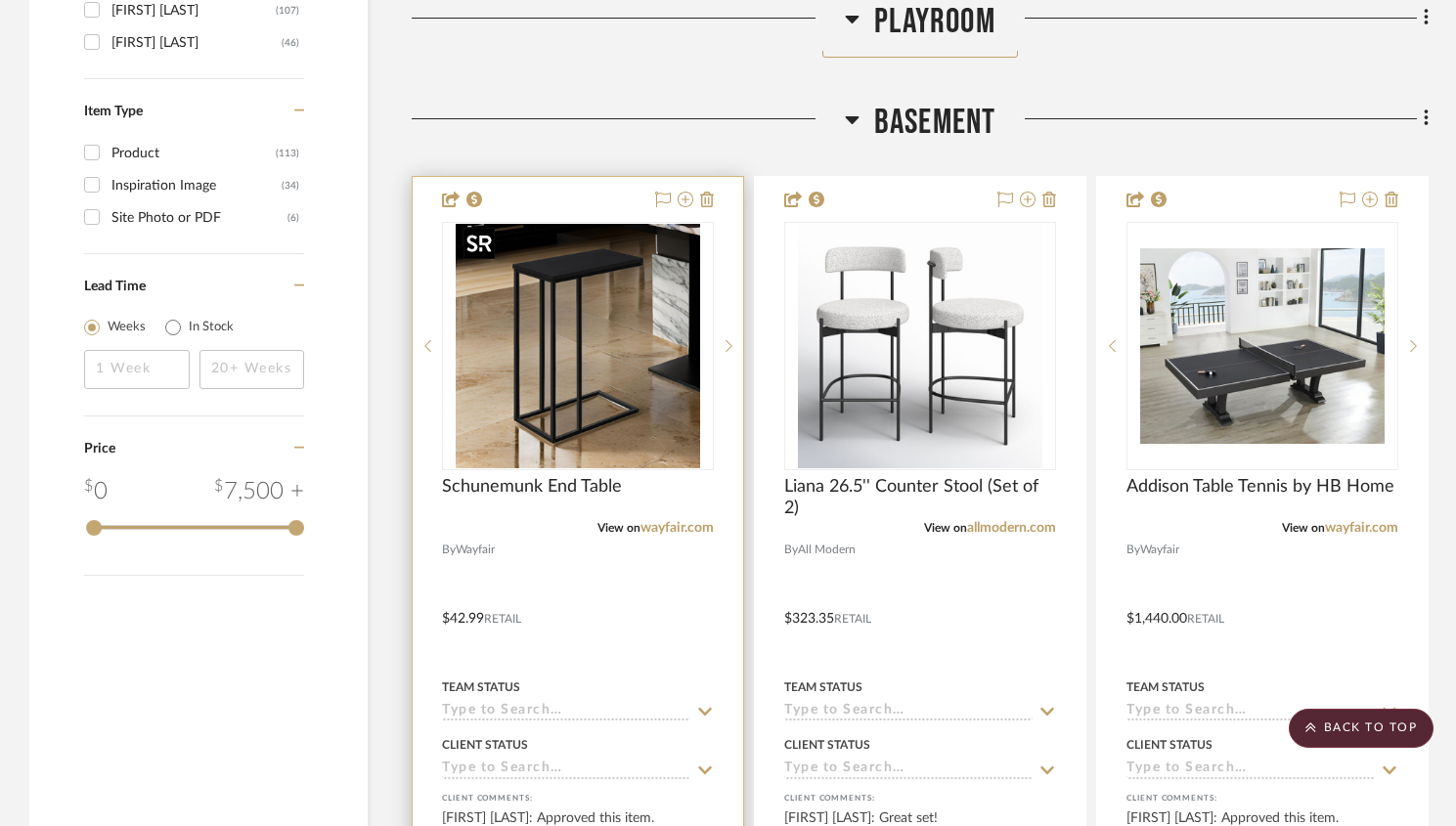 click at bounding box center (578, 346) 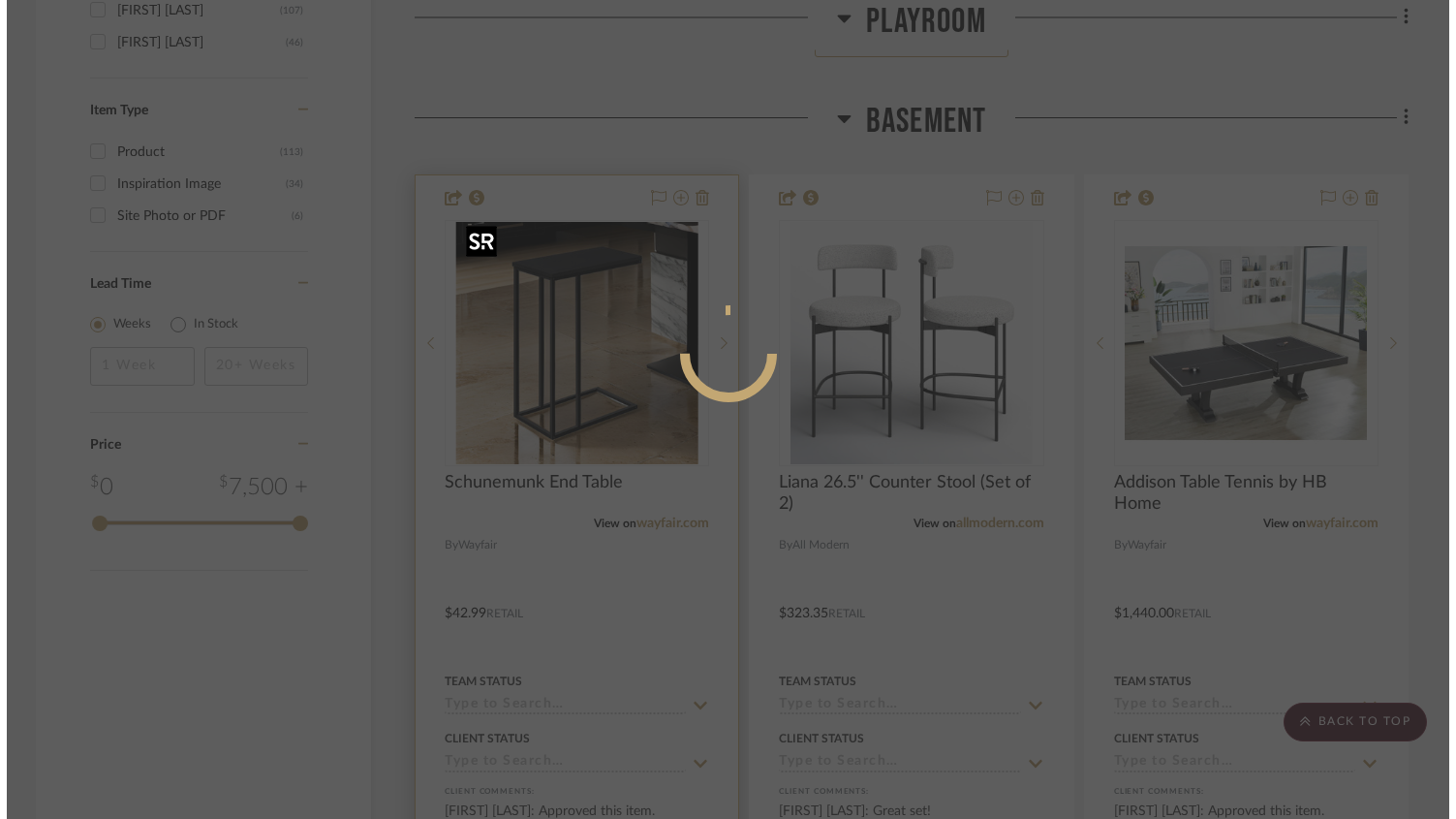 scroll, scrollTop: 0, scrollLeft: 0, axis: both 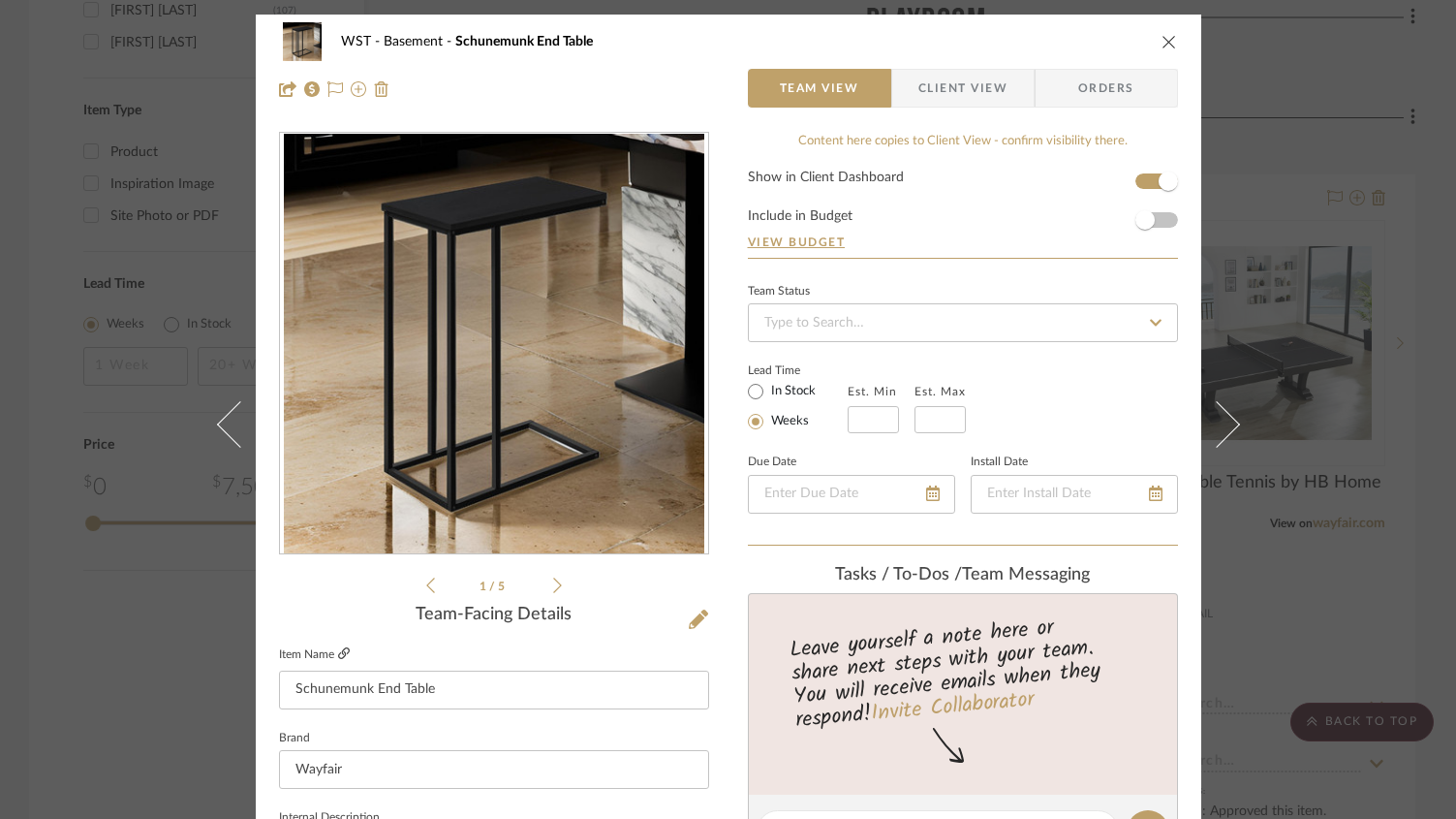 click 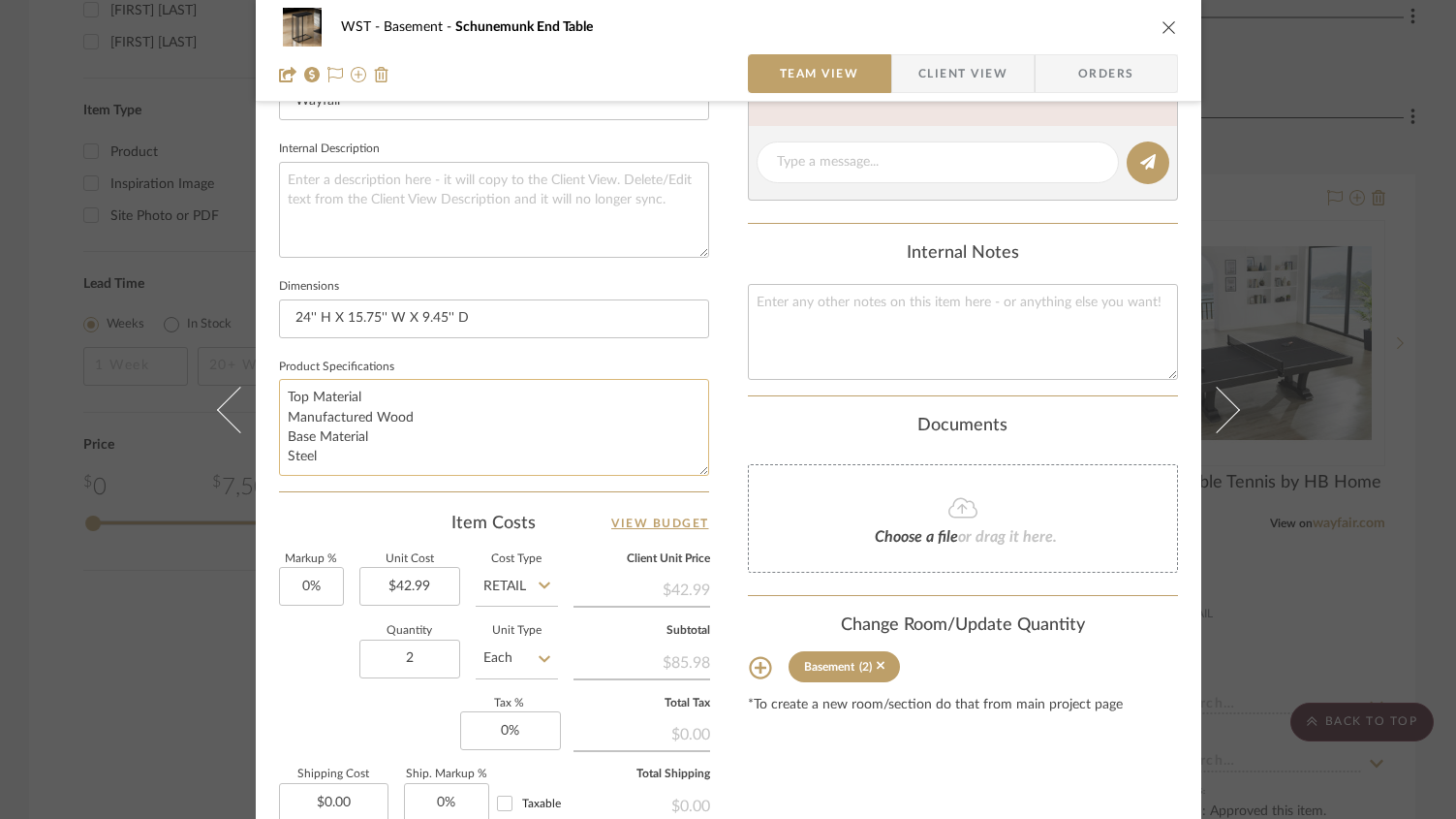 scroll, scrollTop: 669, scrollLeft: 0, axis: vertical 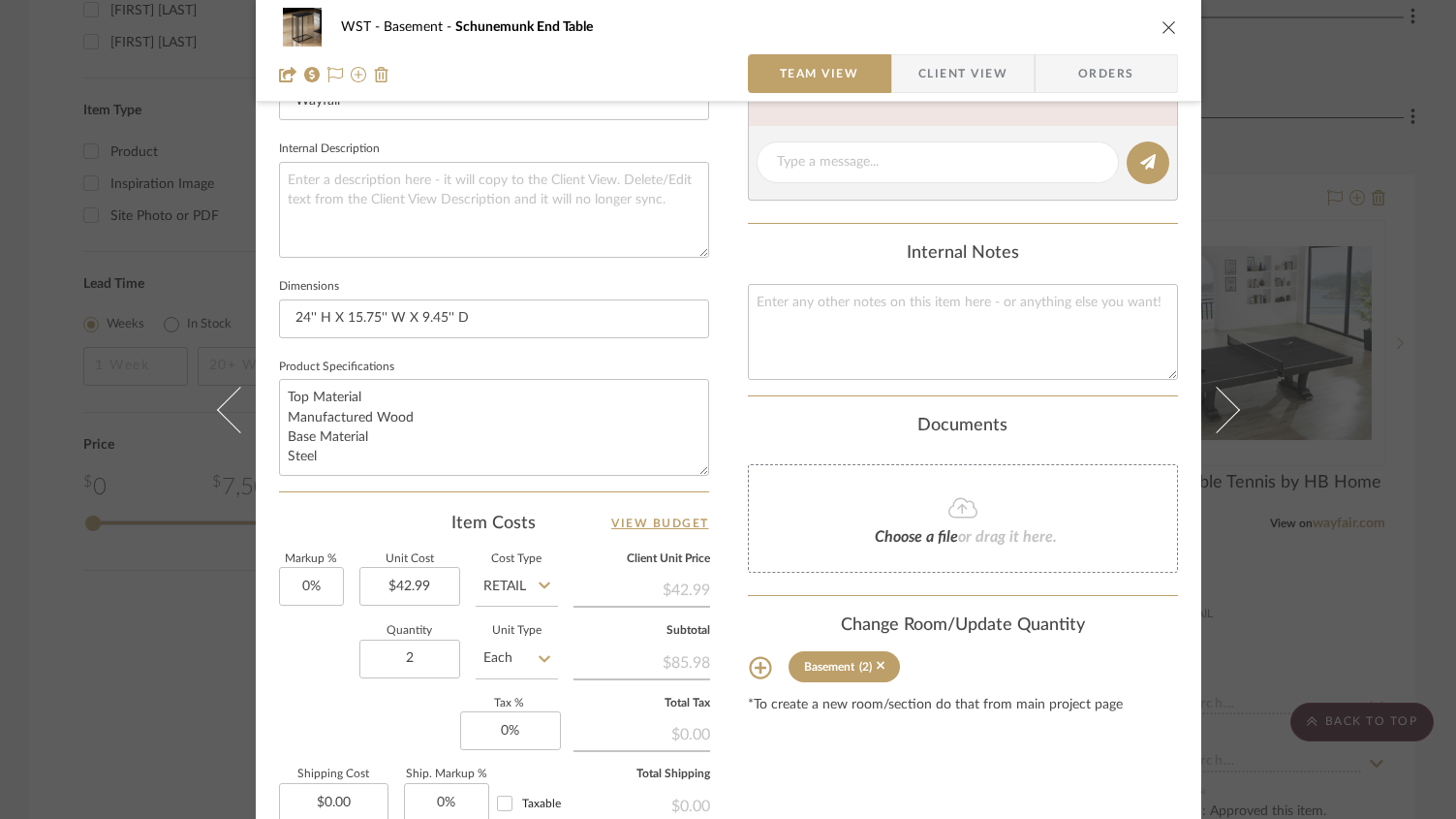 click on "WST Basement Schunemunk End Table" at bounding box center (728, 27) 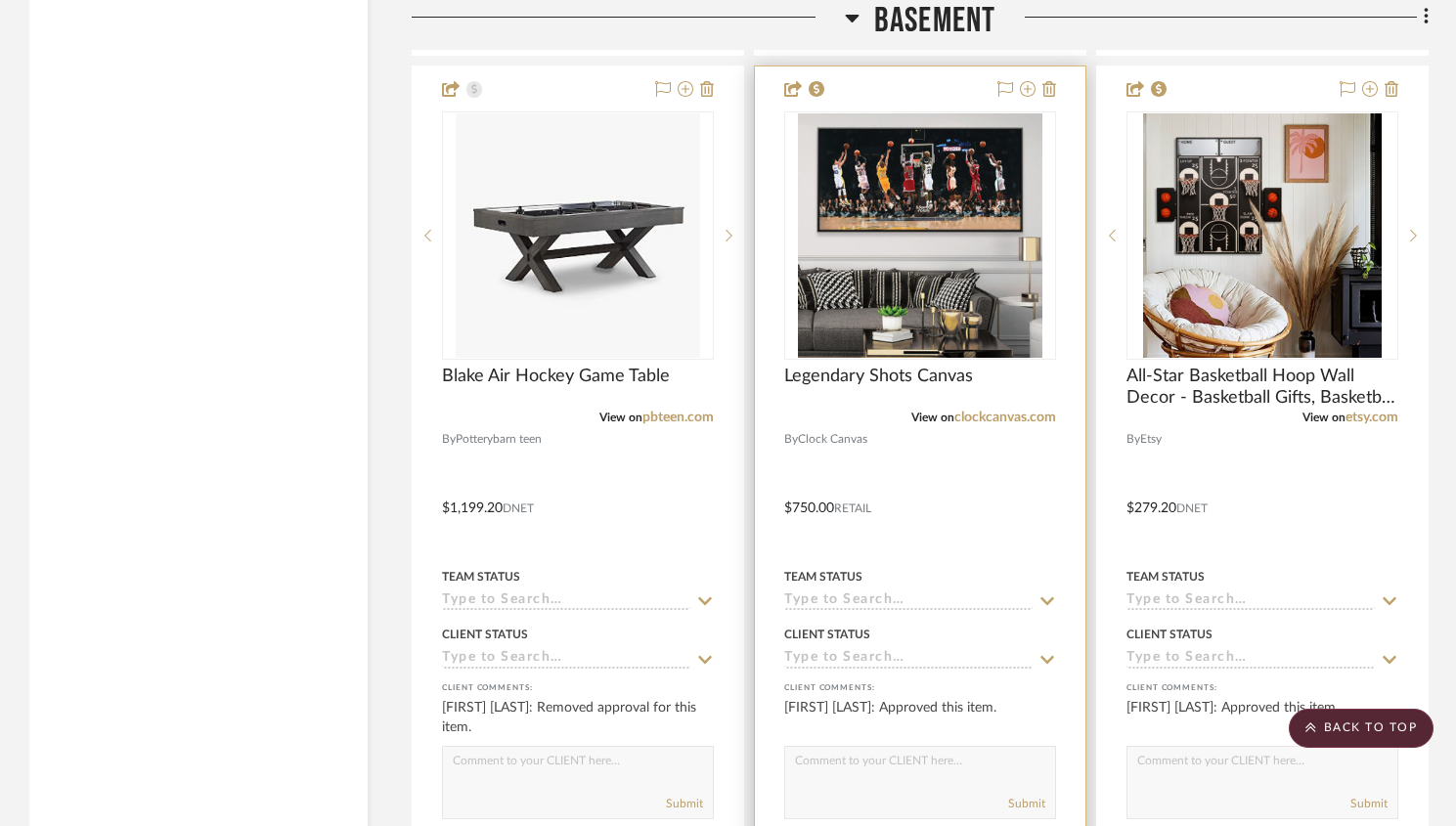 scroll, scrollTop: 7617, scrollLeft: 0, axis: vertical 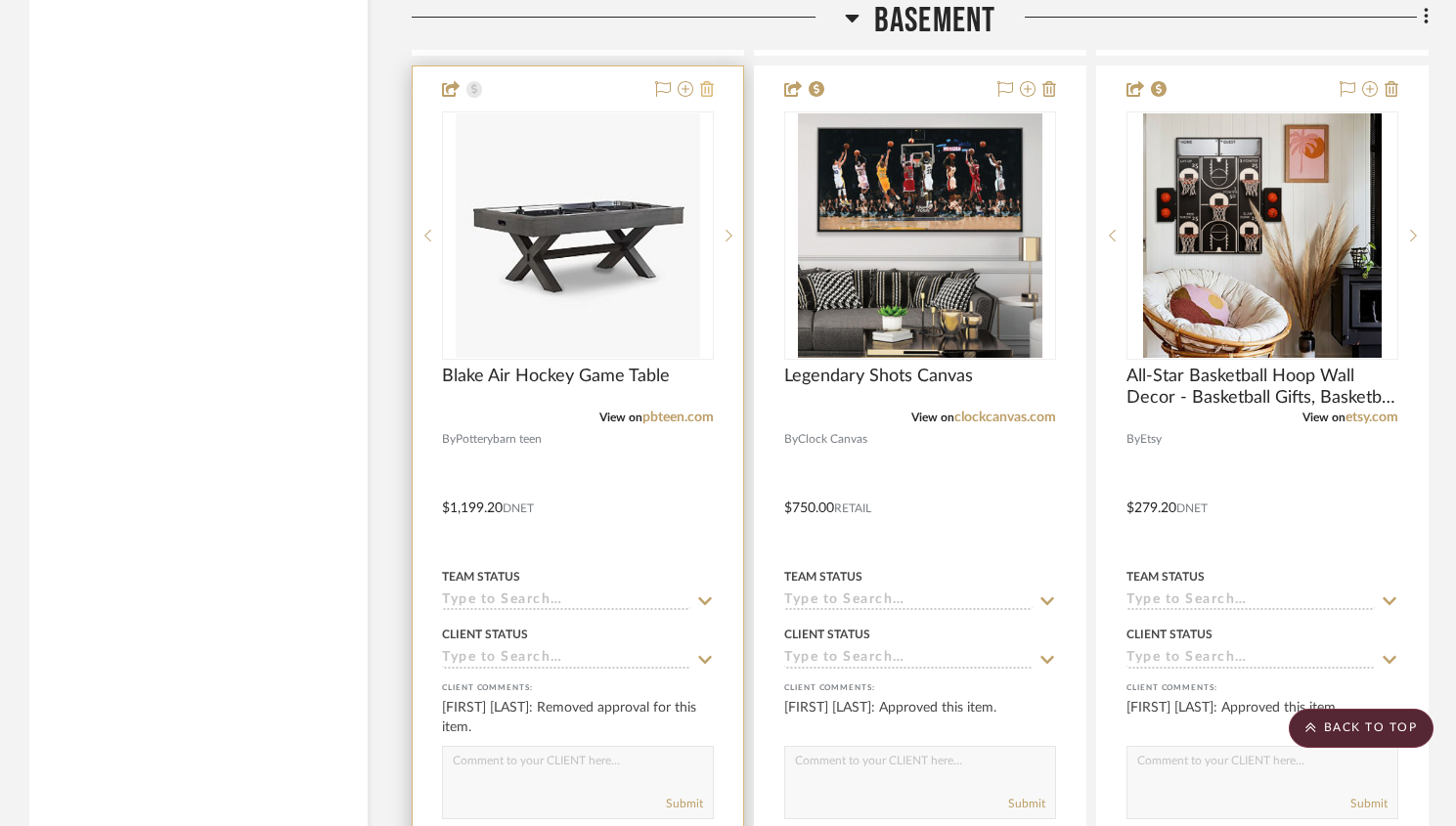 click 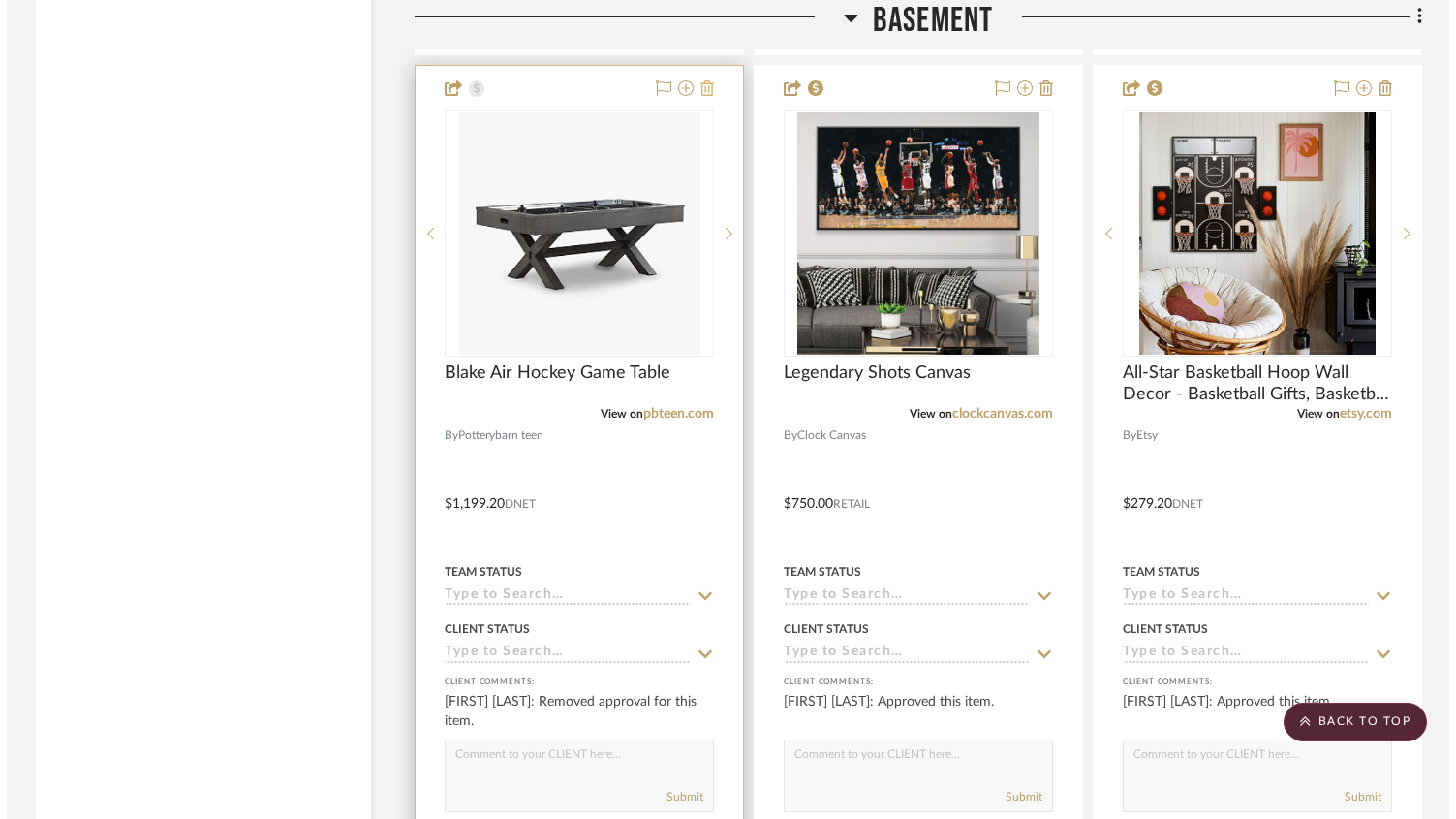 scroll, scrollTop: 0, scrollLeft: 0, axis: both 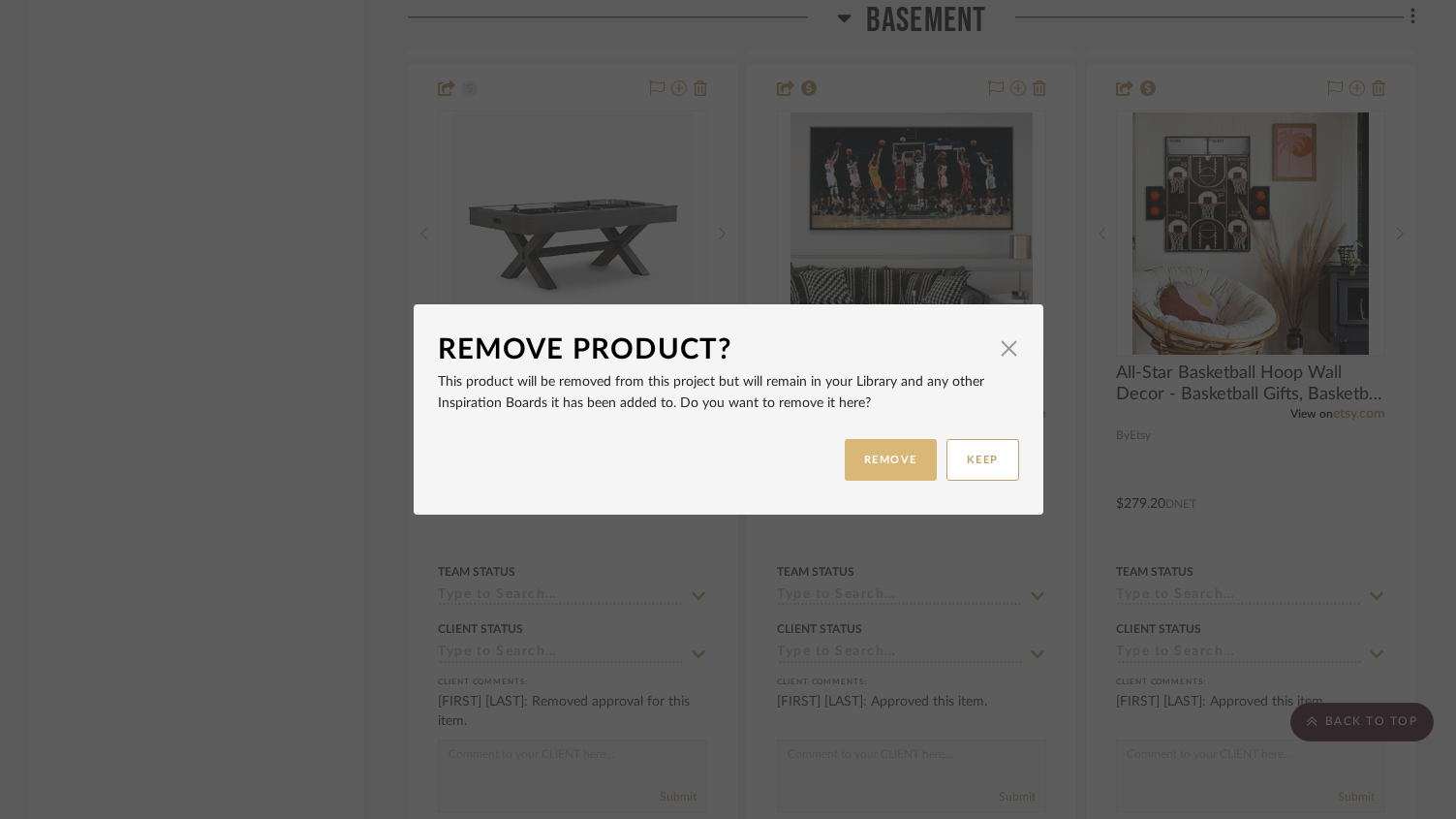 click on "REMOVE" at bounding box center (890, 459) 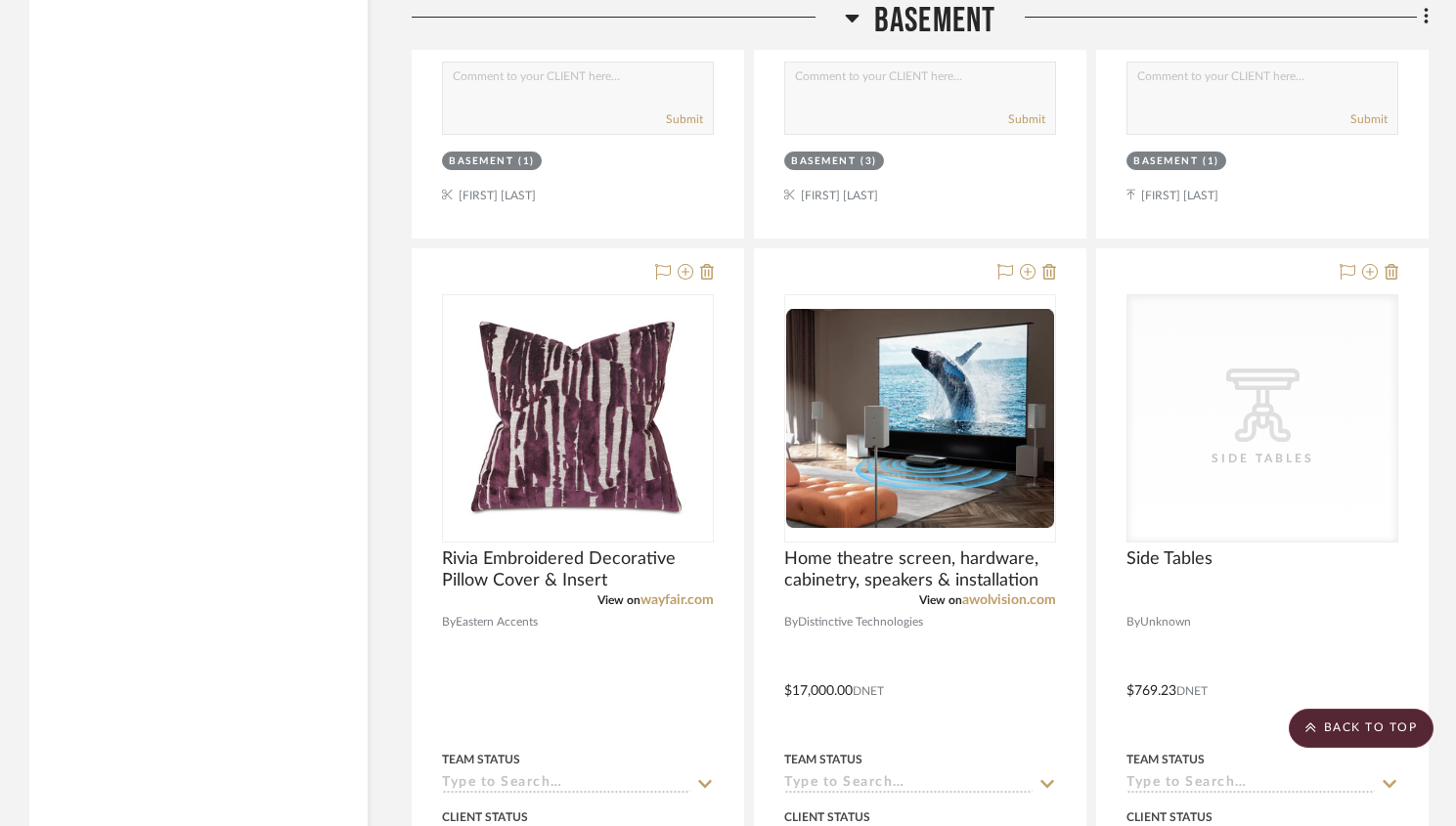 scroll, scrollTop: 9168, scrollLeft: 0, axis: vertical 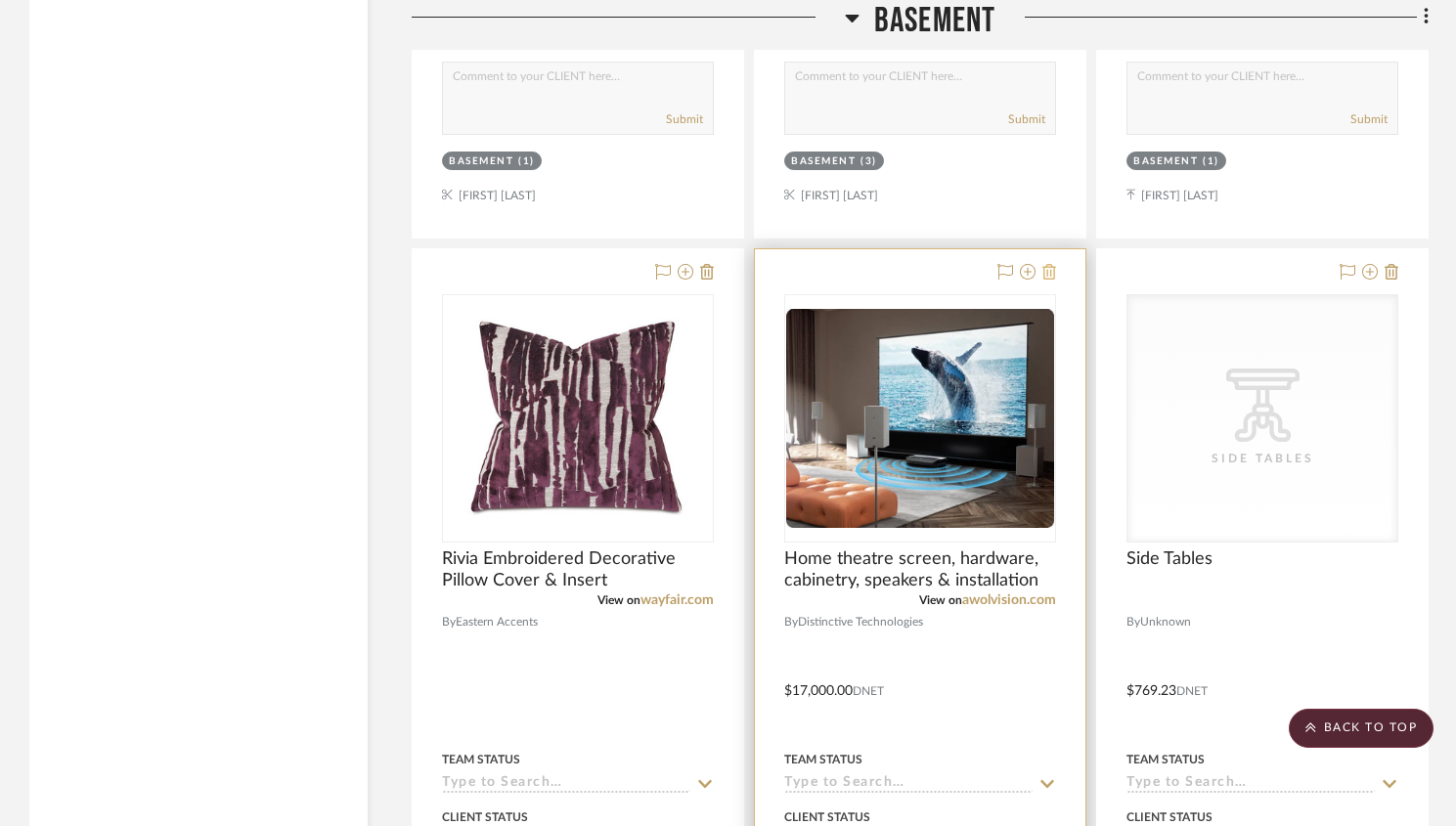 click 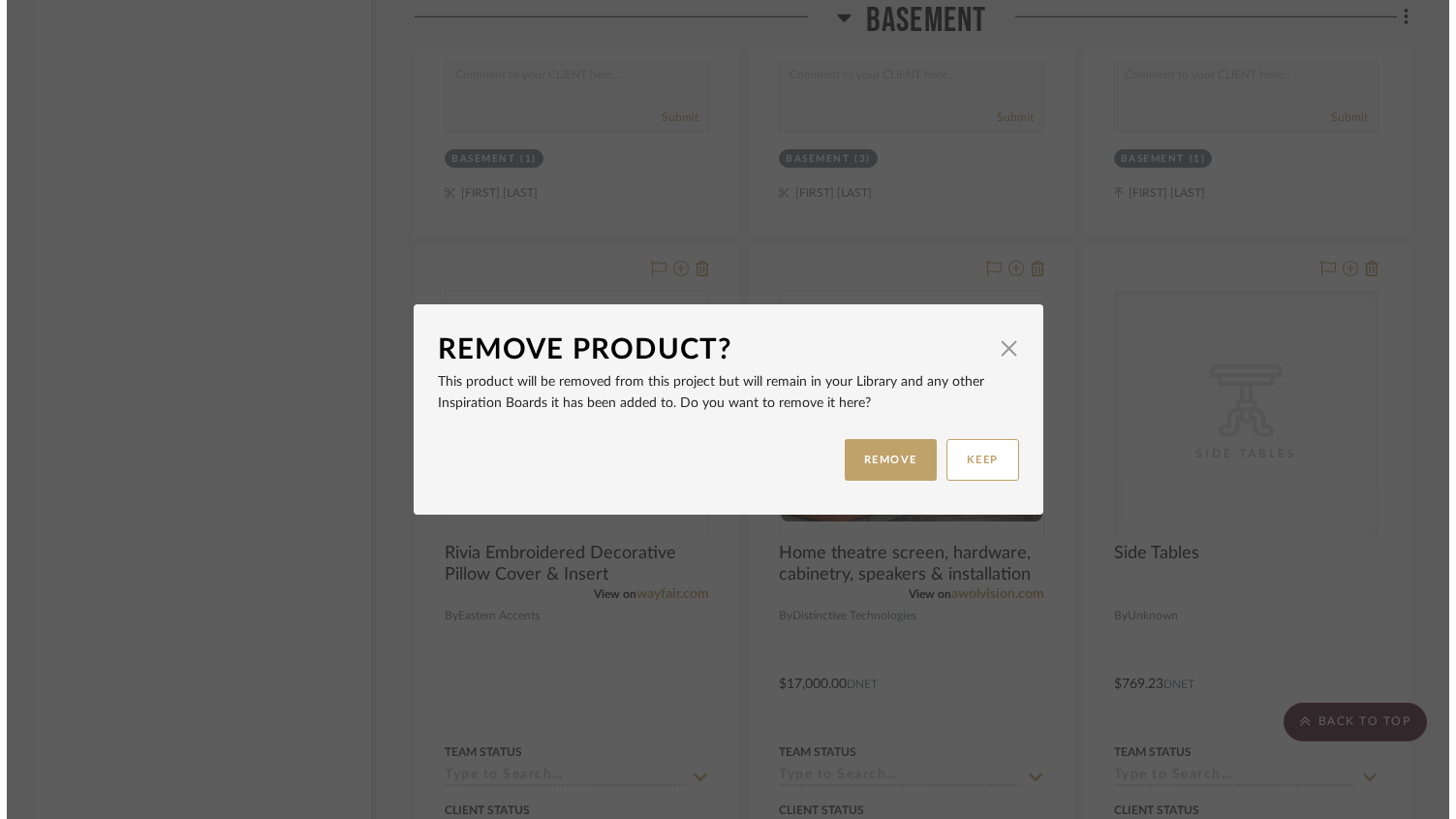 scroll, scrollTop: 0, scrollLeft: 0, axis: both 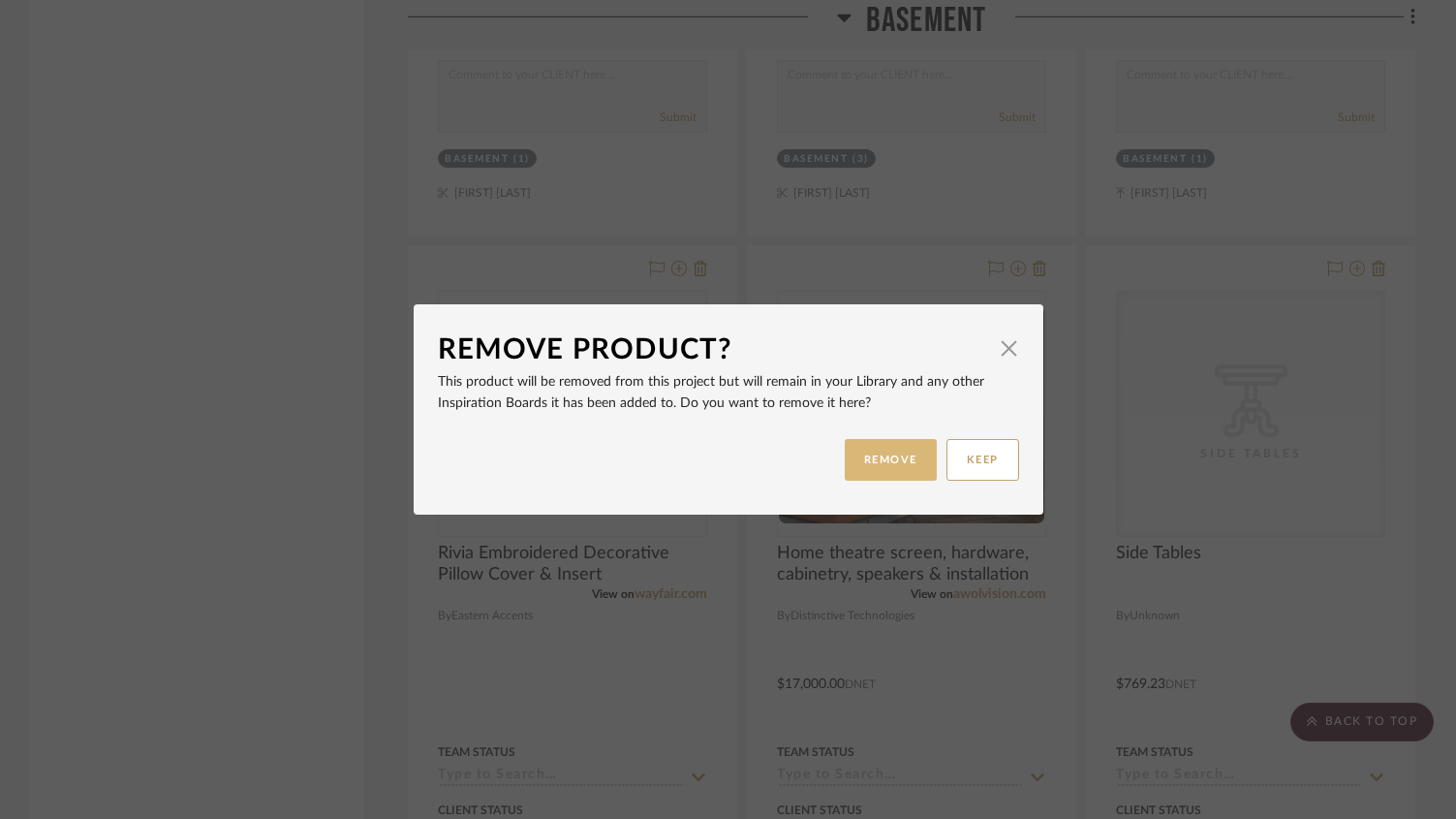 click on "REMOVE" at bounding box center (890, 459) 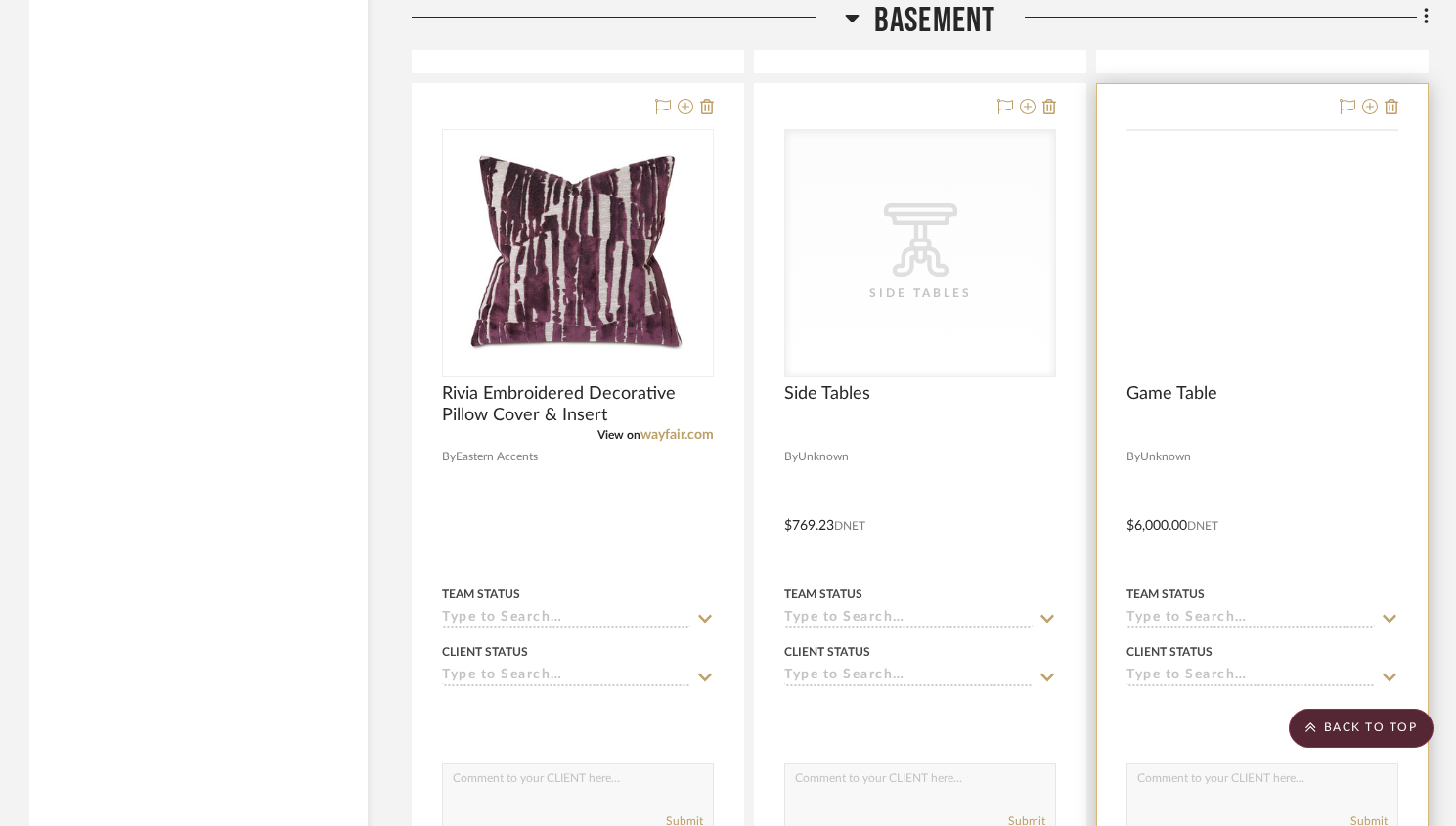 scroll, scrollTop: 9325, scrollLeft: 0, axis: vertical 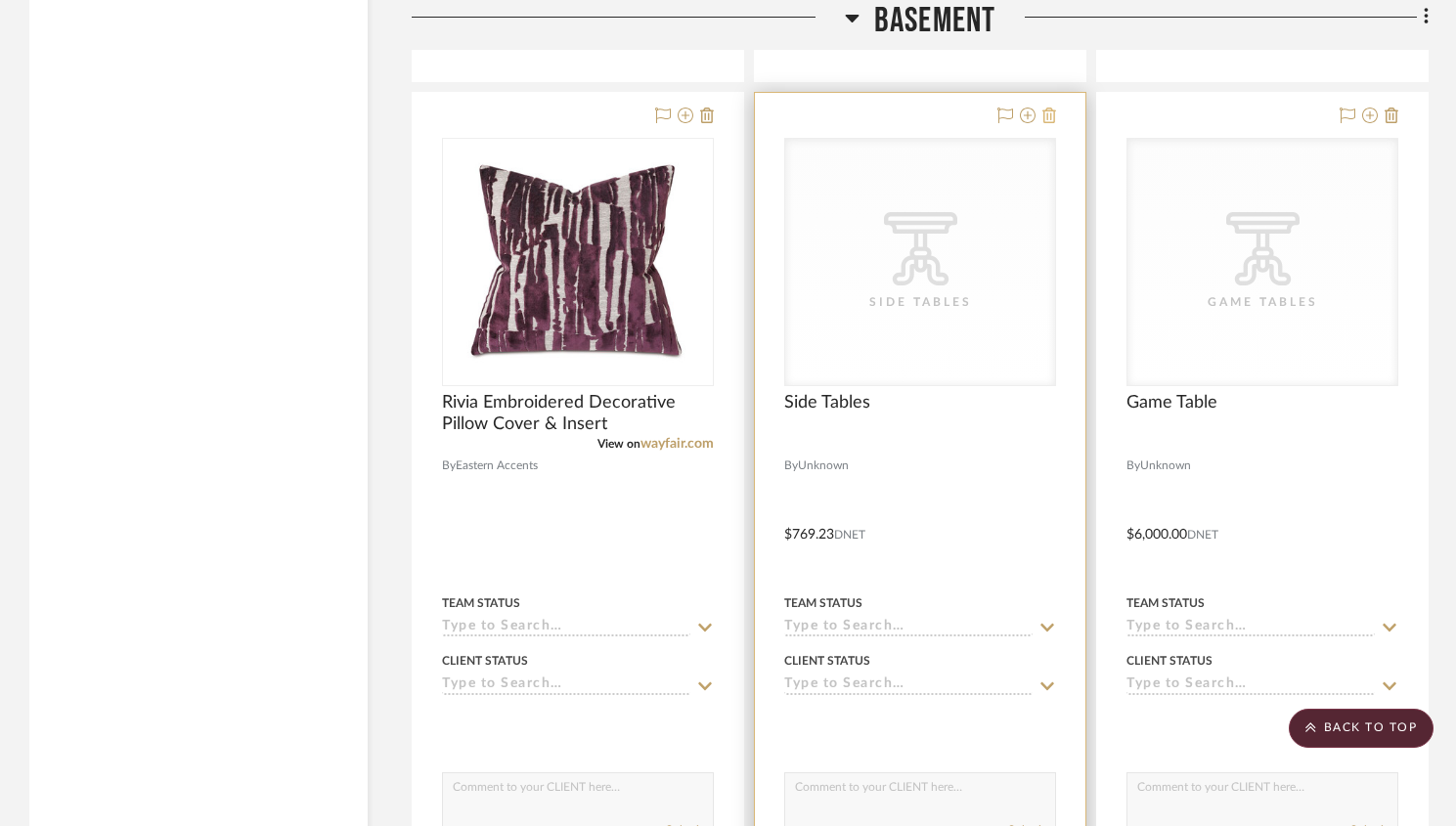 click 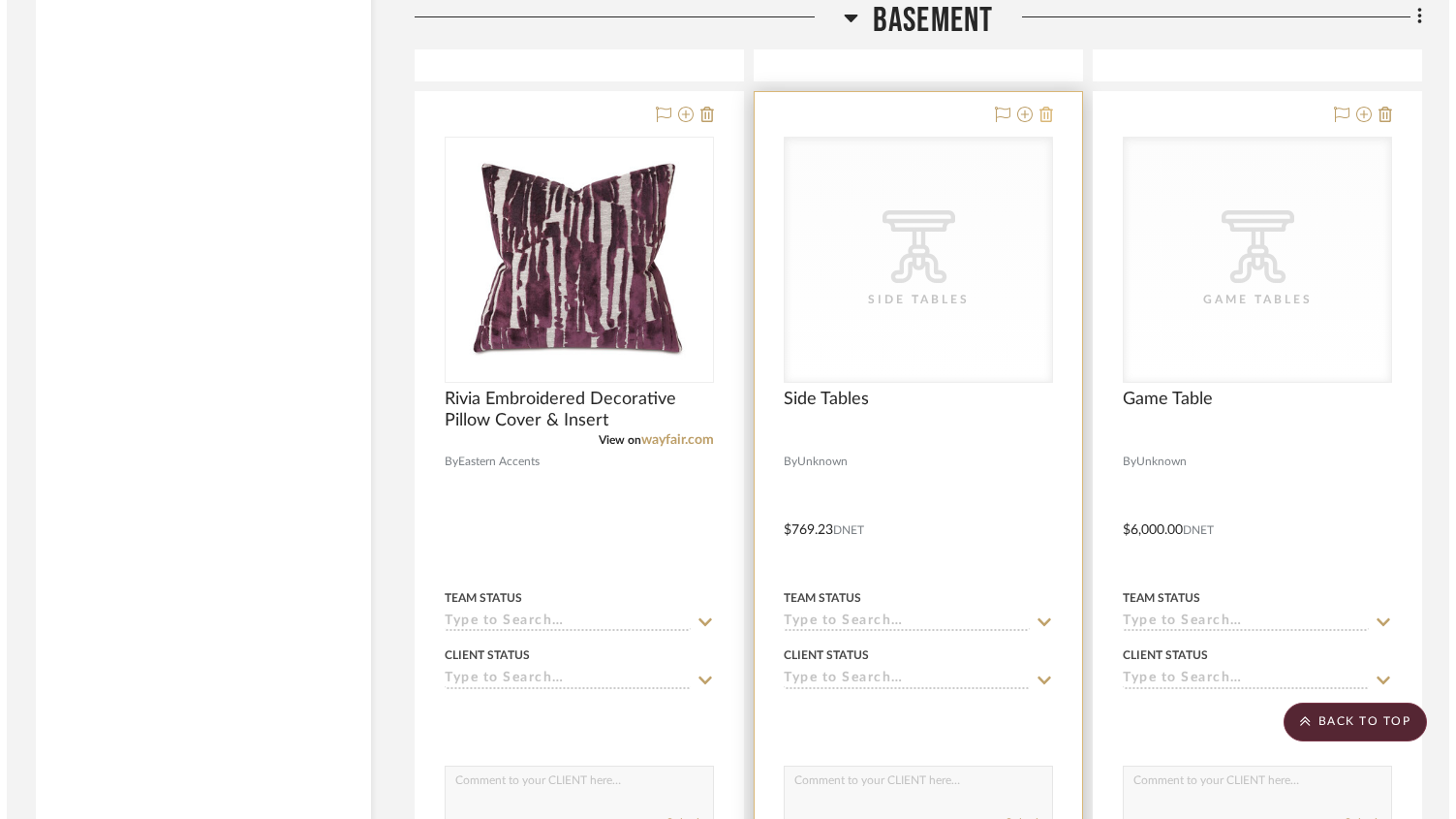 scroll, scrollTop: 0, scrollLeft: 0, axis: both 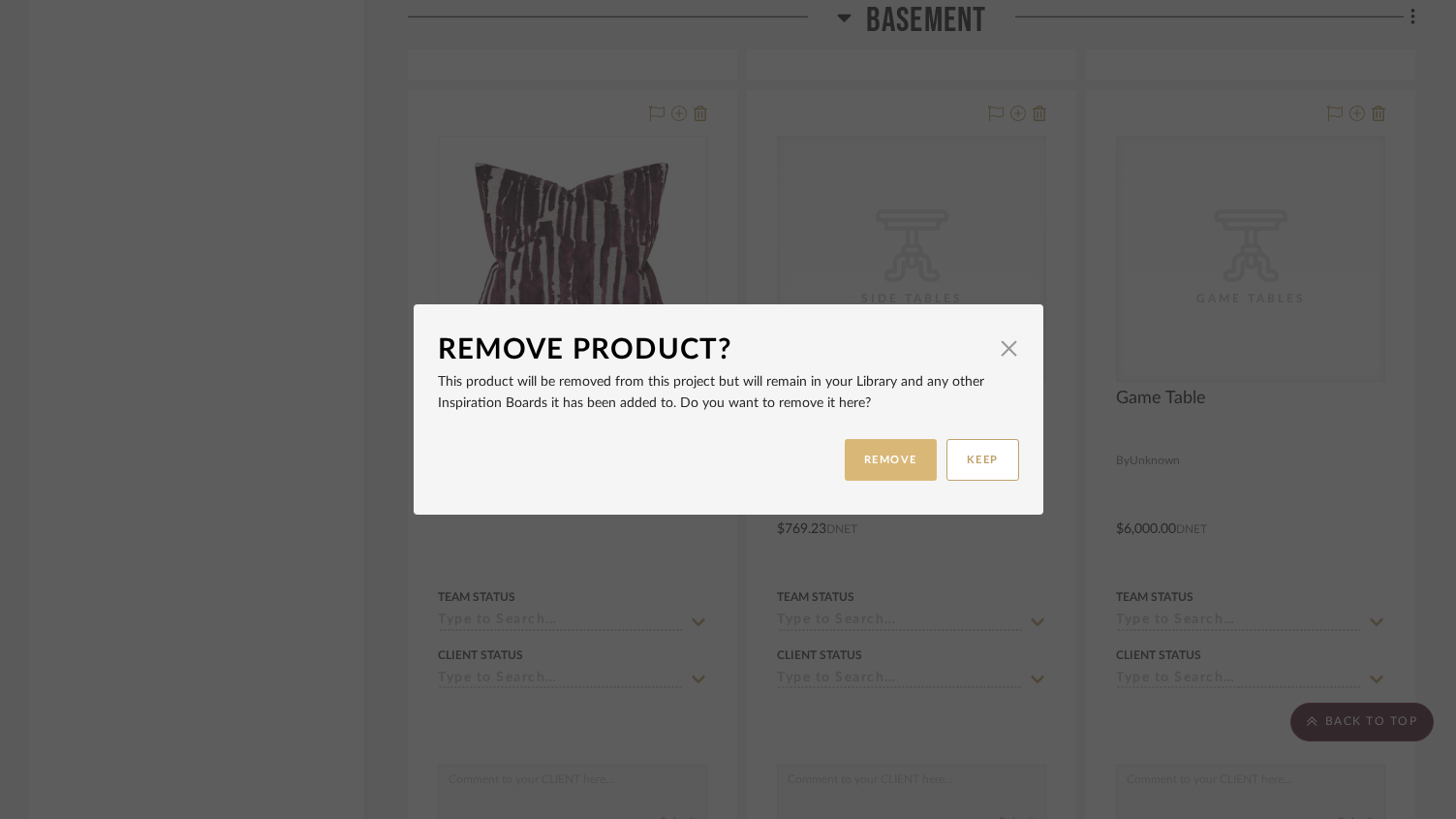 click on "REMOVE" at bounding box center [890, 459] 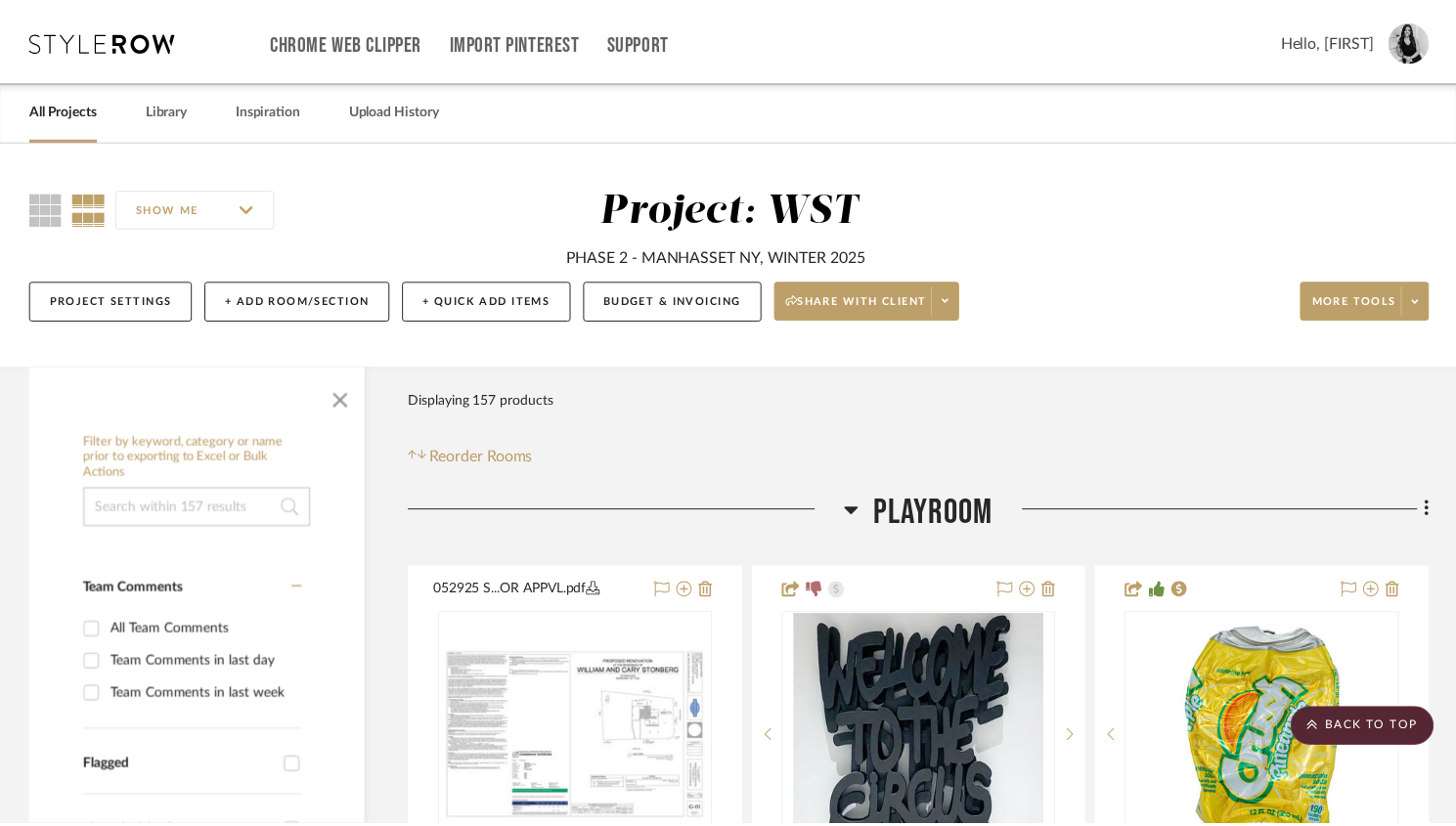 scroll, scrollTop: 9325, scrollLeft: 0, axis: vertical 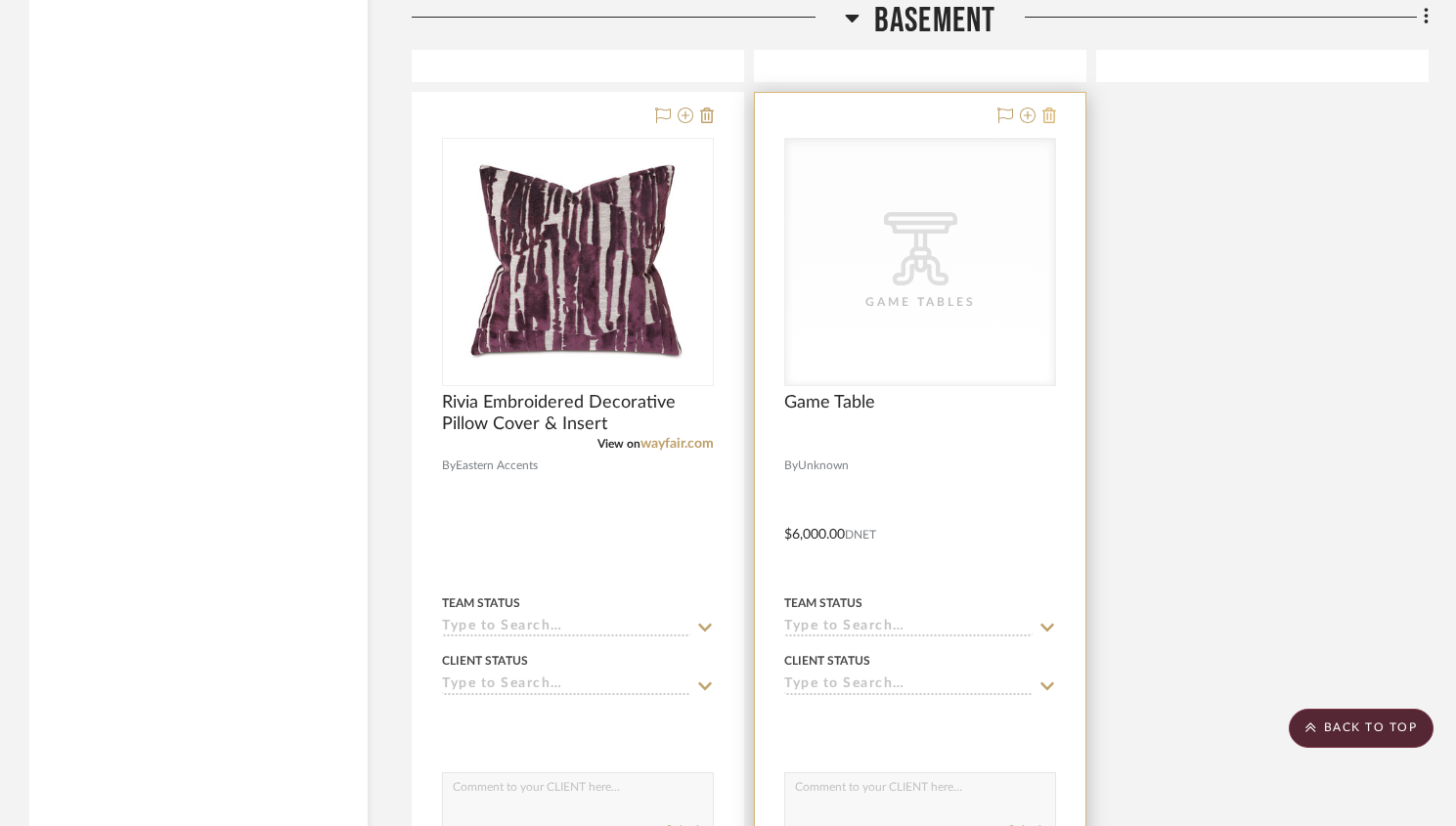 click 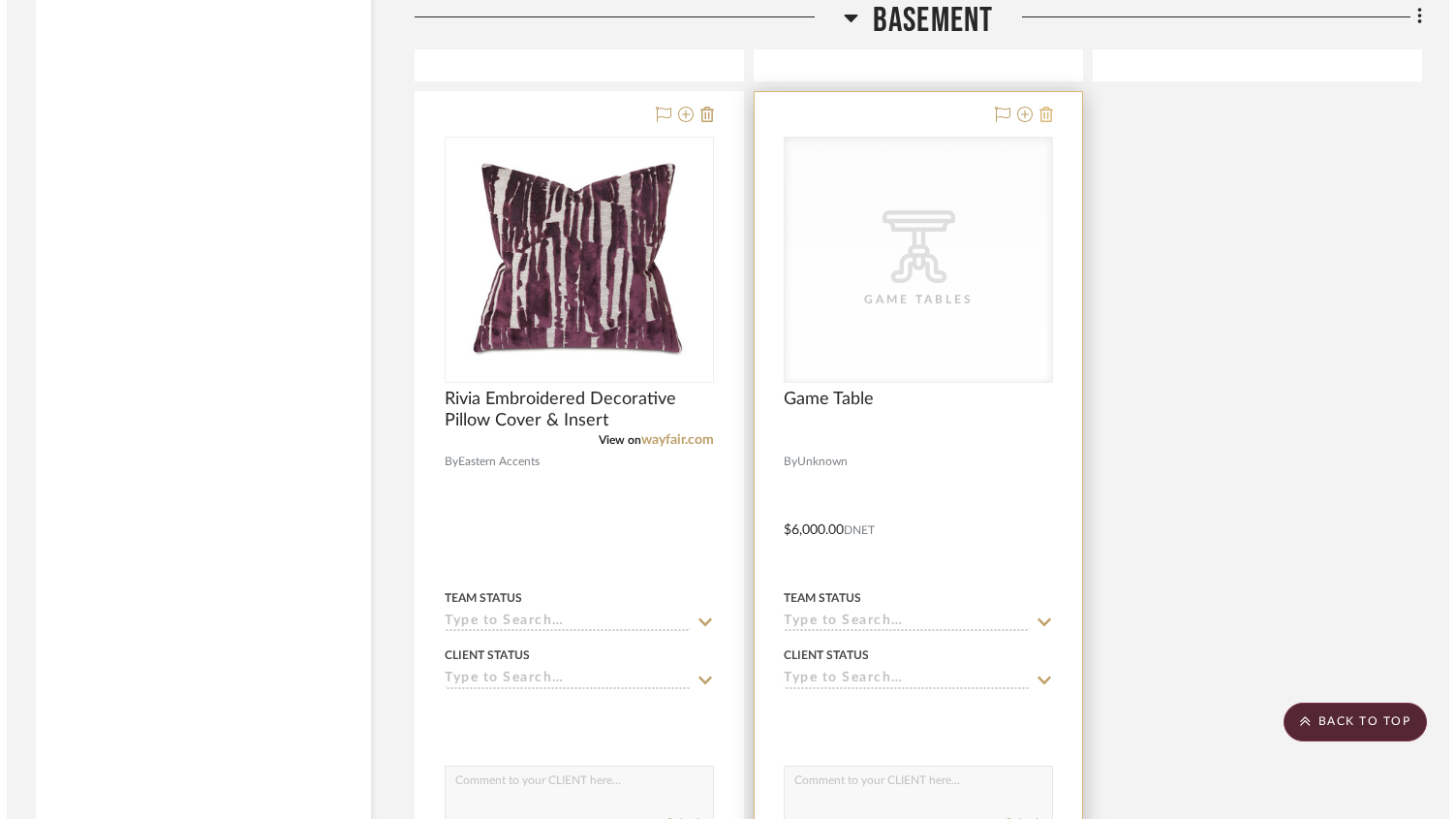 scroll, scrollTop: 0, scrollLeft: 0, axis: both 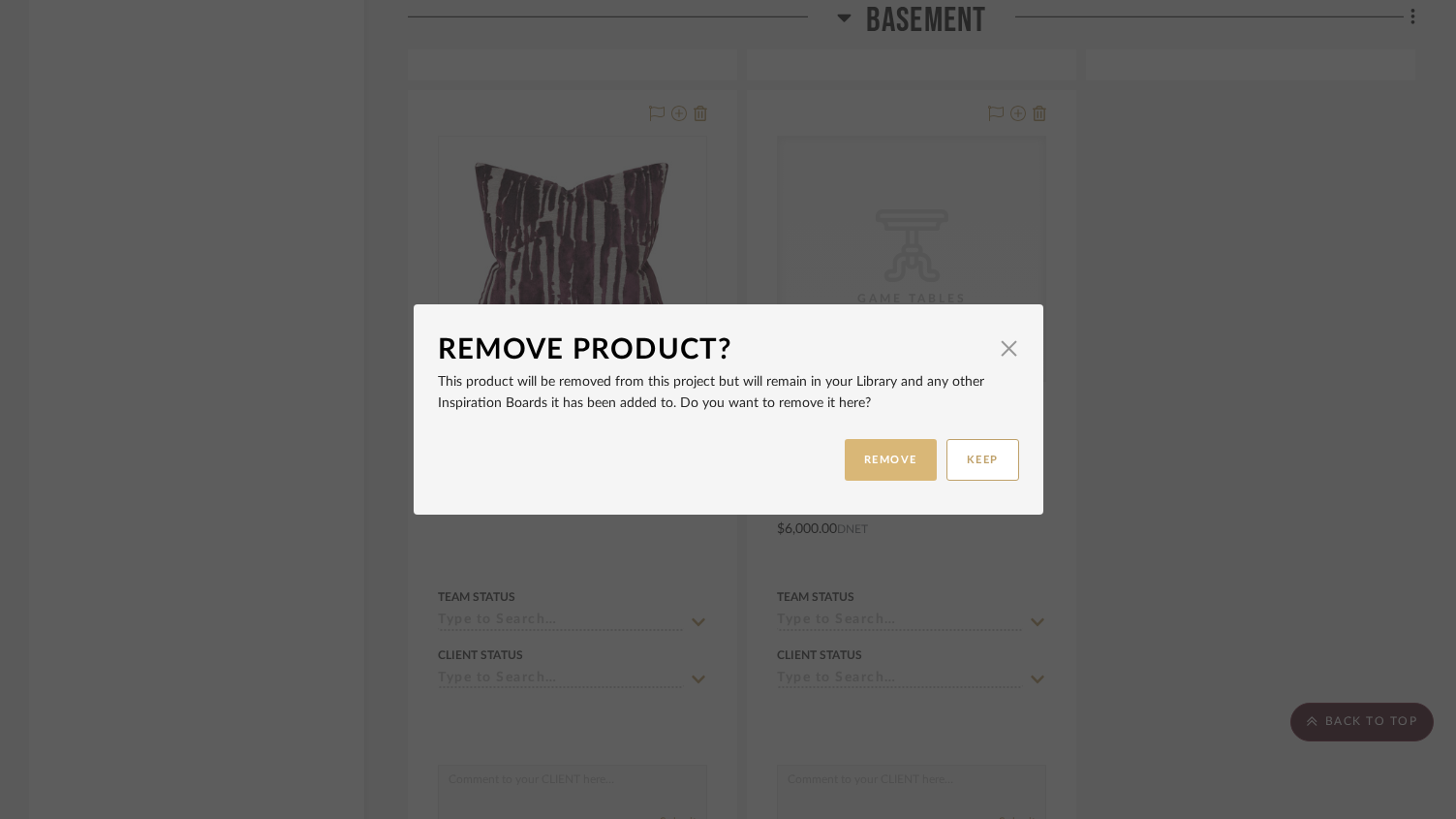 click on "REMOVE" at bounding box center [890, 459] 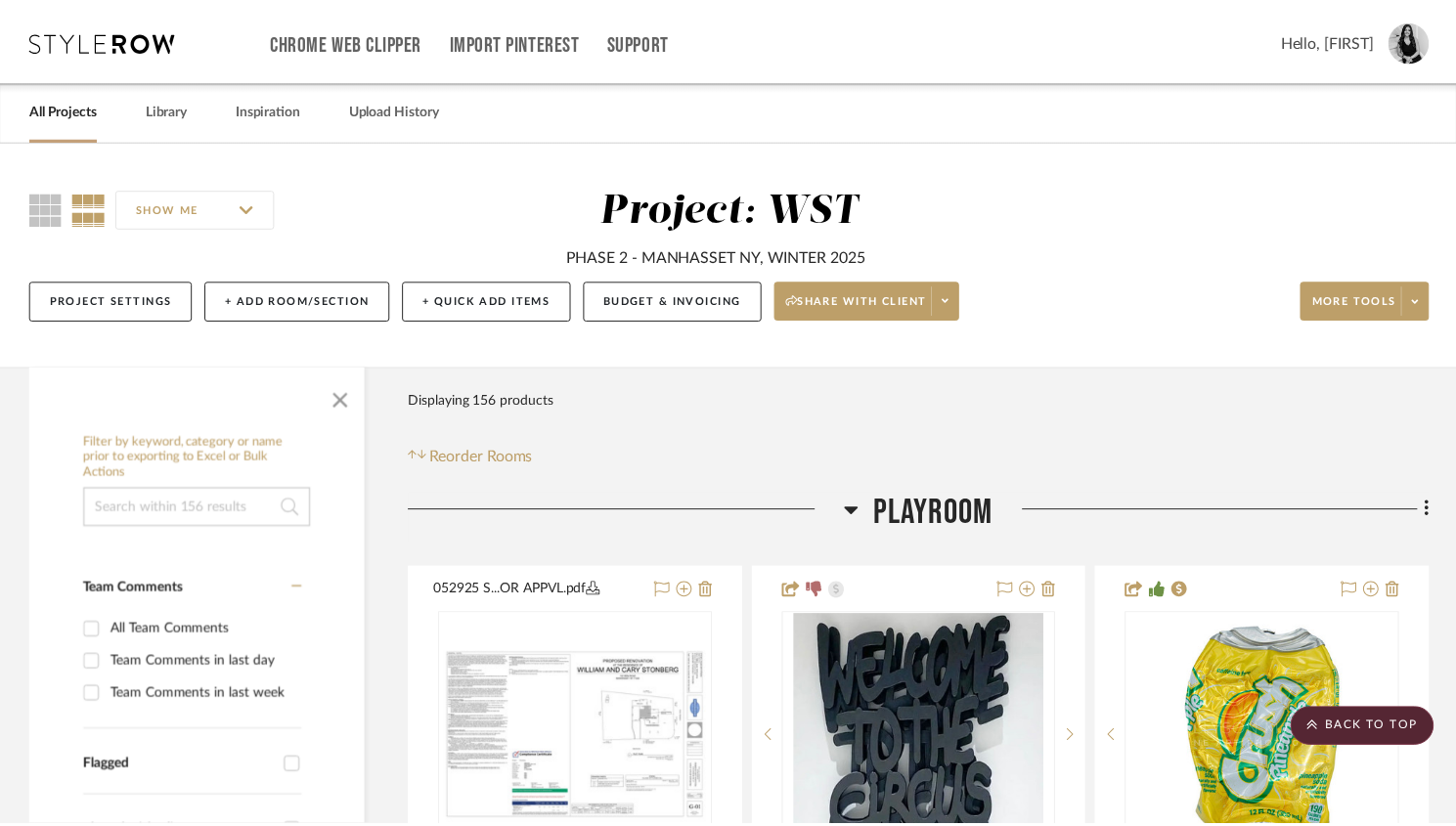 scroll, scrollTop: 9325, scrollLeft: 0, axis: vertical 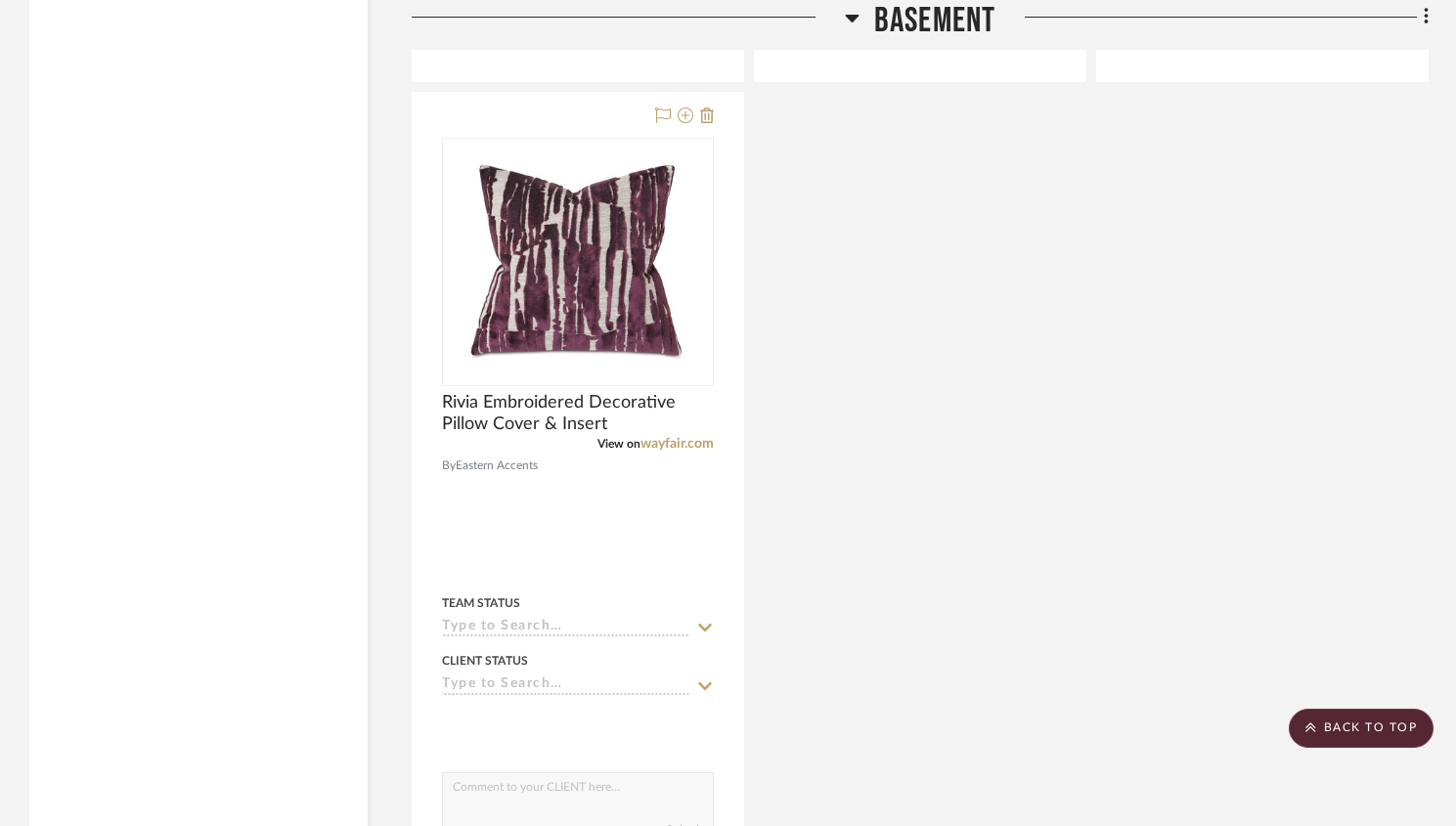 click on "Schunemunk End Table  View on  wayfair.com  By  Wayfair
$42.99  Retail  Team Status Client Status client Comments:  [FIRST] [LAST]: Approved this item.   Submit   Basement  (2)    [FIRST] [LAST]  Liana 26.5'' Counter Stool (Set of 2)  View on  allmodern.com  By  All Modern
$323.35  Retail  Team Status Client Status client Comments:  [FIRST] [LAST]: Great set!   Submit   Basement  (1)    [FIRST] [LAST]  Addison Table Tennis by HB Home  View on  wayfair.com  By  Wayfair
$1,440.00  Retail  Team Status Client Status client Comments:  [FIRST] [LAST]: Approved this item.   Submit   Basement  (1)    [FIRST] [LAST]  Color Scheme
Team Status Client Status client Comments:  [FIRST] [LAST]: Liked this item.   Submit   Basement     [FIRST] [LAST]  Inspo
Team Status Client Status client Comments:  [FIRST] [LAST]: Liked this item.   Submit   Basement     [FIRST] [LAST]  Updated Floor Plans  By  Unknown
Team Status Client Status client Comments:  Submit   Basement     [FIRST] [LAST]  Mood Board" 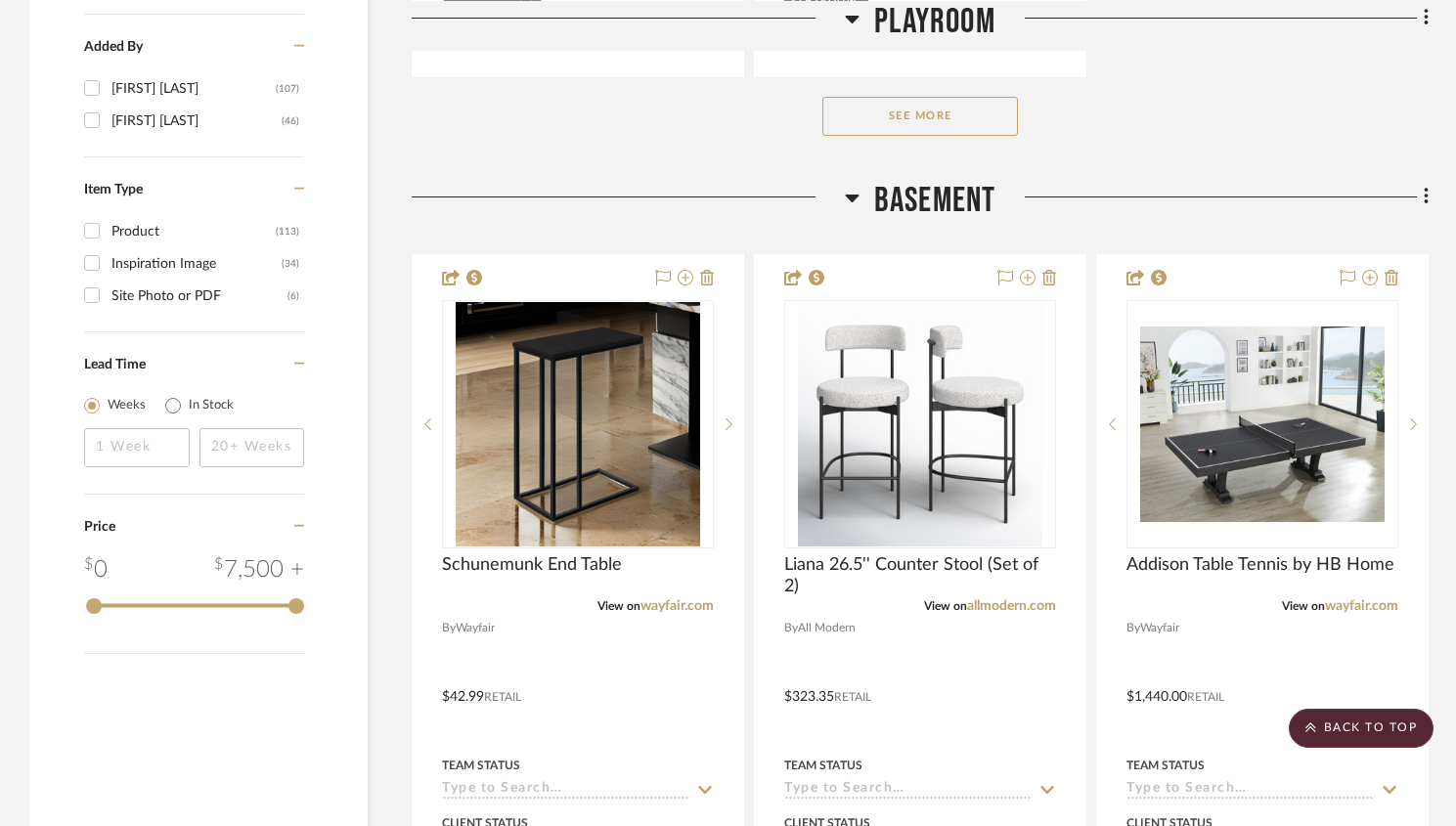 scroll, scrollTop: 2856, scrollLeft: 0, axis: vertical 